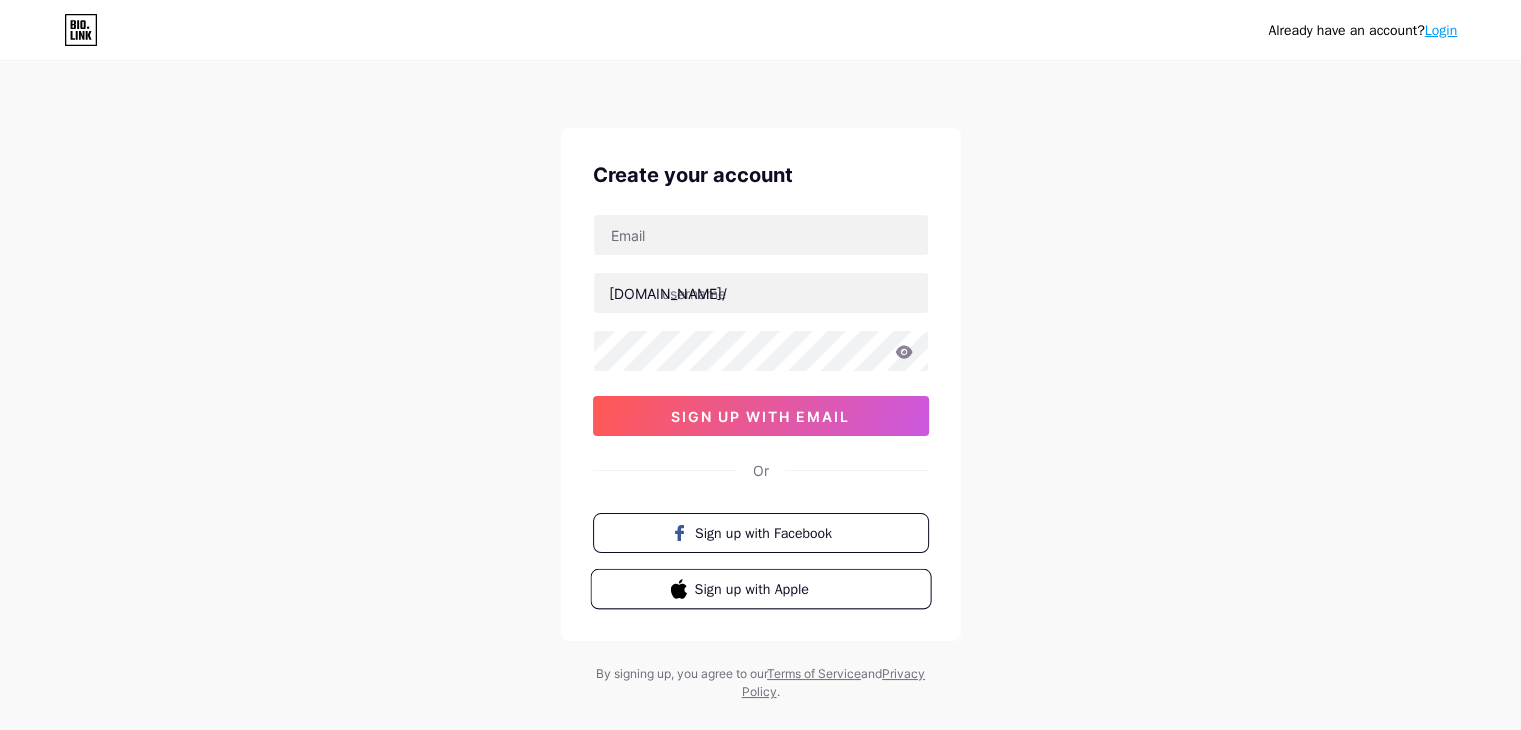 scroll, scrollTop: 34, scrollLeft: 0, axis: vertical 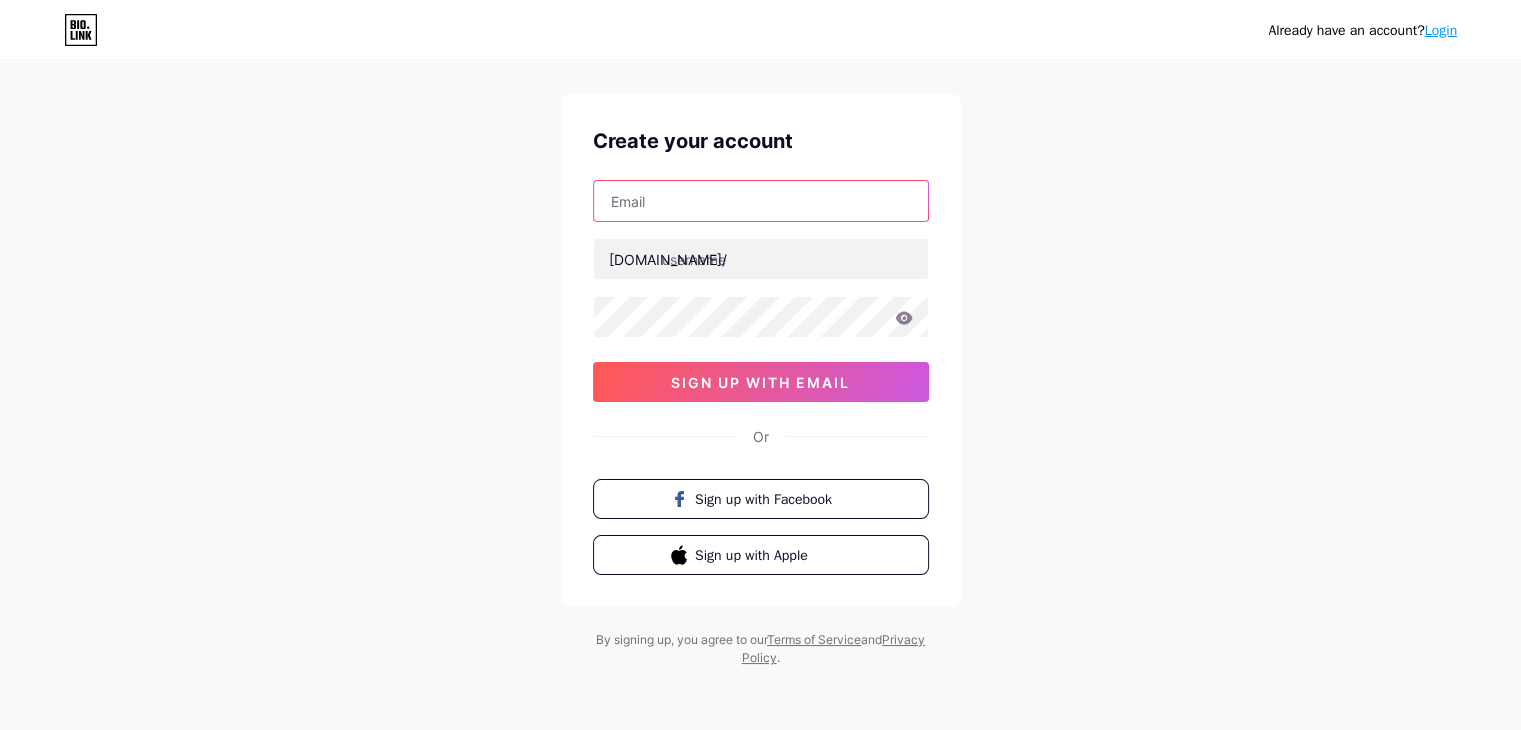 click at bounding box center (761, 201) 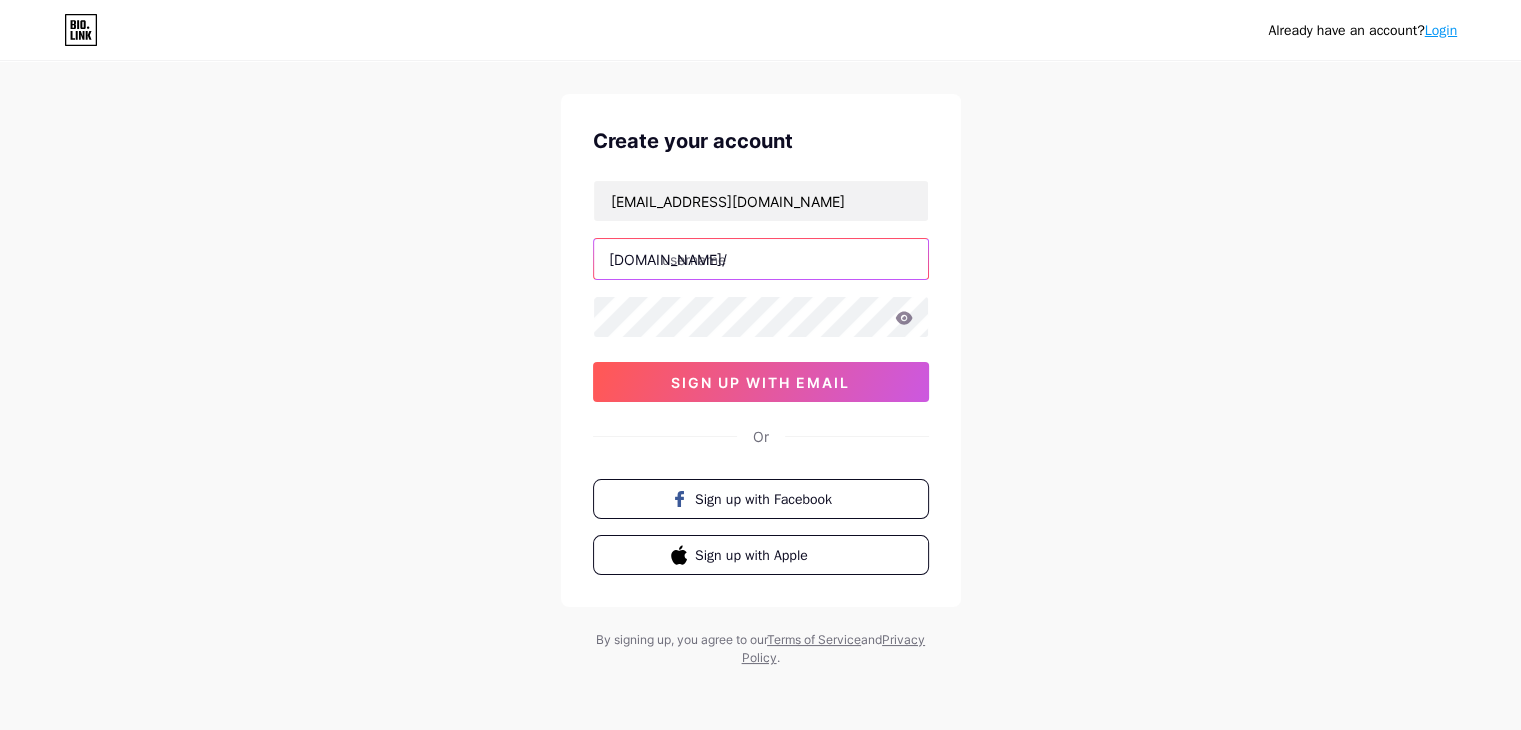 click at bounding box center (761, 259) 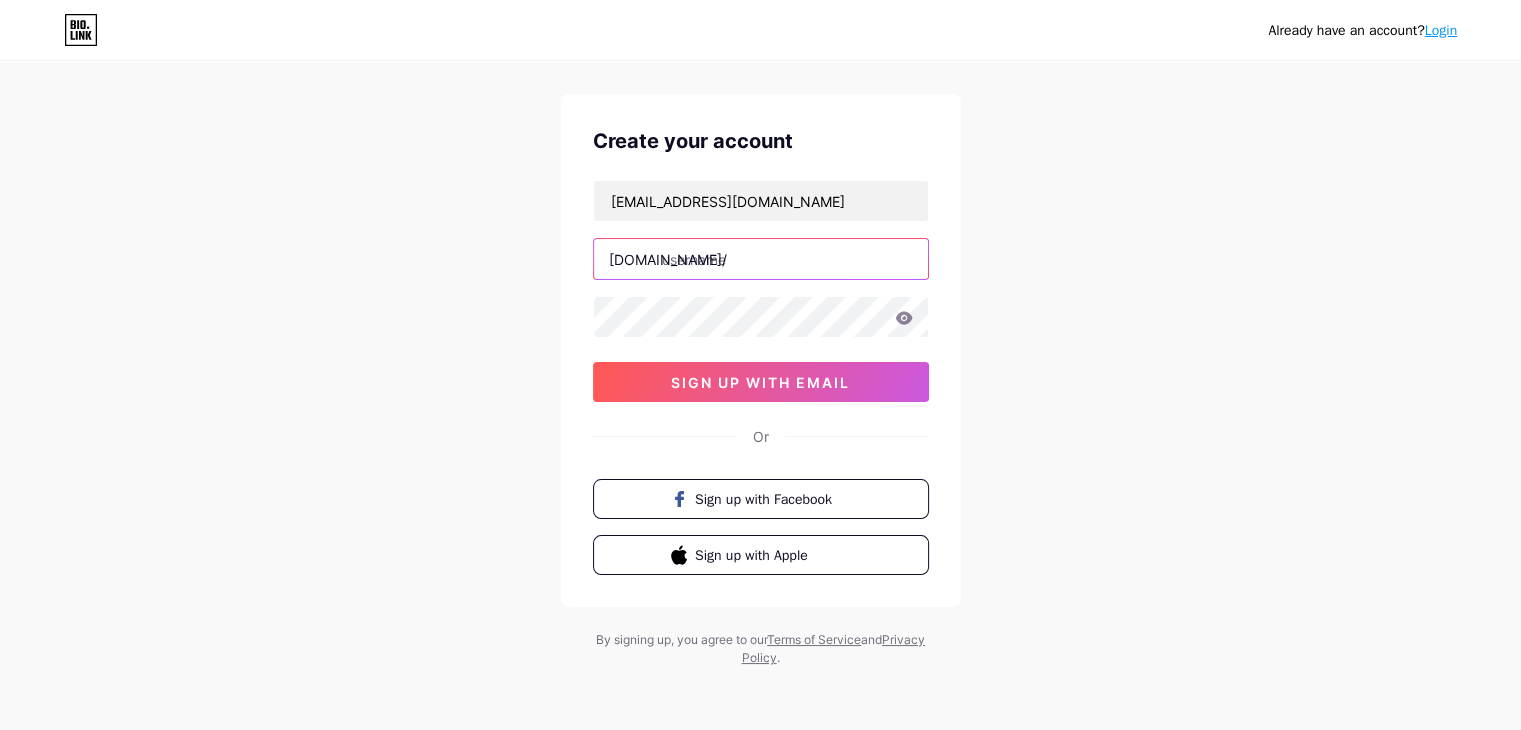 paste on "raiba1234" 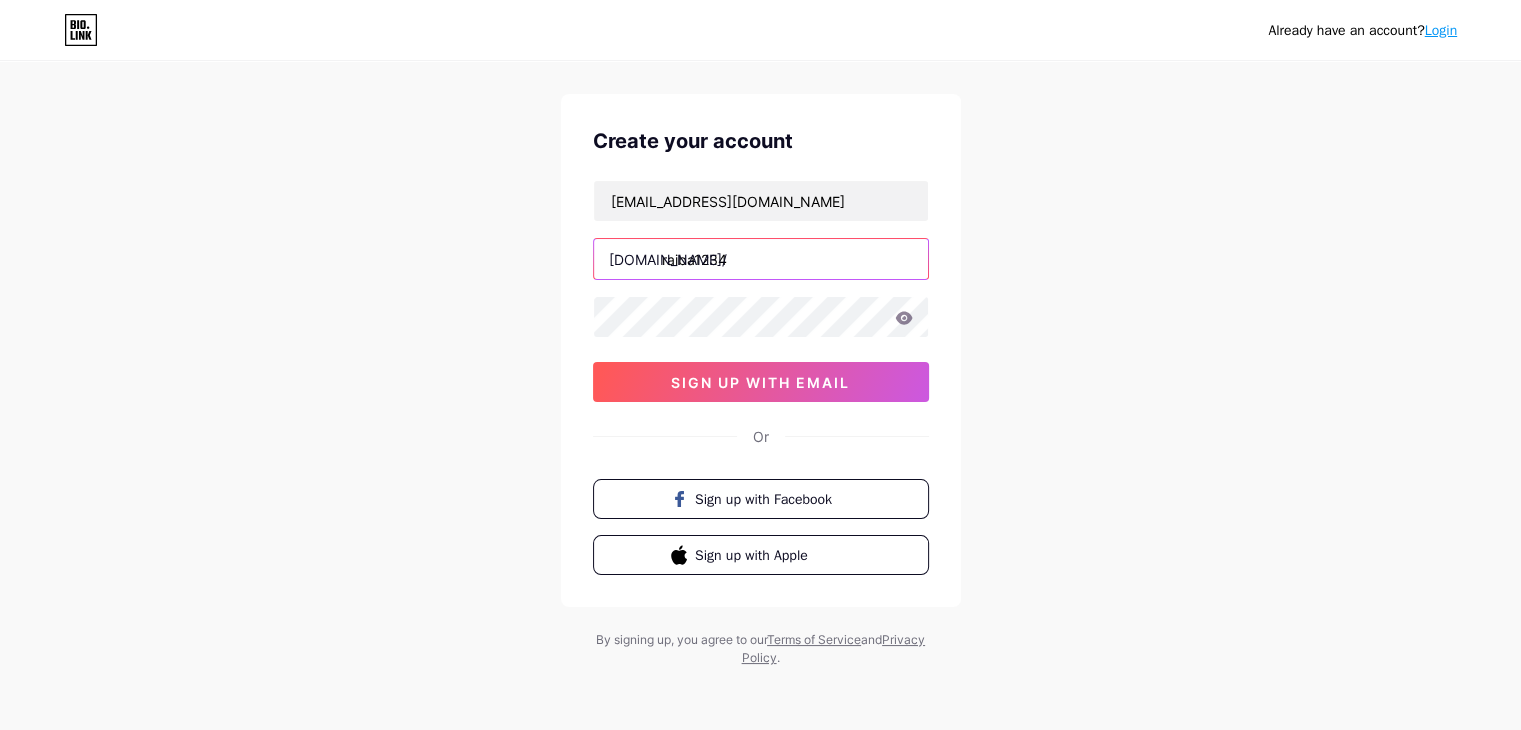 type on "raiba1234" 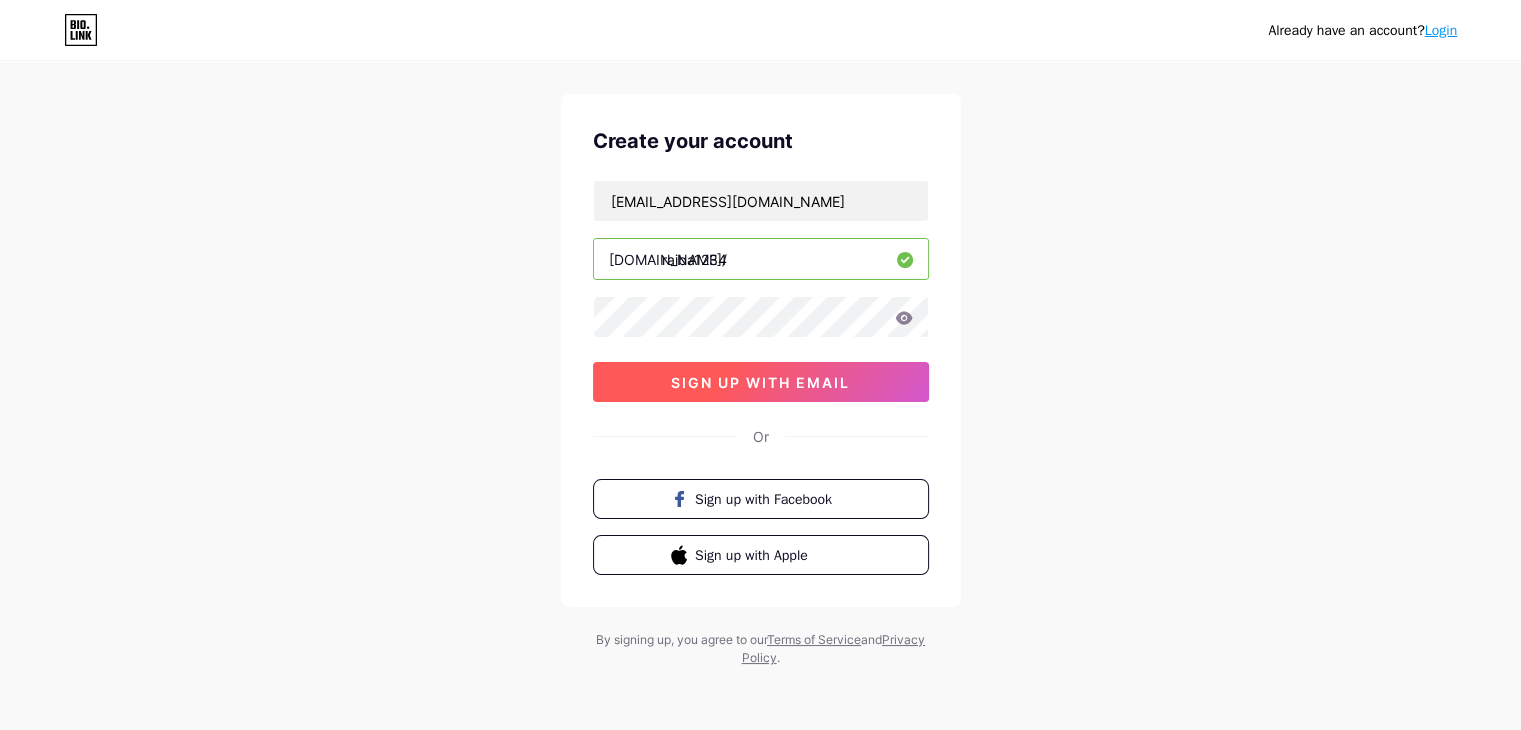 click on "sign up with email" at bounding box center (760, 382) 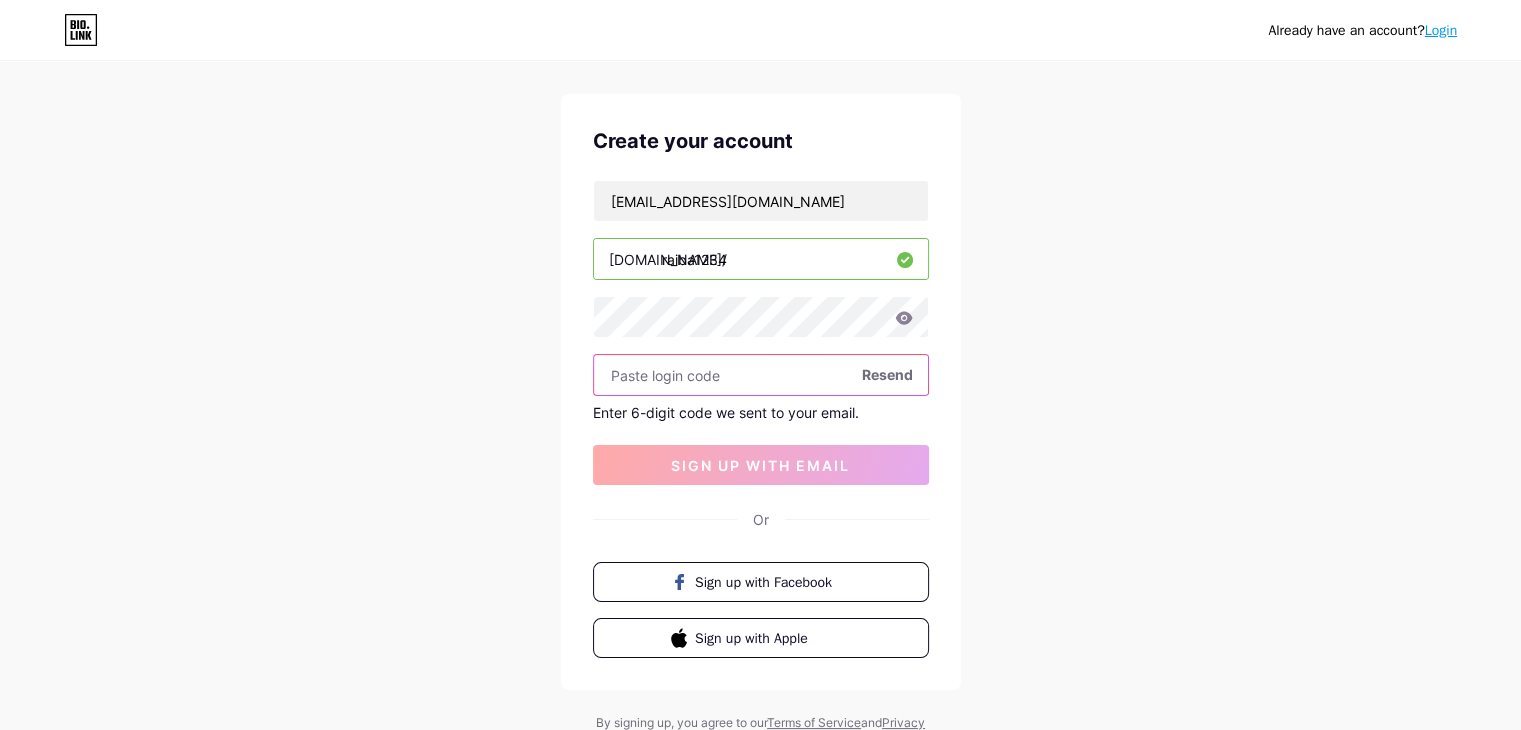 click at bounding box center [761, 375] 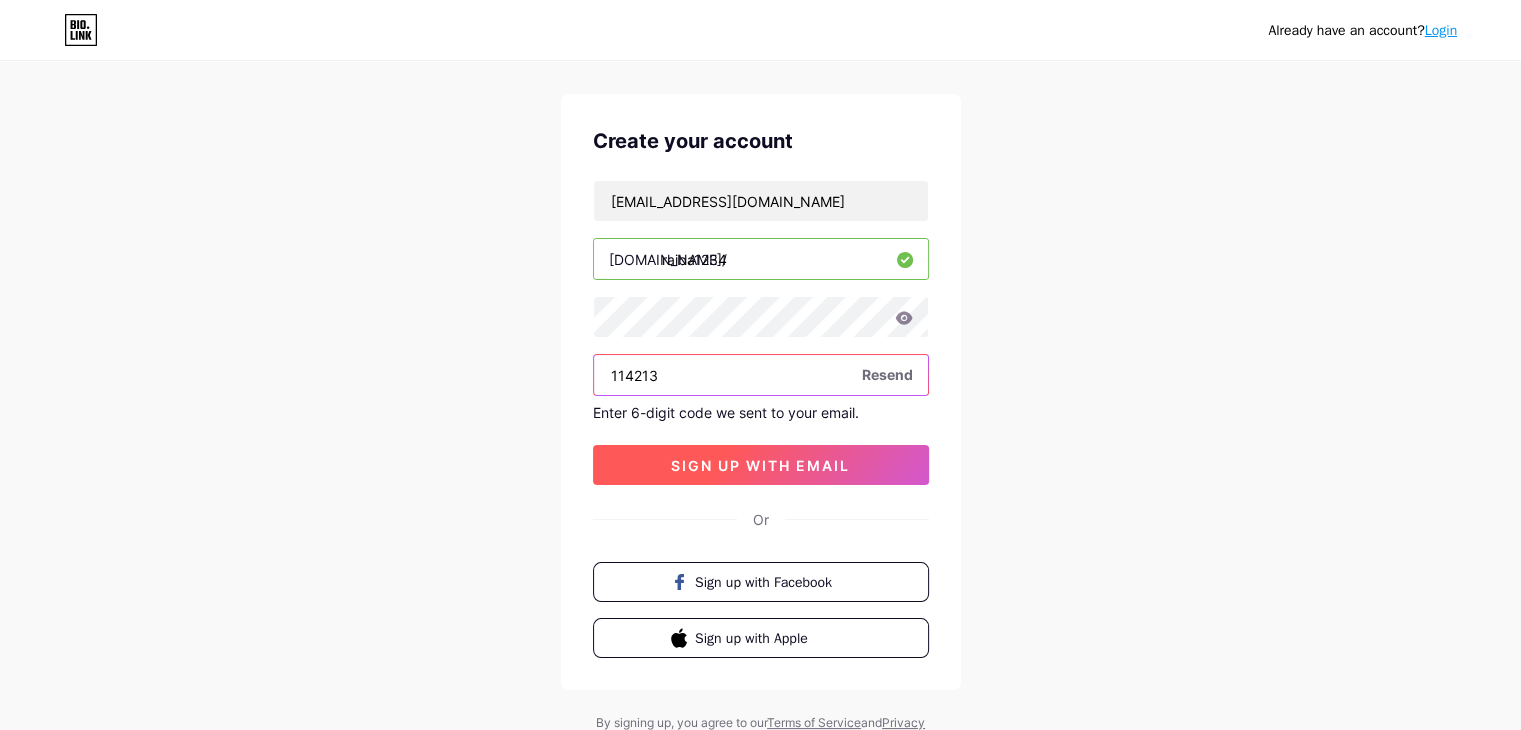 type on "114213" 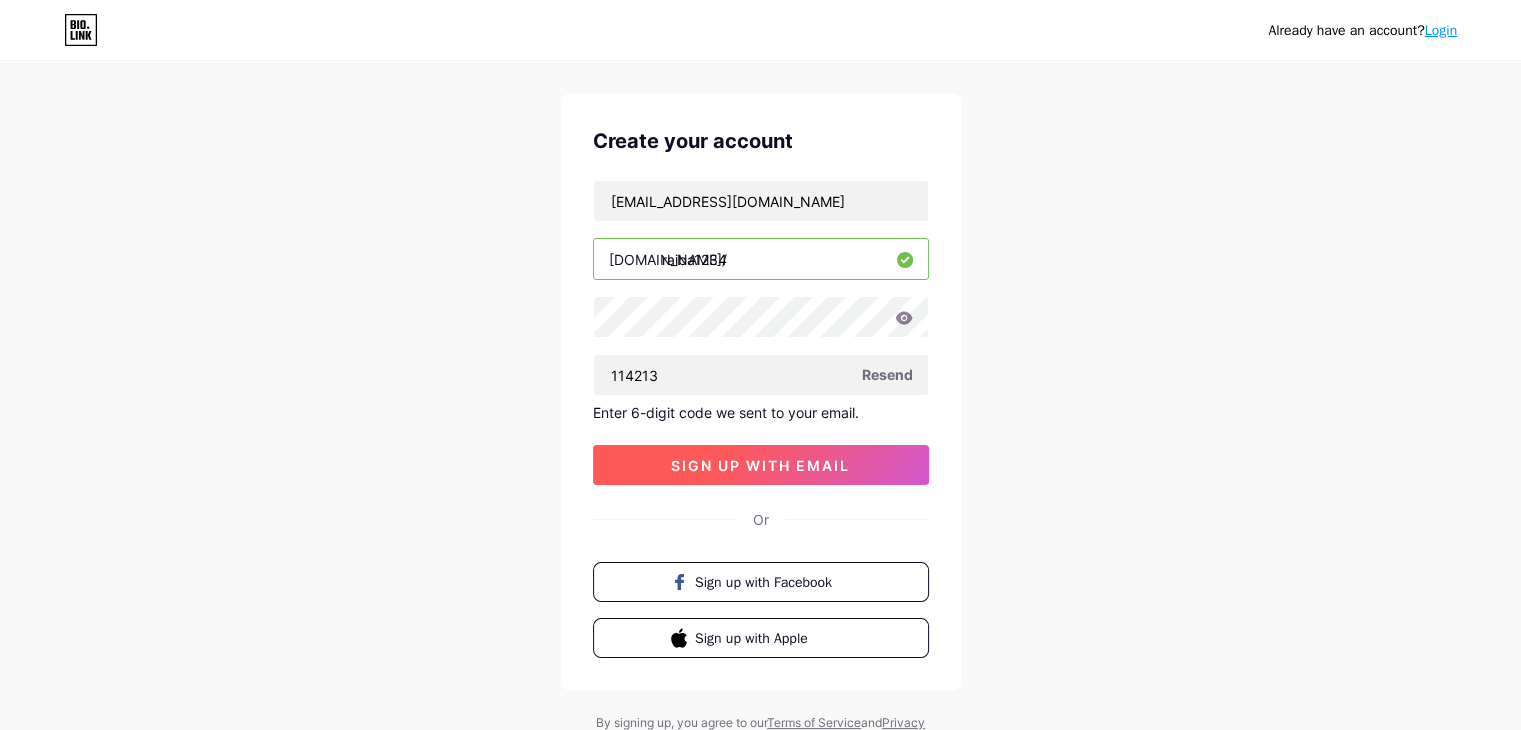 click on "sign up with email" at bounding box center [761, 465] 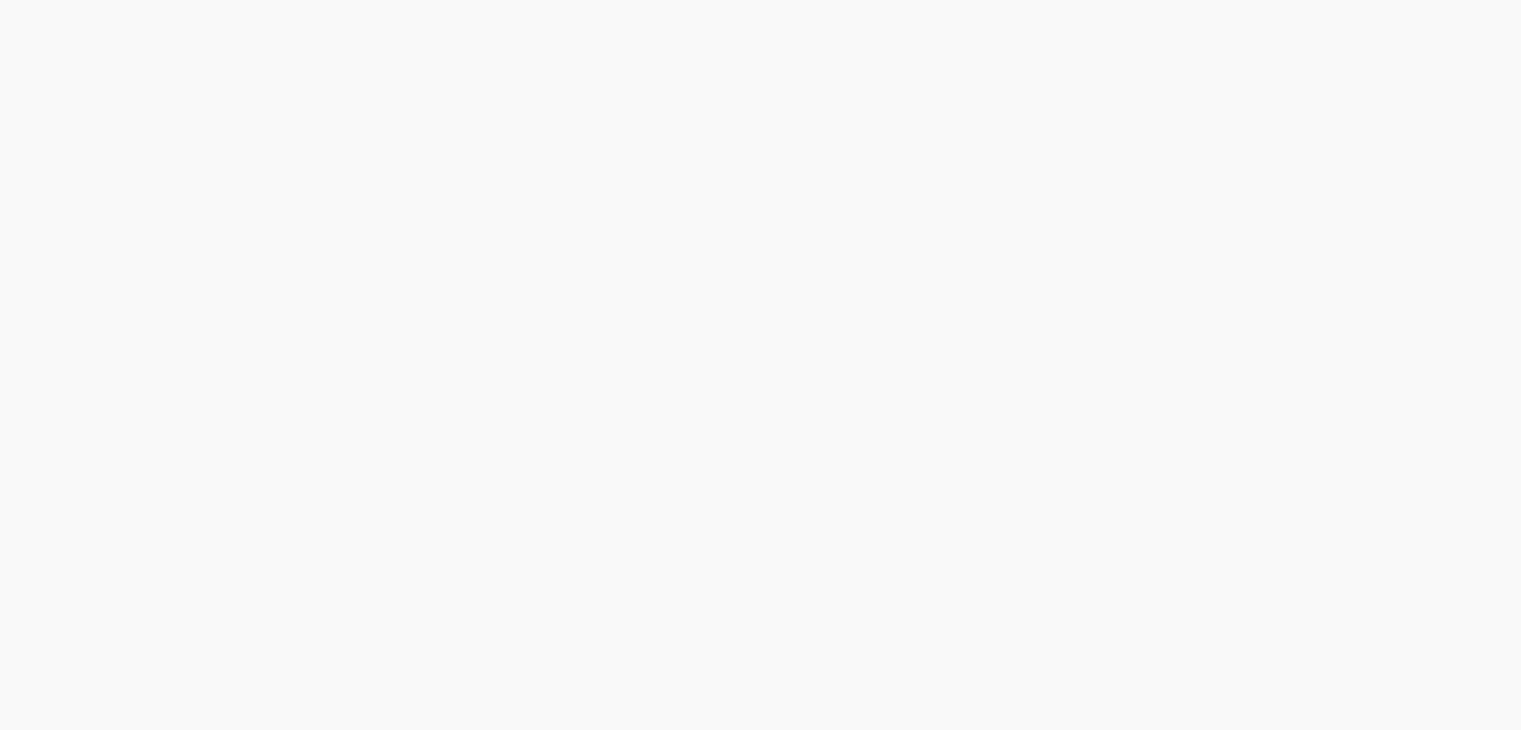 scroll, scrollTop: 0, scrollLeft: 0, axis: both 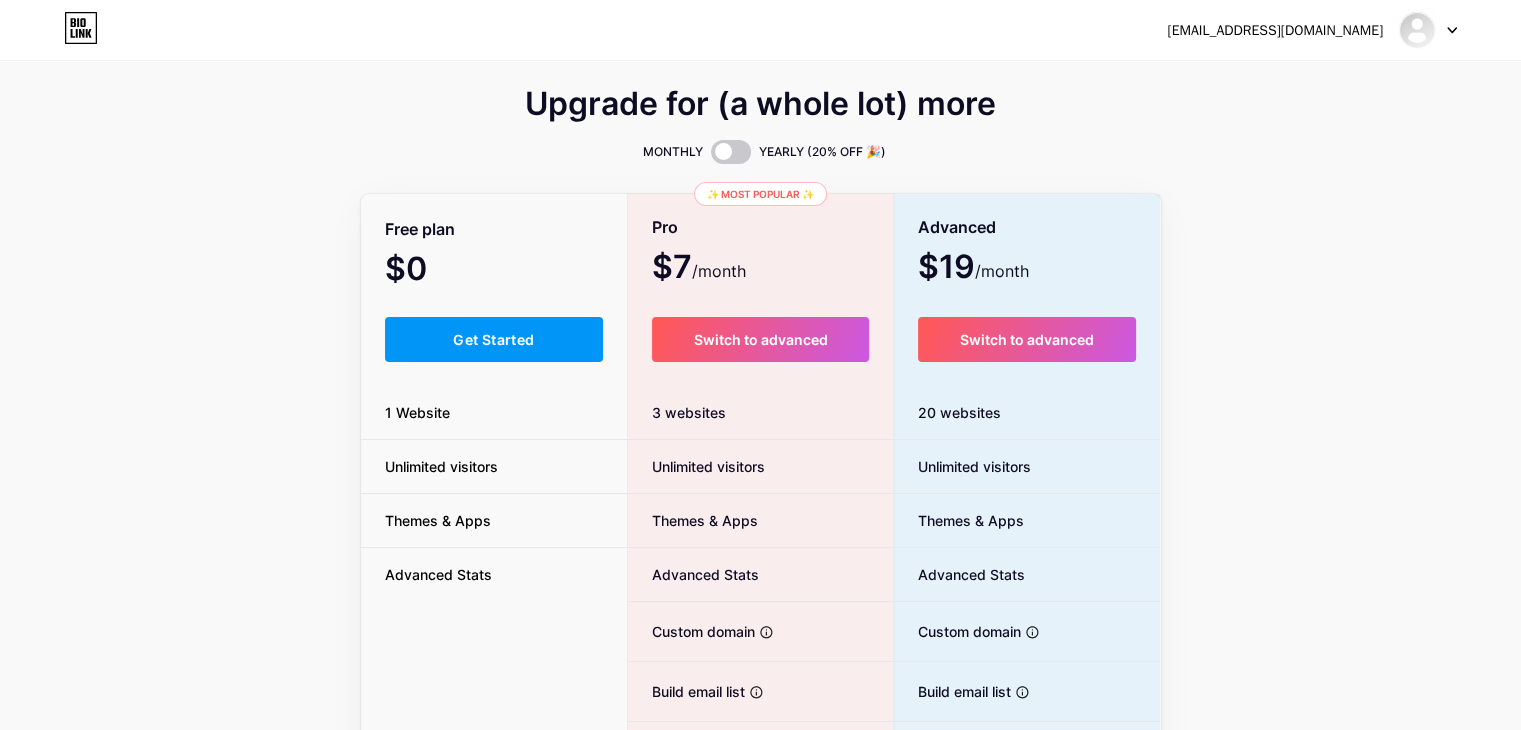 click 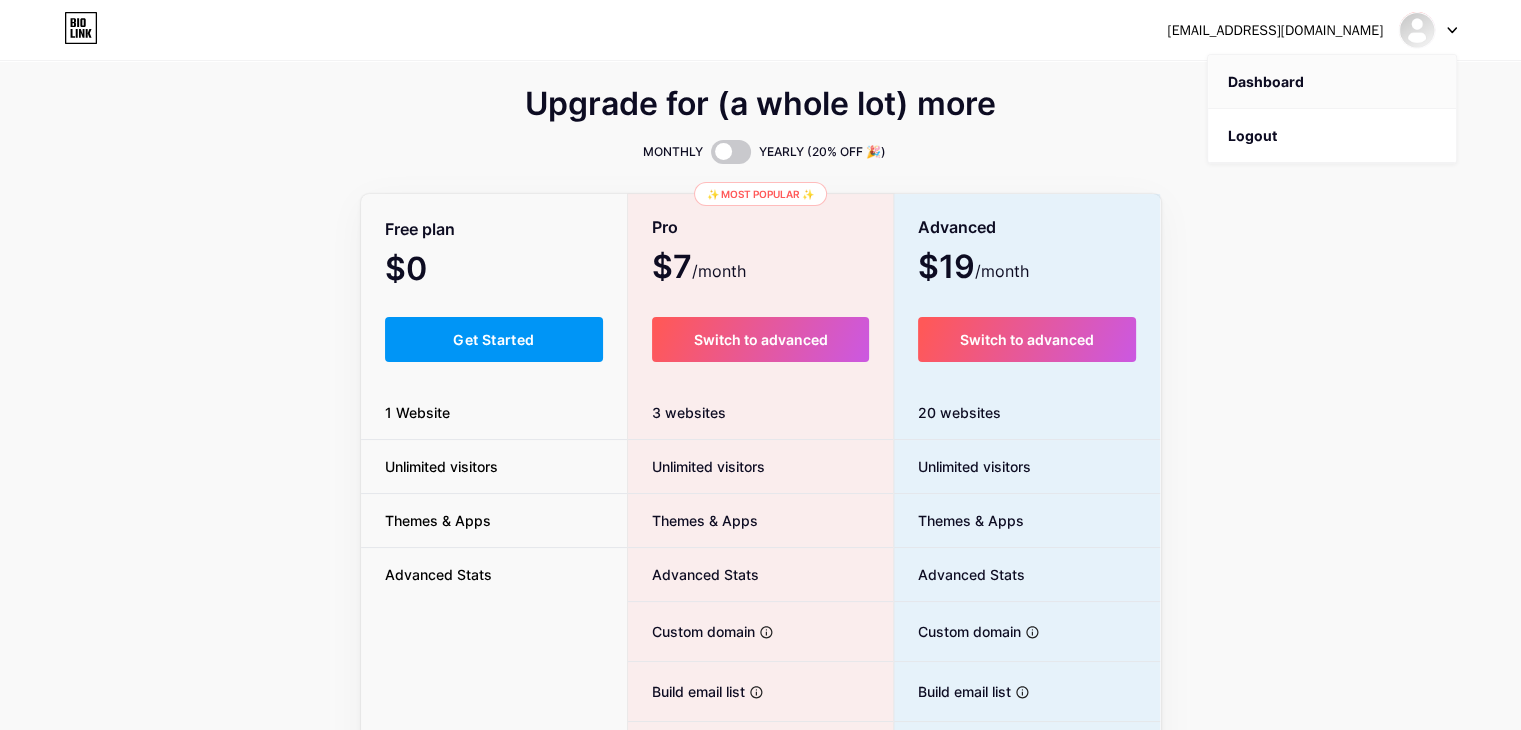 click on "Dashboard" at bounding box center (1332, 82) 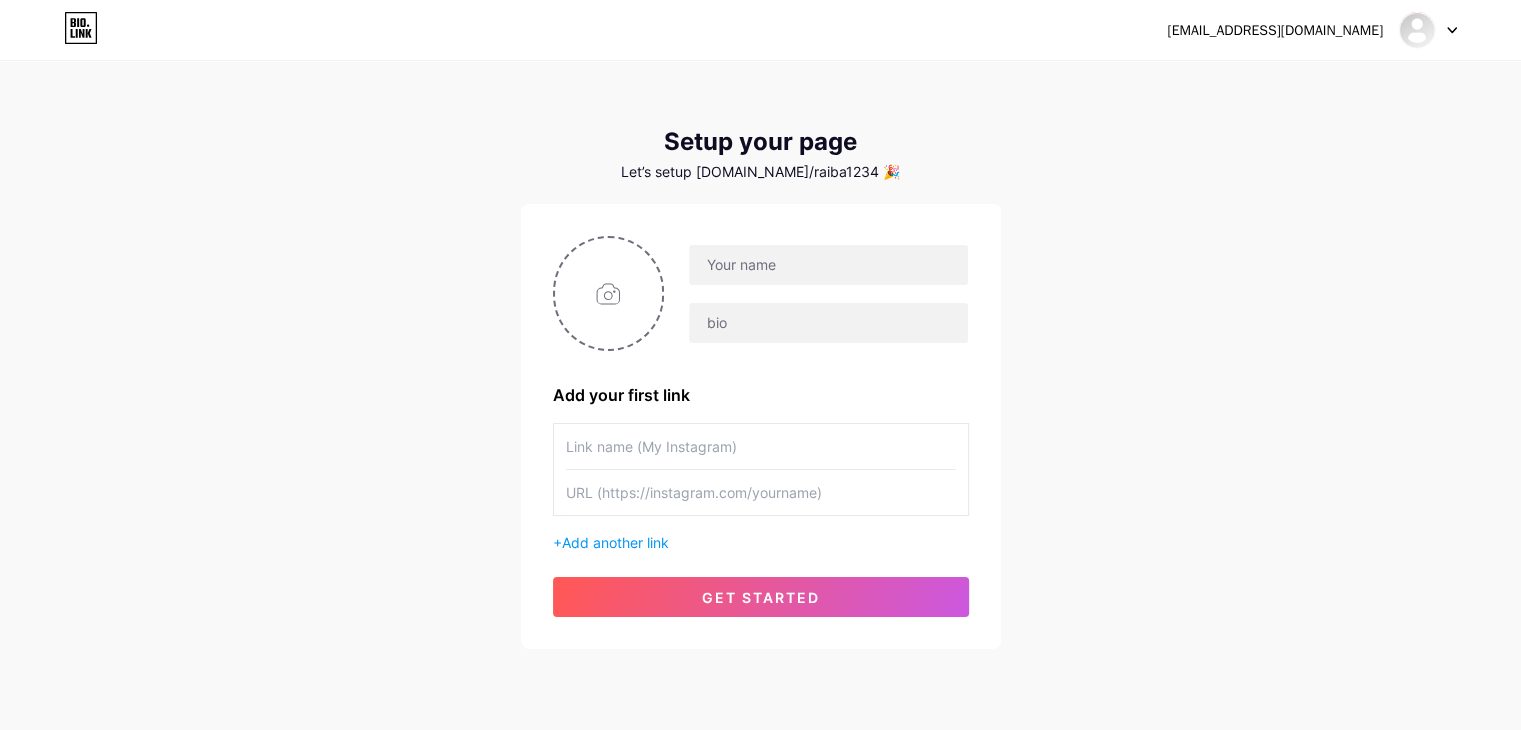 click at bounding box center [761, 446] 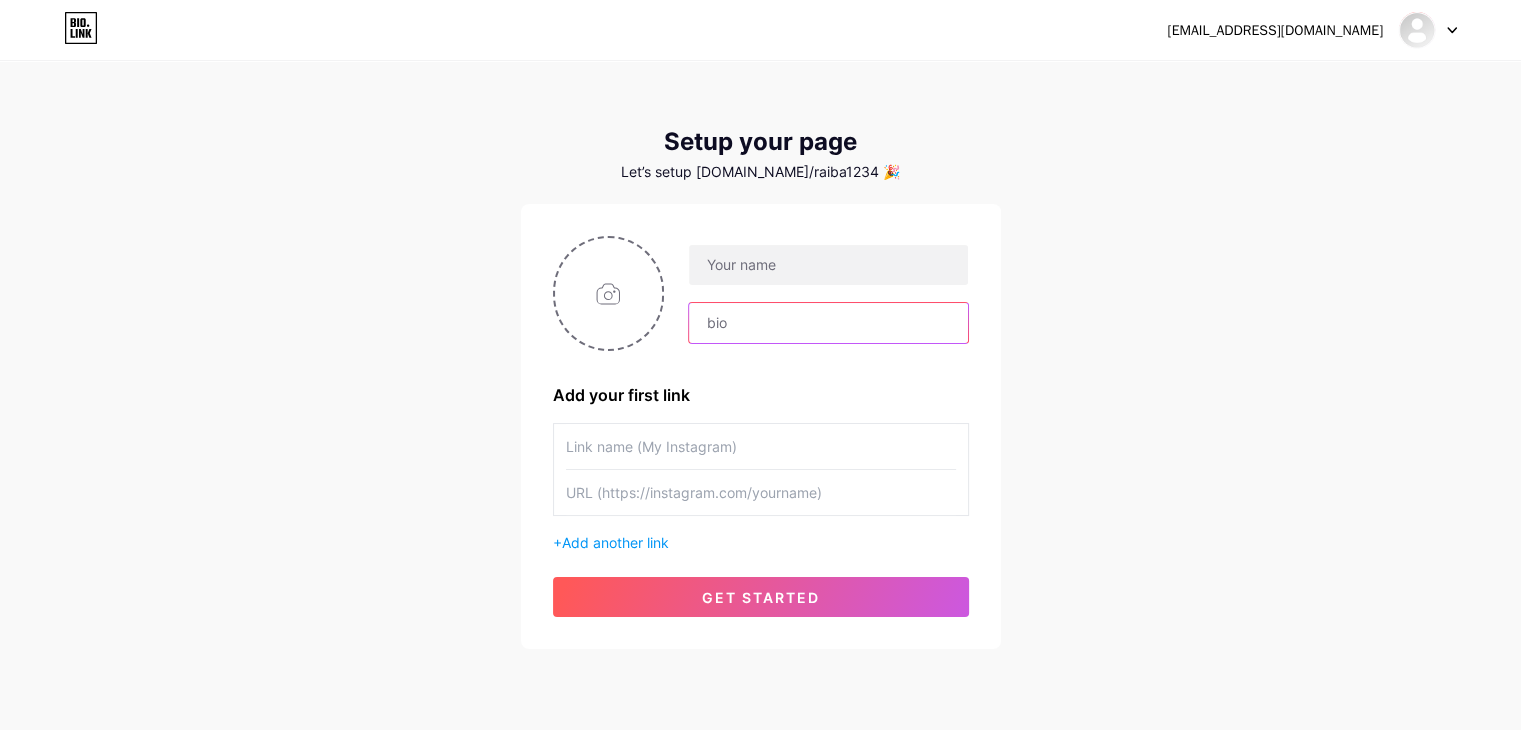 click at bounding box center [828, 323] 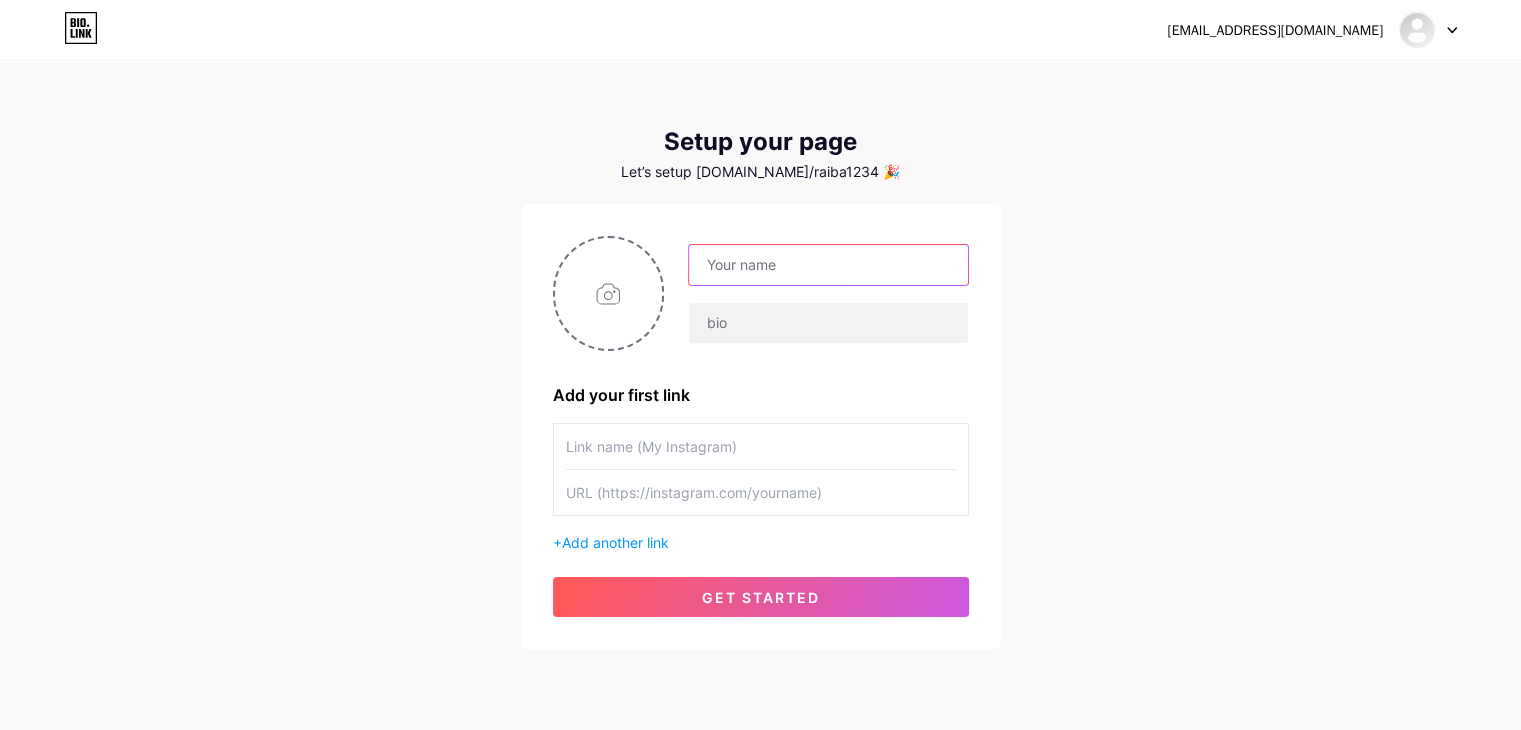 click at bounding box center (828, 265) 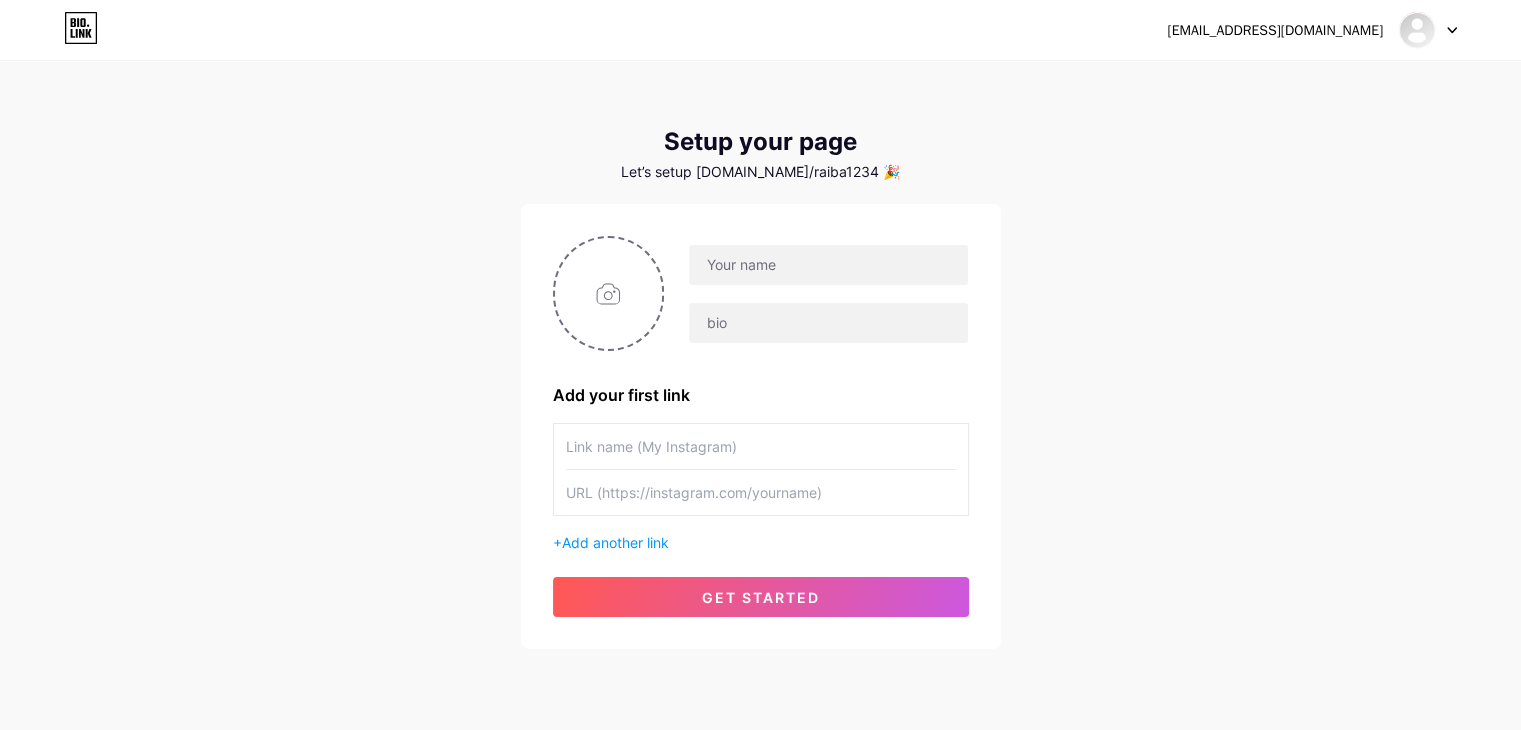 click on "Add your first link
+  Add another link     get started" at bounding box center [761, 426] 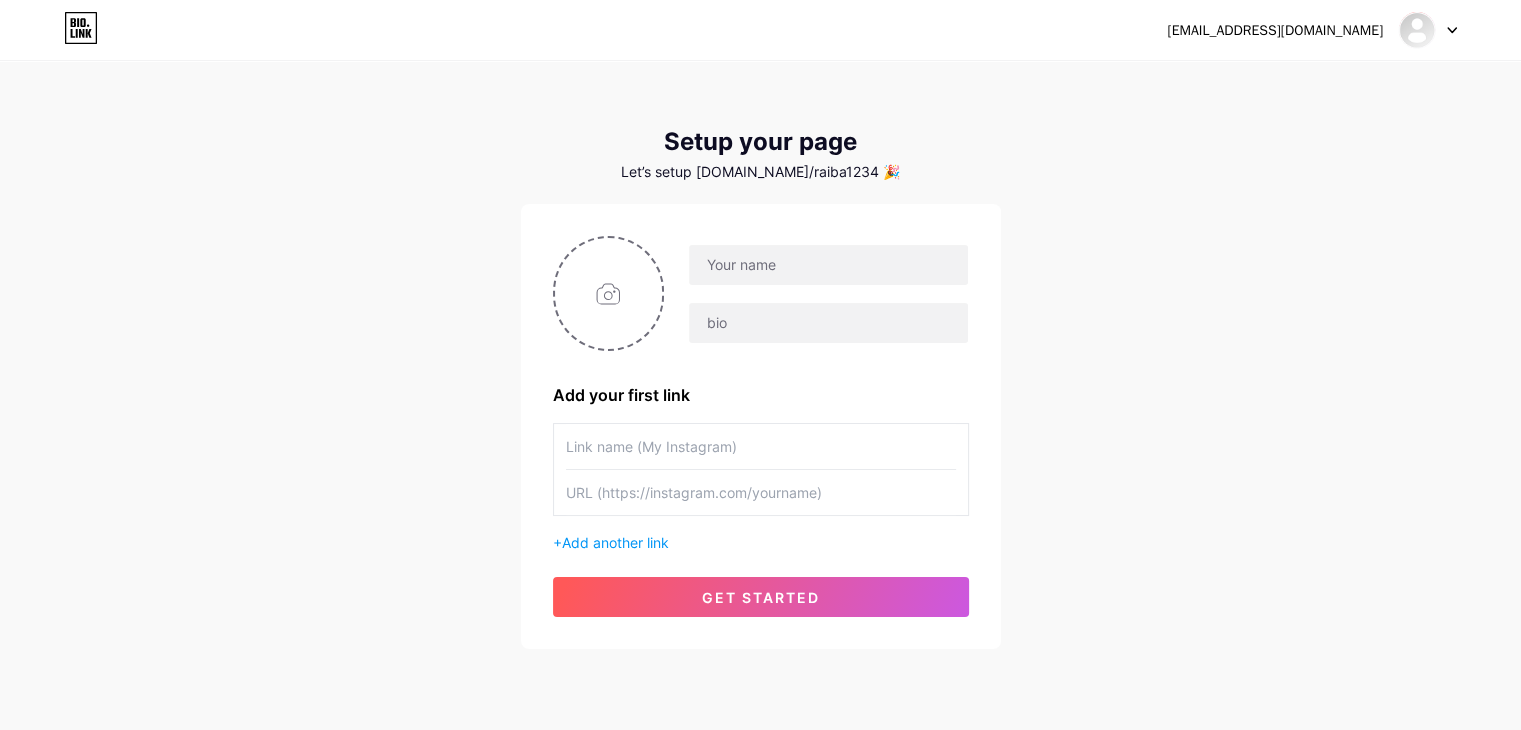 click at bounding box center (1428, 30) 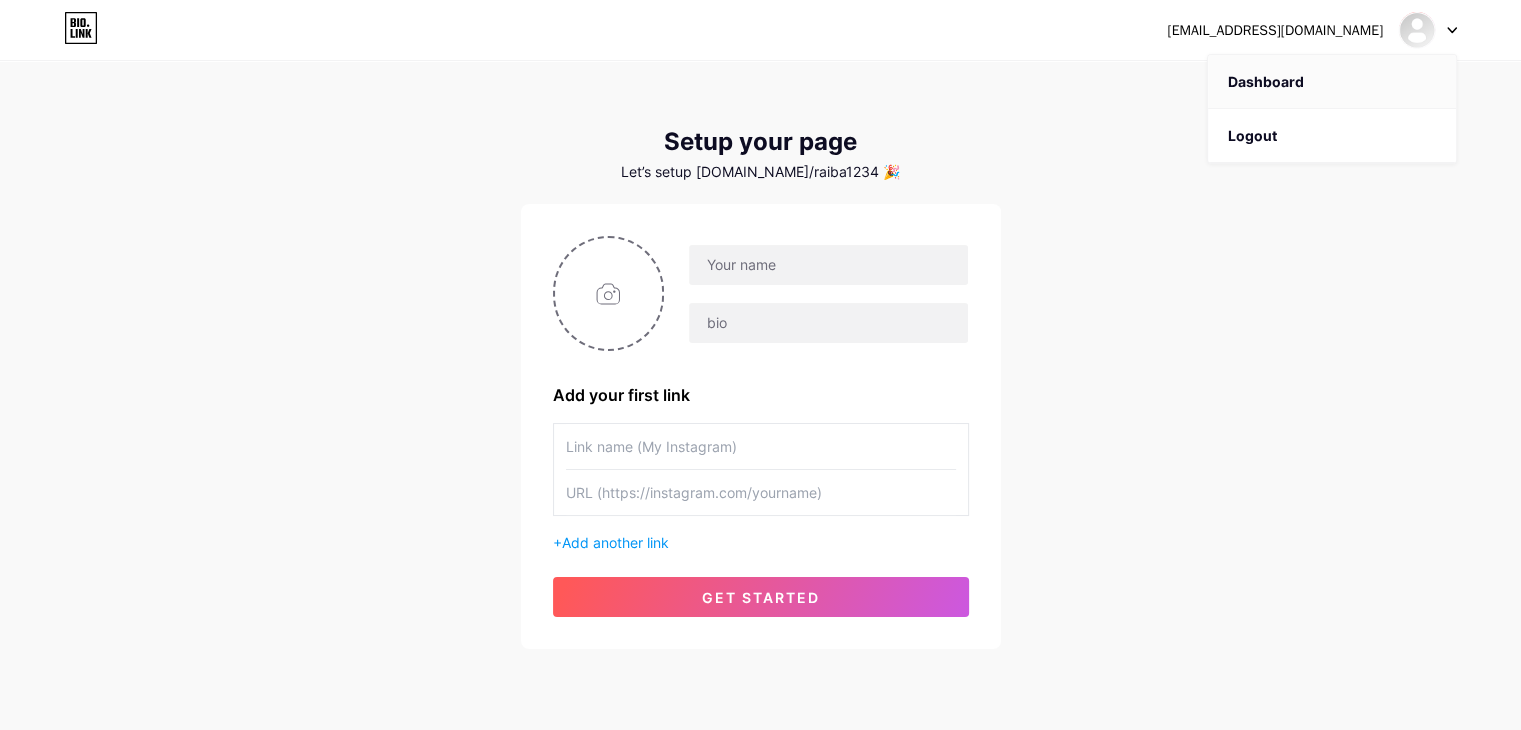 click on "Dashboard" at bounding box center (1332, 82) 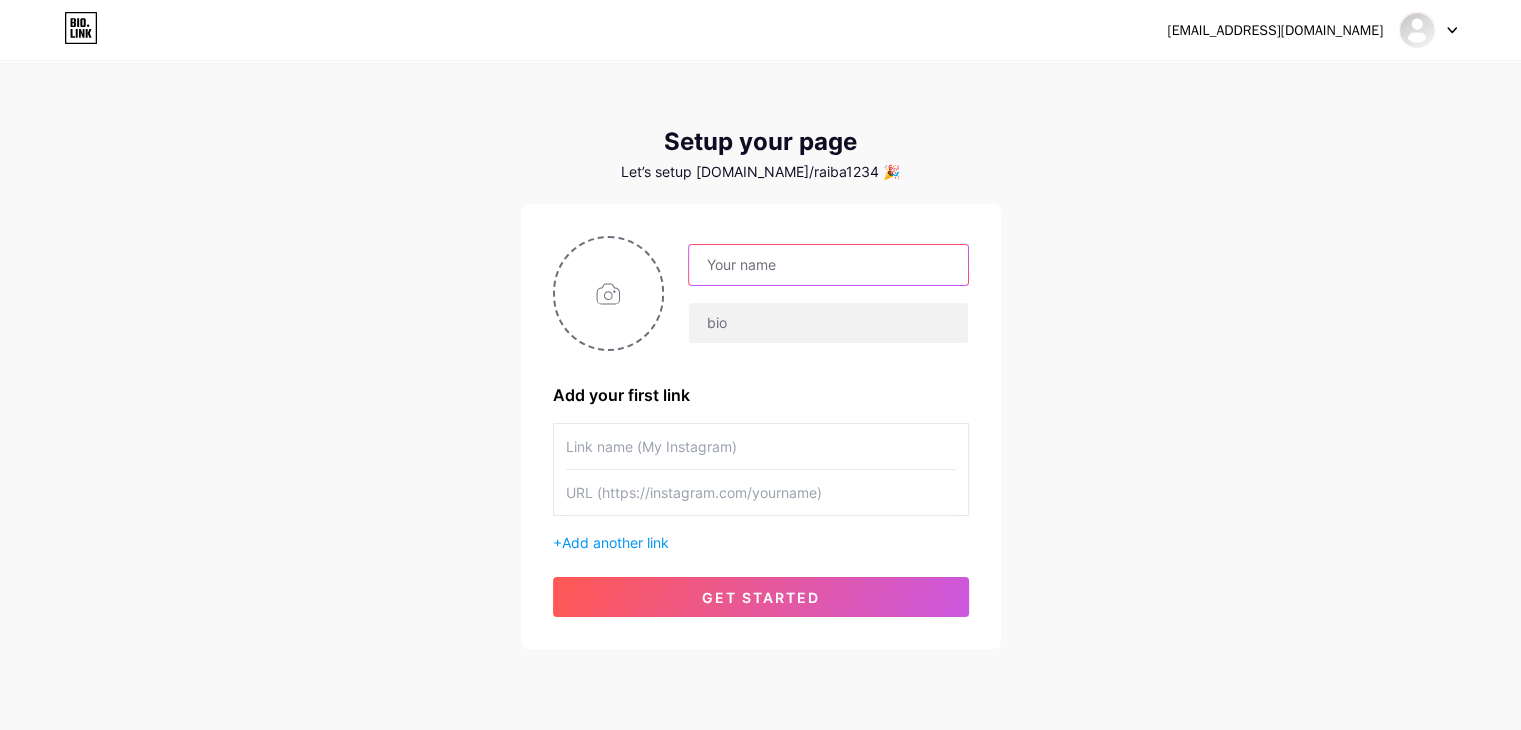 click at bounding box center (828, 265) 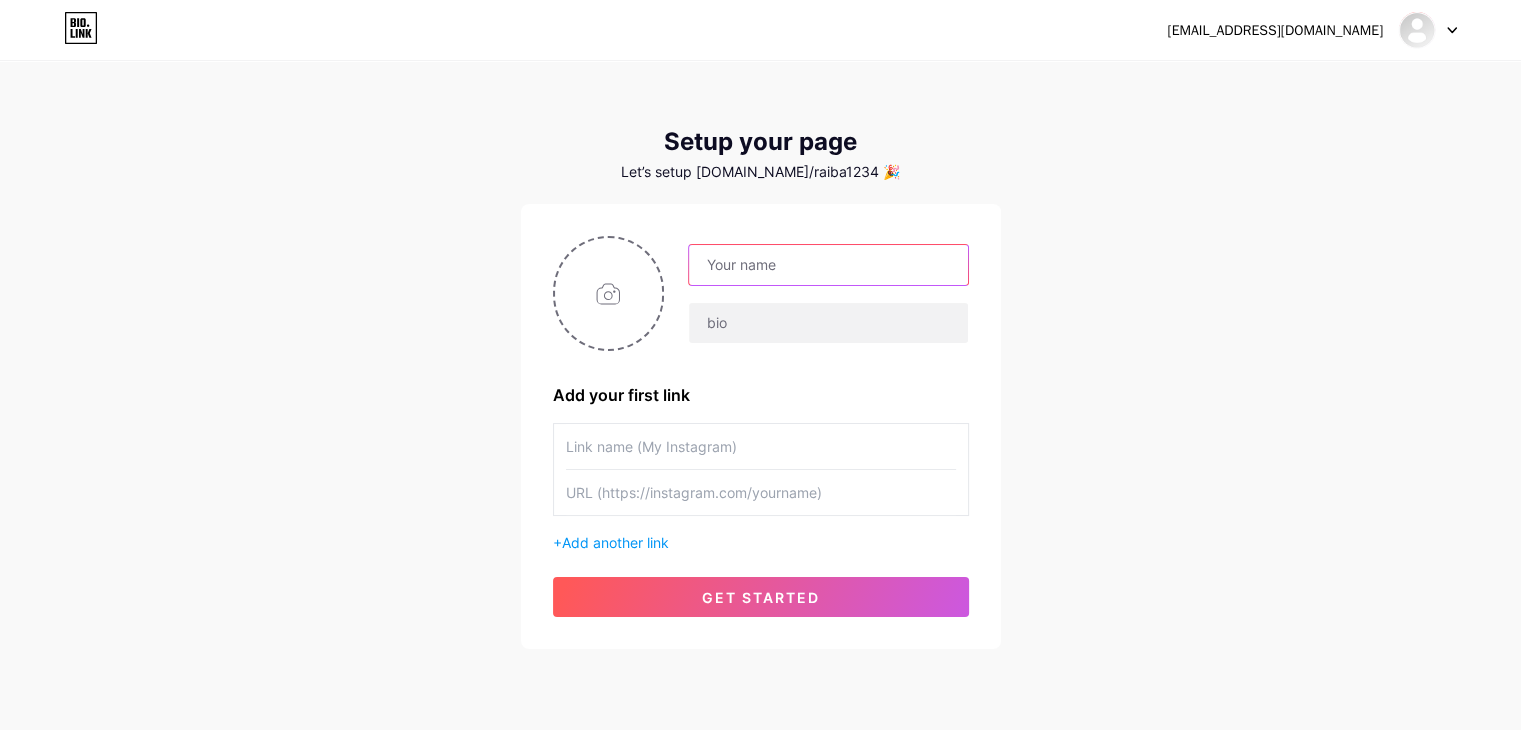 type on "[EMAIL_ADDRESS][DOMAIN_NAME]" 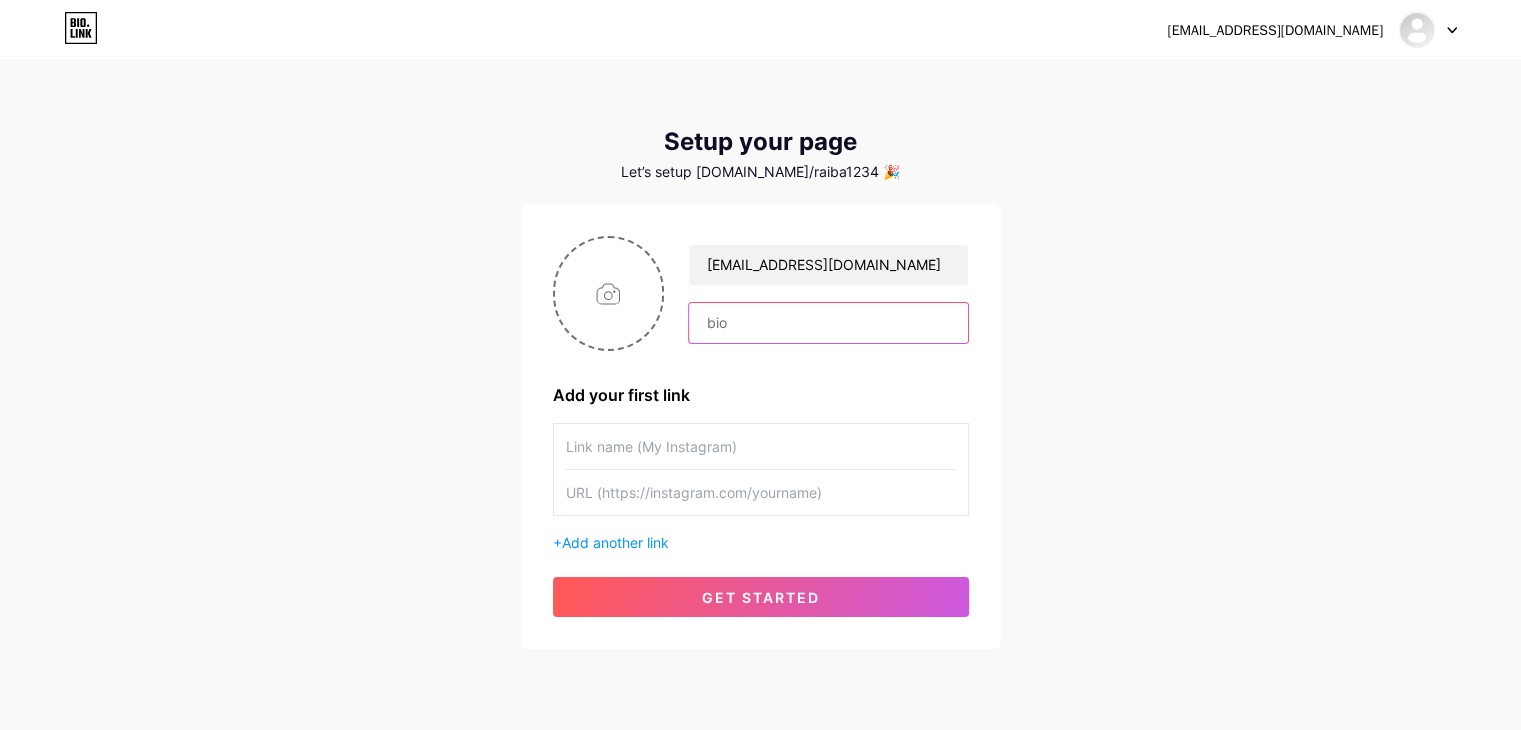 click at bounding box center (828, 323) 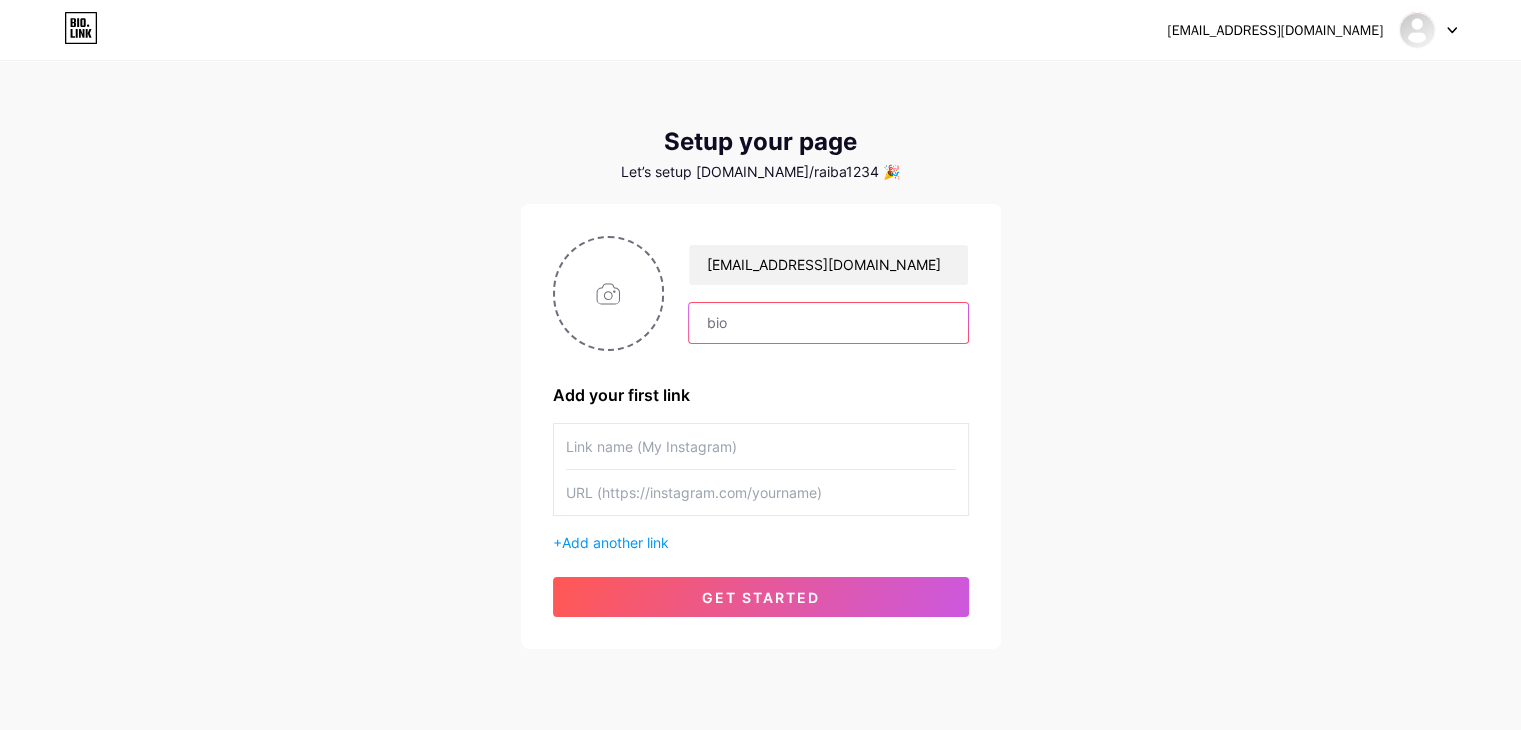 paste on "Ever wondered what yoga really is? It’s more than just fancy poses or [MEDICAL_DATA]. Yoga is an ancient practice—a blend of physical movements, breathwork, and meditation that helps align your body, mind, and soul. Think of it like rebooting your internal software every day." 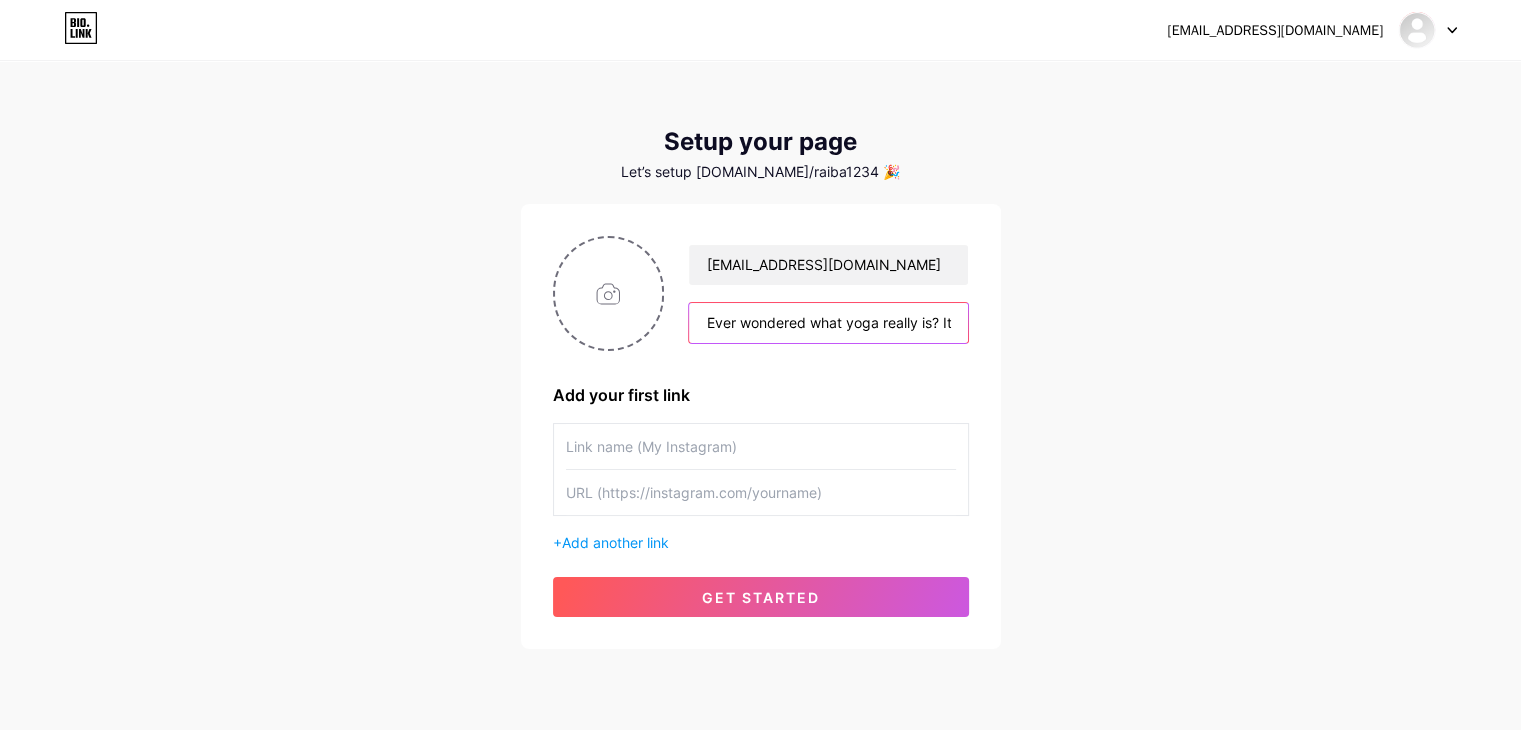 scroll, scrollTop: 0, scrollLeft: 1578, axis: horizontal 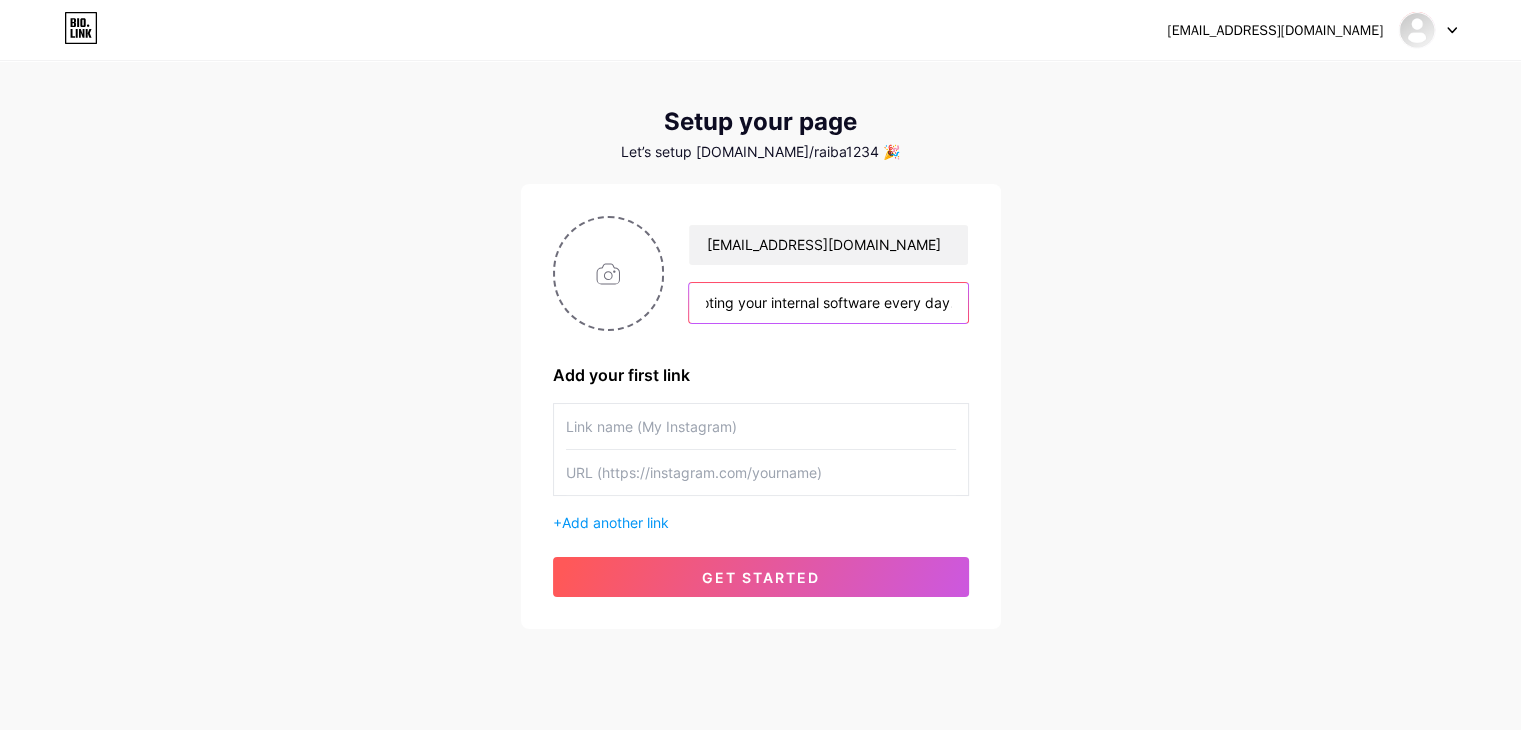 click on "Ever wondered what yoga really is? It’s more than just fancy poses or [MEDICAL_DATA]. Yoga is an ancient practice—a blend of physical movements, breathwork, and meditation that helps align your body, mind, and soul. Think of it like rebooting your internal software every day." at bounding box center [828, 303] 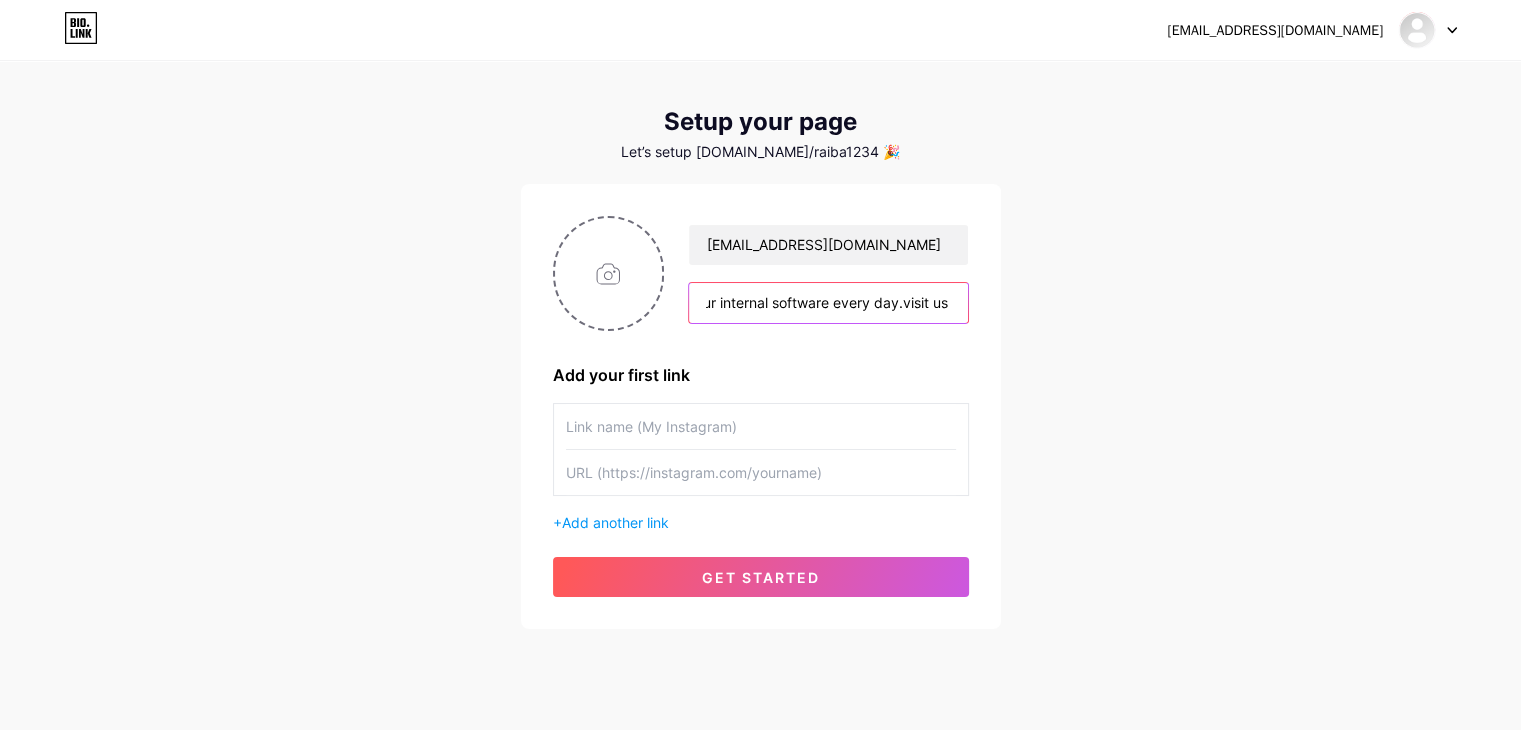 scroll, scrollTop: 0, scrollLeft: 1632, axis: horizontal 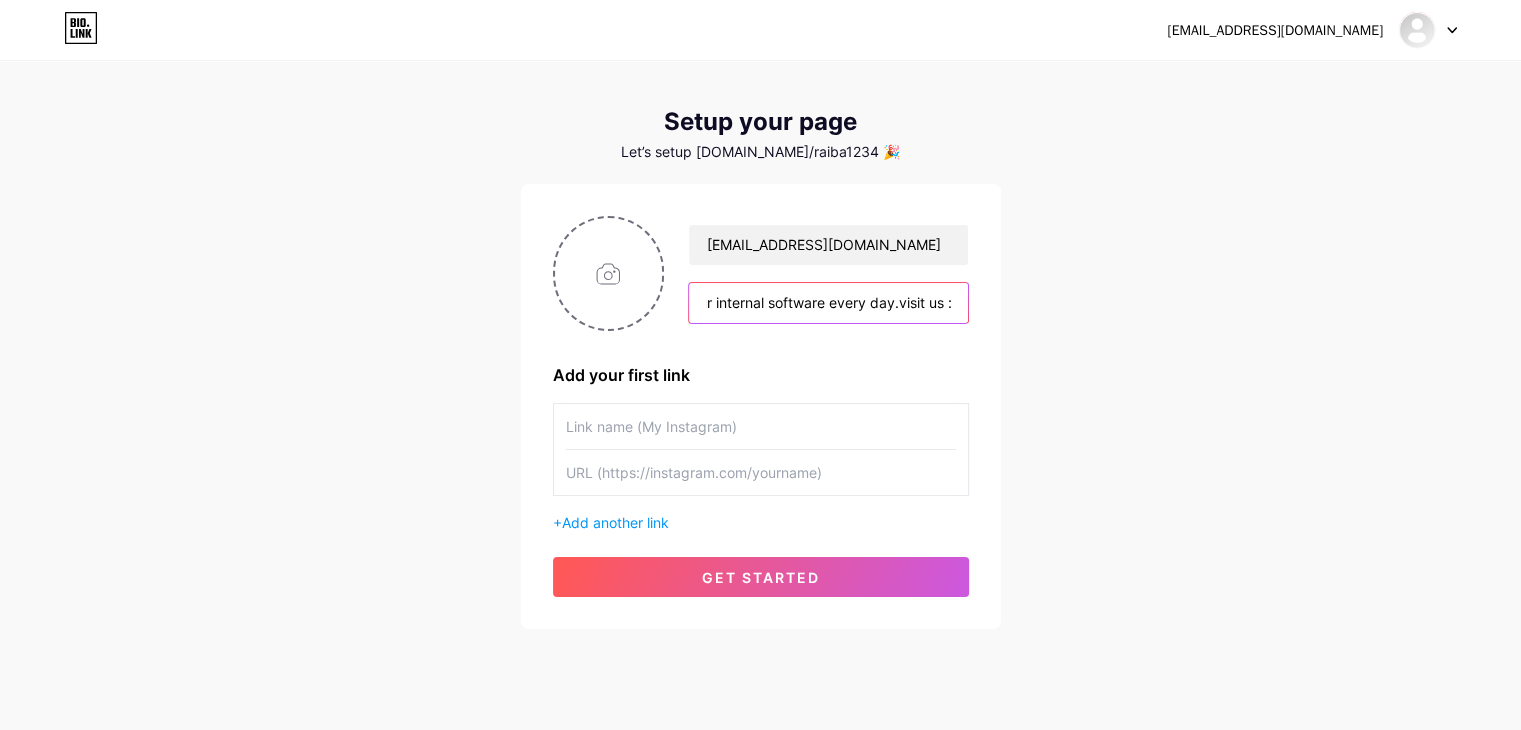 paste on "[URL][DOMAIN_NAME]" 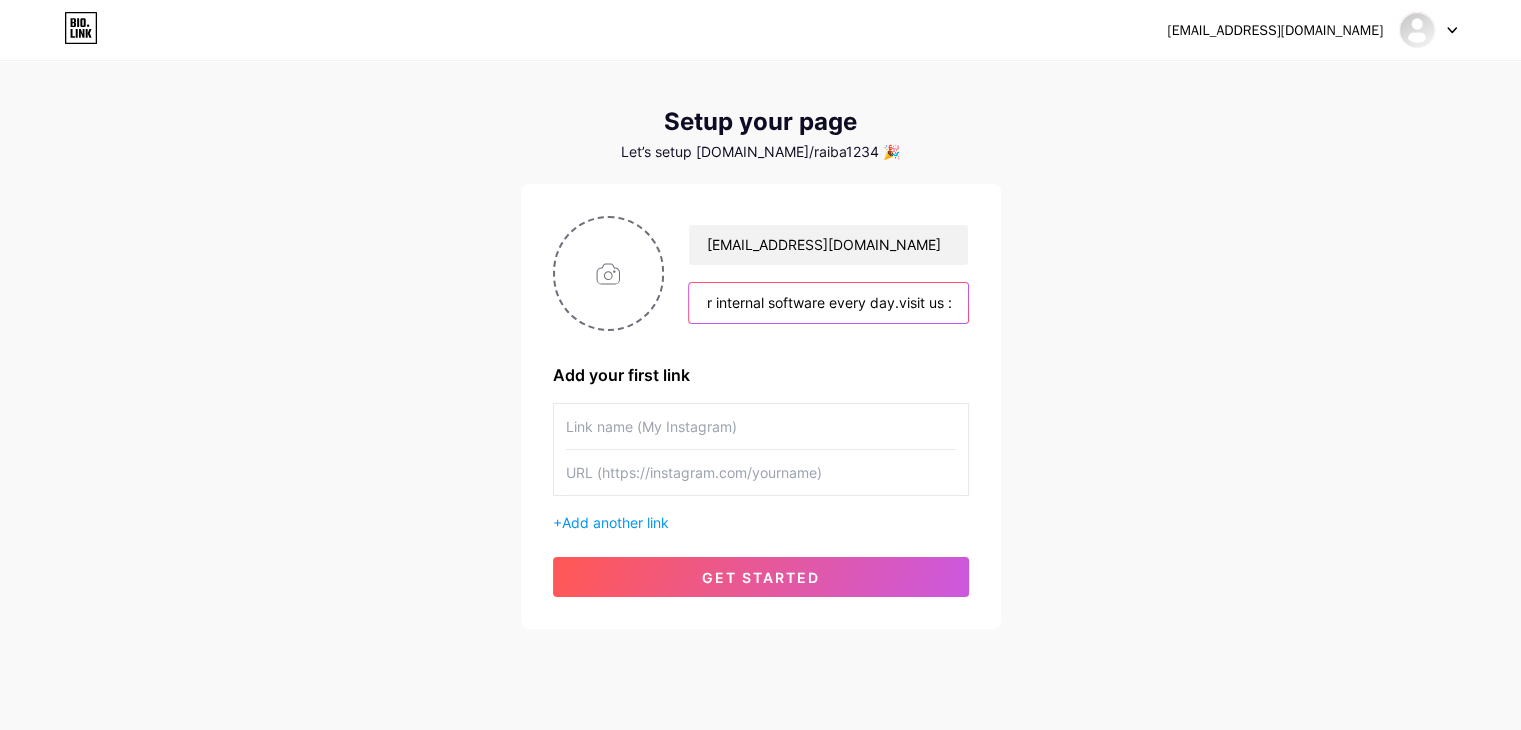 scroll, scrollTop: 0, scrollLeft: 1904, axis: horizontal 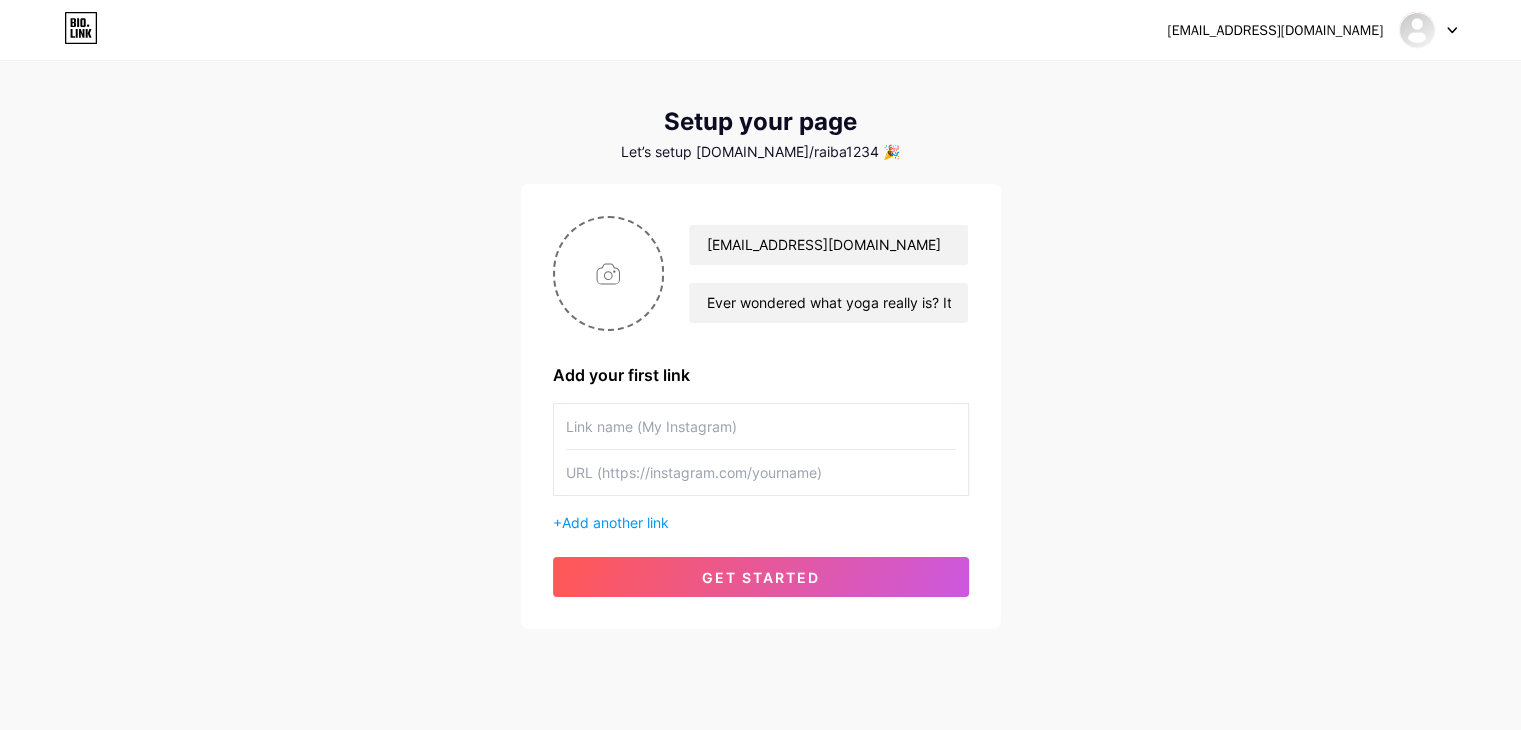 click at bounding box center [761, 426] 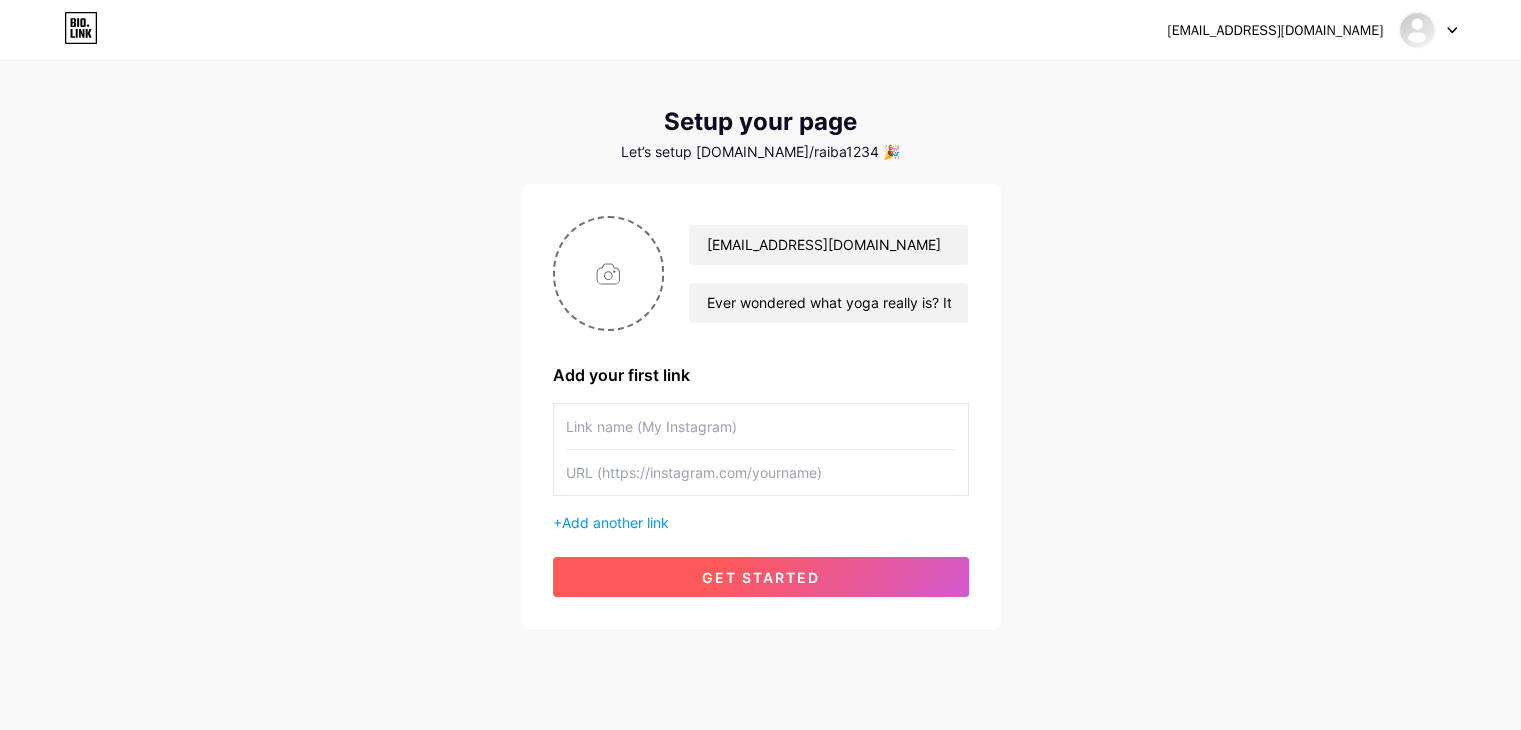 click on "get started" at bounding box center (761, 577) 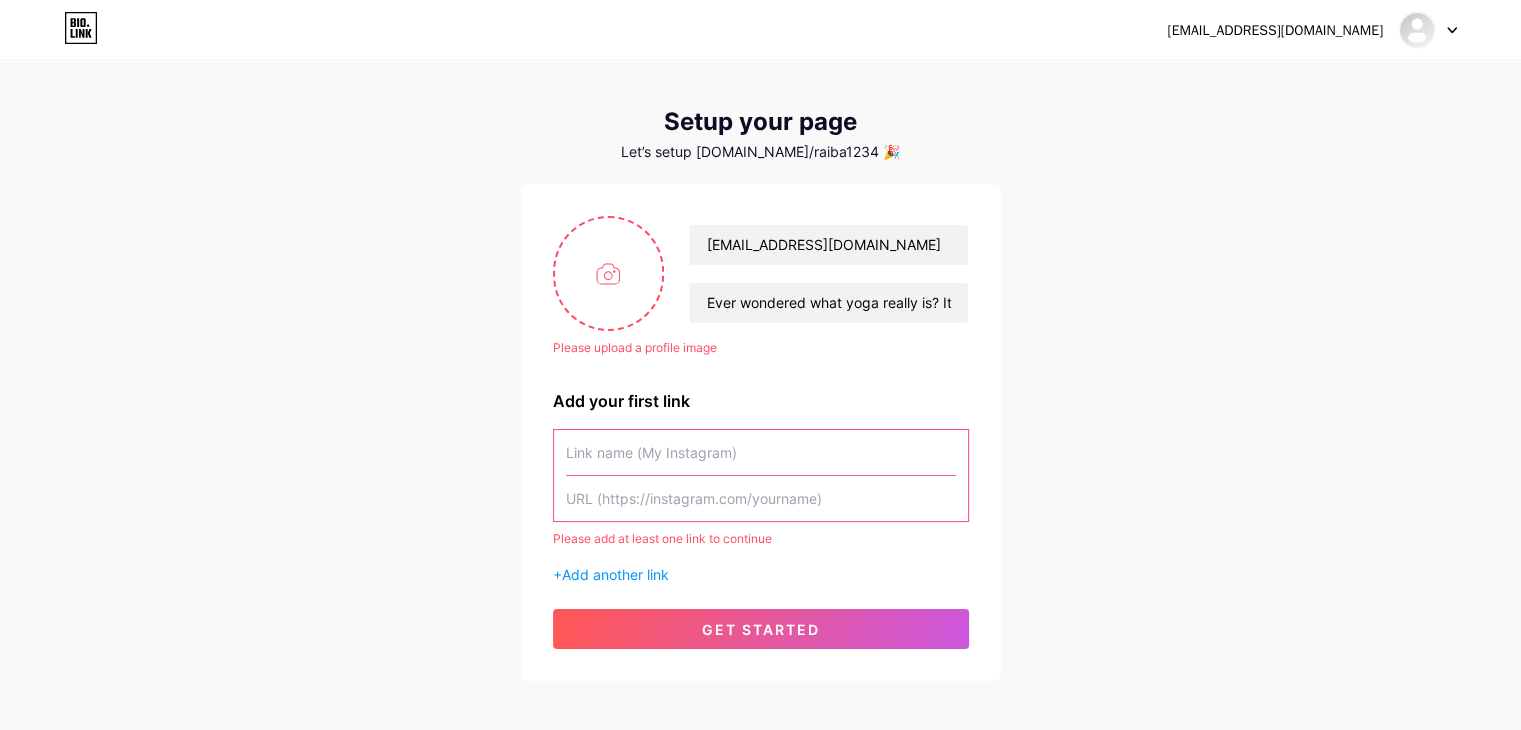 click at bounding box center (761, 452) 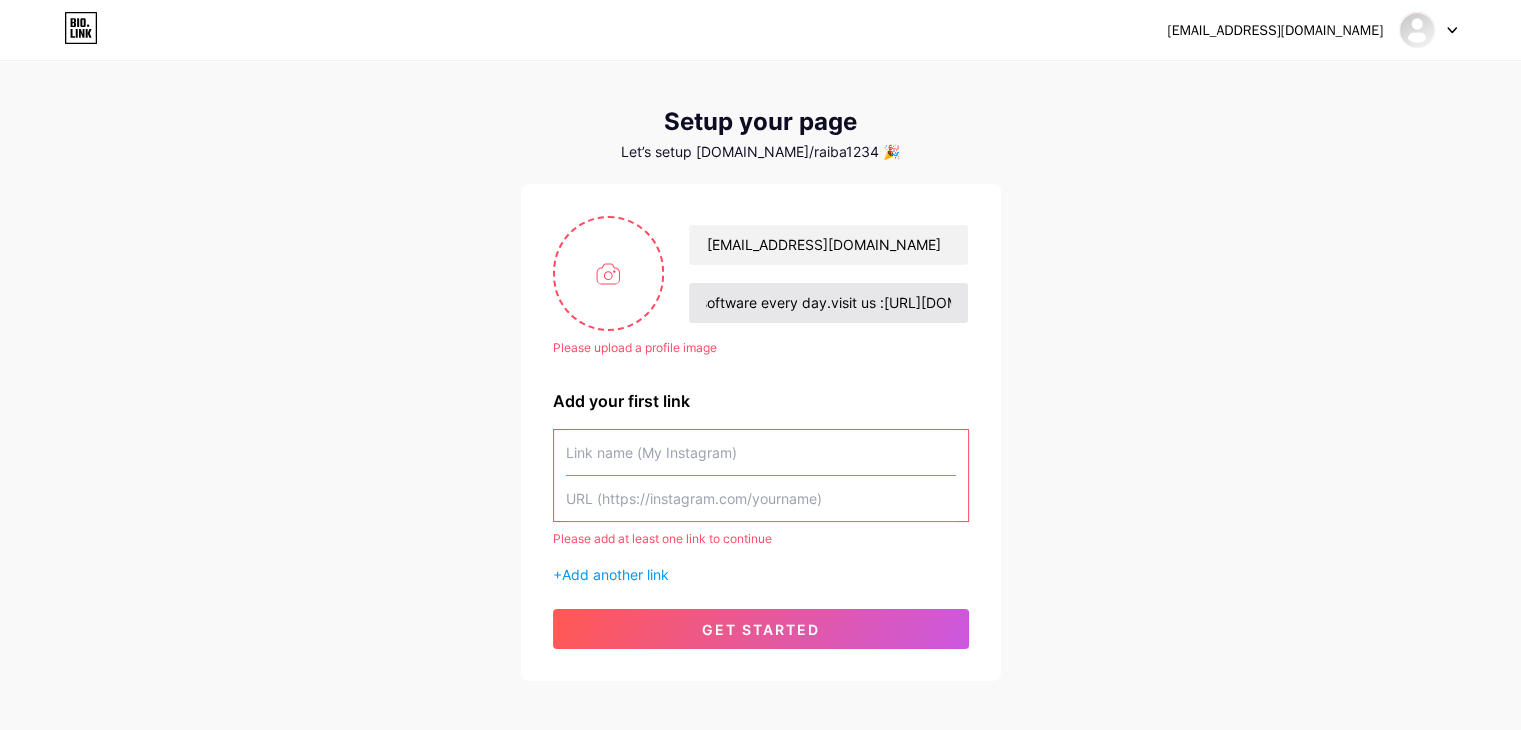 scroll, scrollTop: 0, scrollLeft: 1904, axis: horizontal 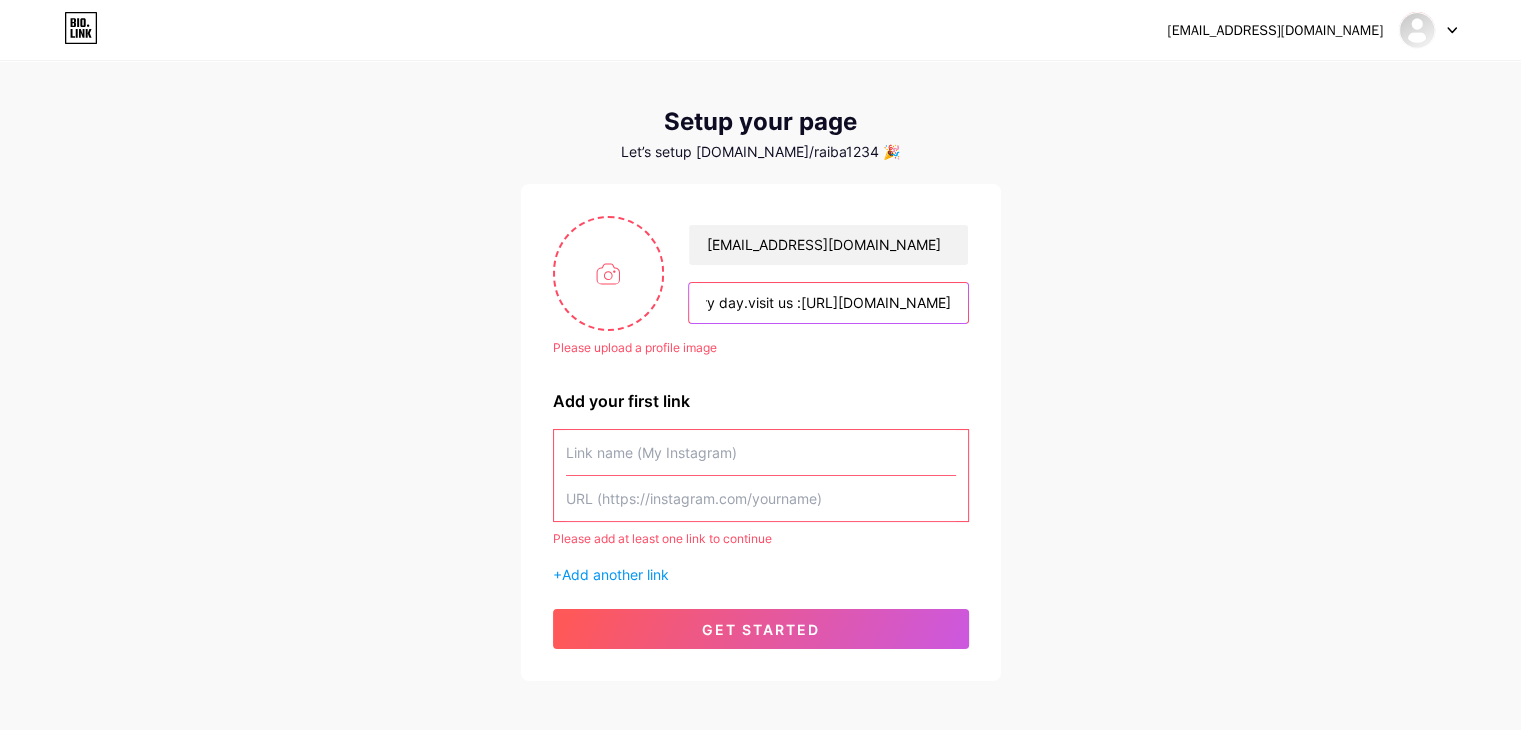 click on "Ever wondered what yoga really is? It’s more than just fancy poses or [MEDICAL_DATA]. Yoga is an ancient practice—a blend of physical movements, breathwork, and meditation that helps align your body, mind, and soul. Think of it like rebooting your internal software every day.visit us :[URL][DOMAIN_NAME]" at bounding box center [828, 303] 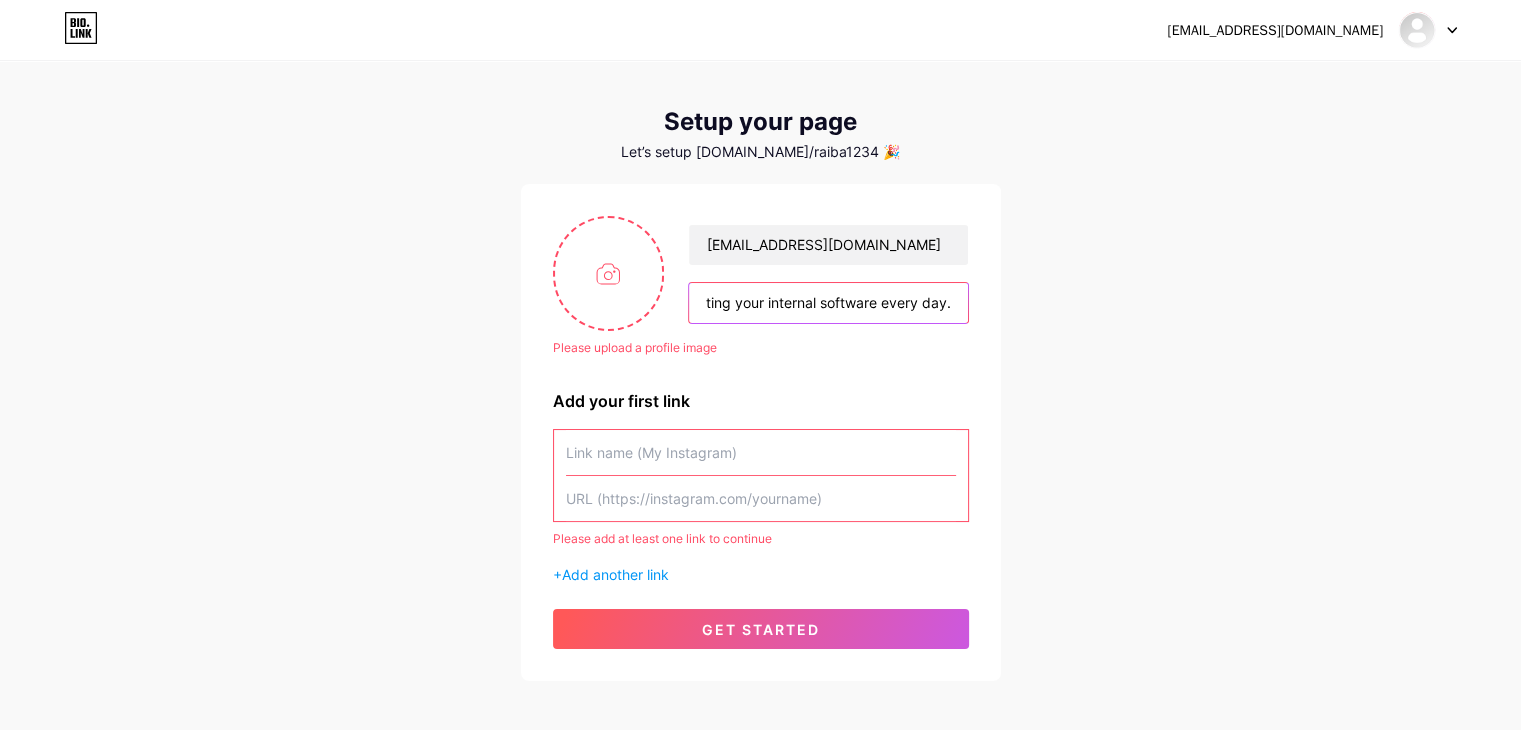 scroll, scrollTop: 0, scrollLeft: 1578, axis: horizontal 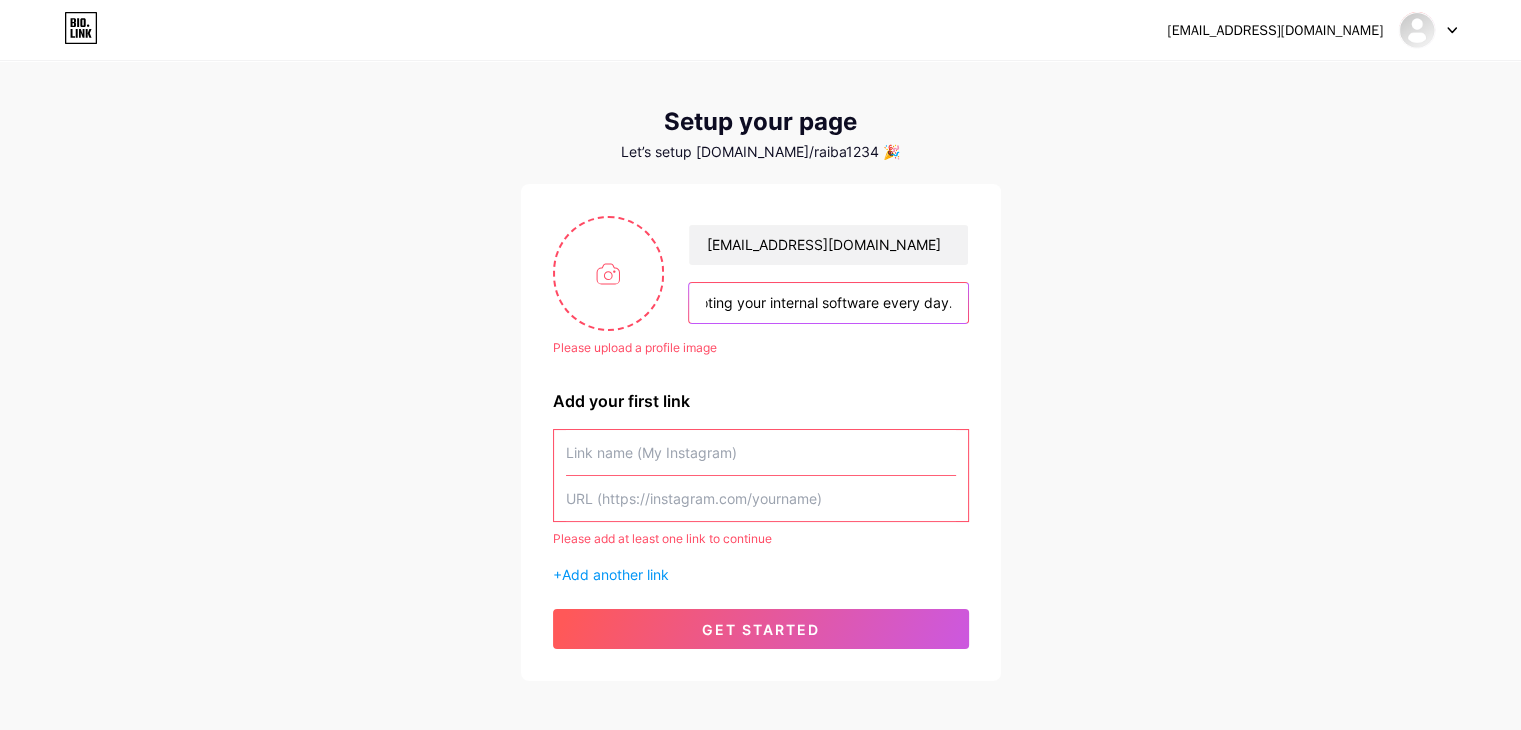 type on "Ever wondered what yoga really is? It’s more than just fancy poses or [MEDICAL_DATA]. Yoga is an ancient practice—a blend of physical movements, breathwork, and meditation that helps align your body, mind, and soul. Think of it like rebooting your internal software every day." 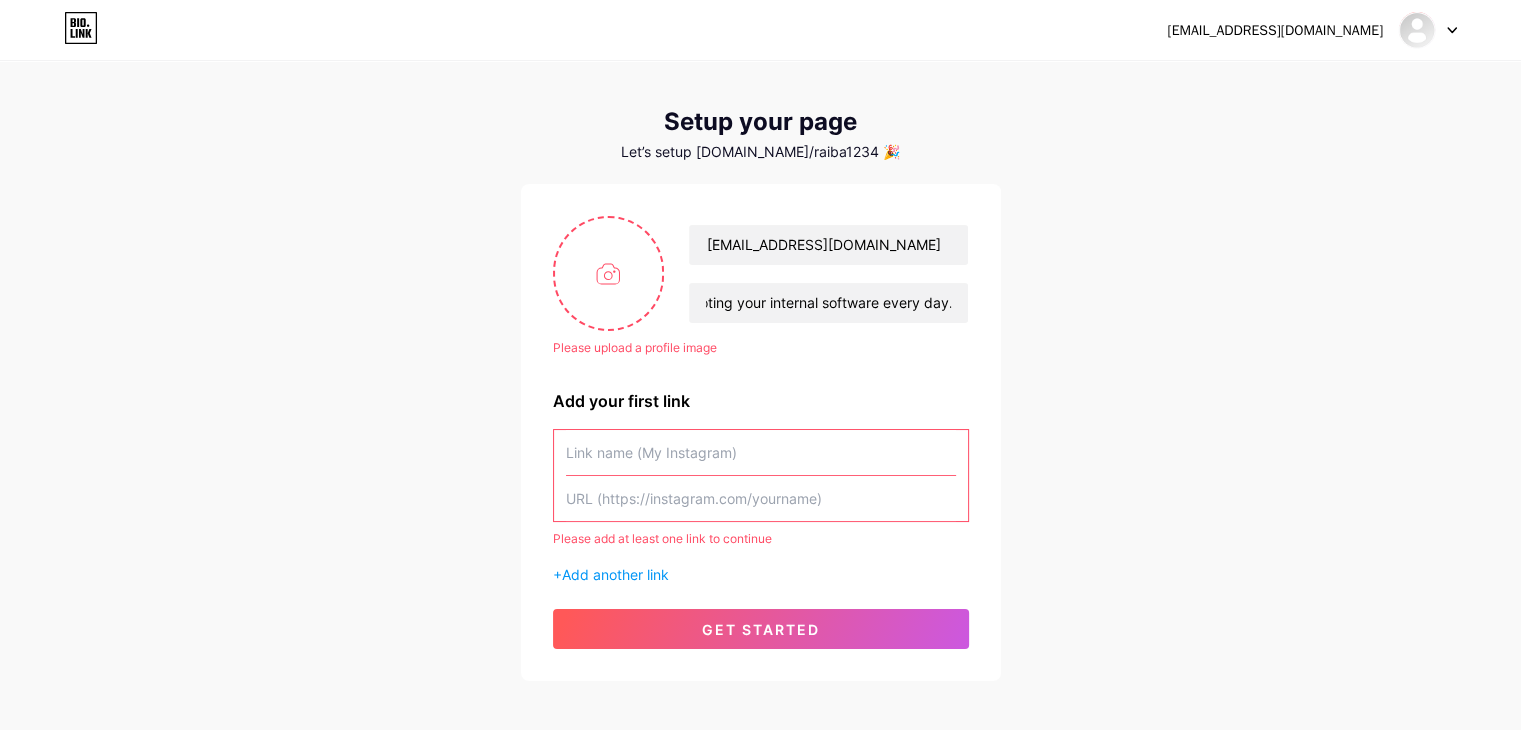 scroll, scrollTop: 0, scrollLeft: 0, axis: both 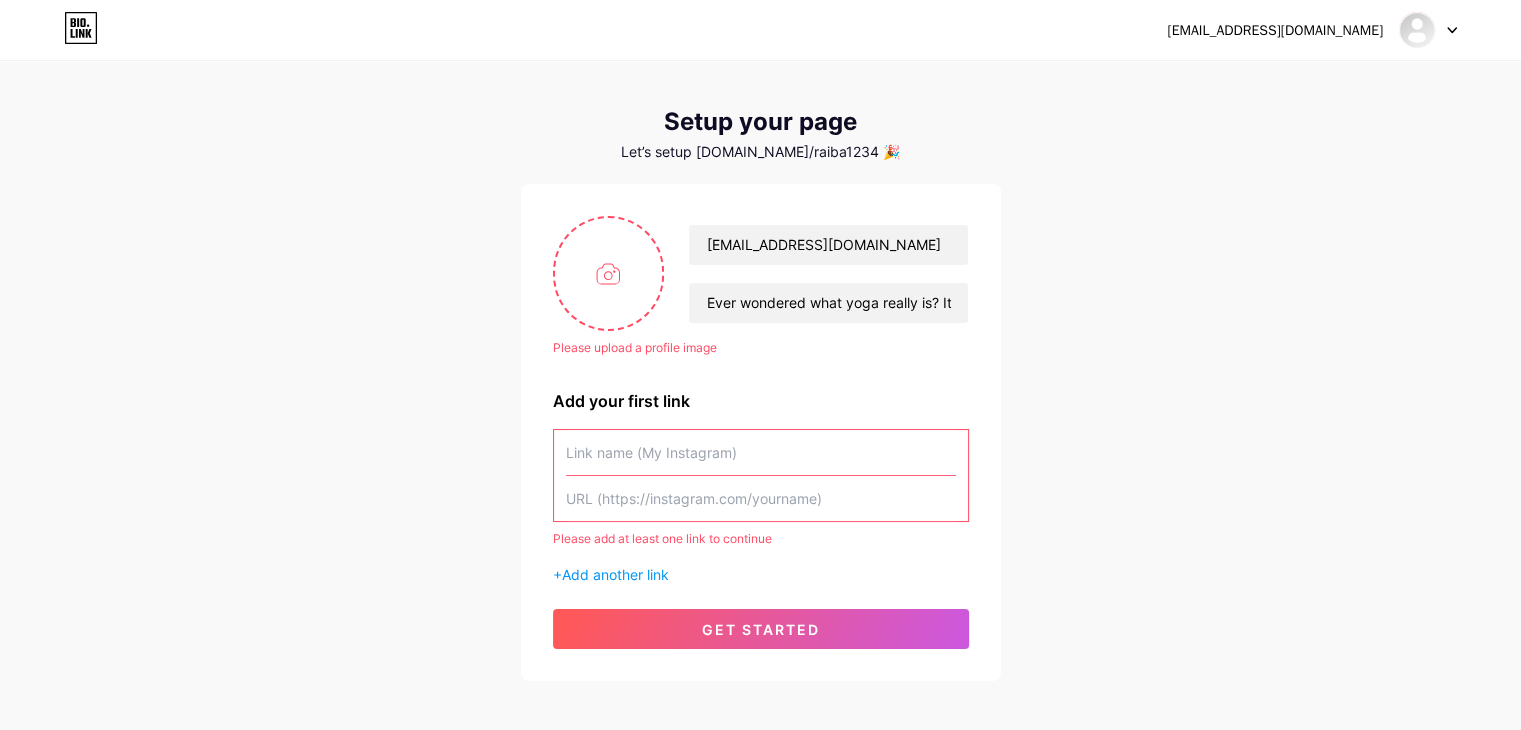 click at bounding box center [761, 452] 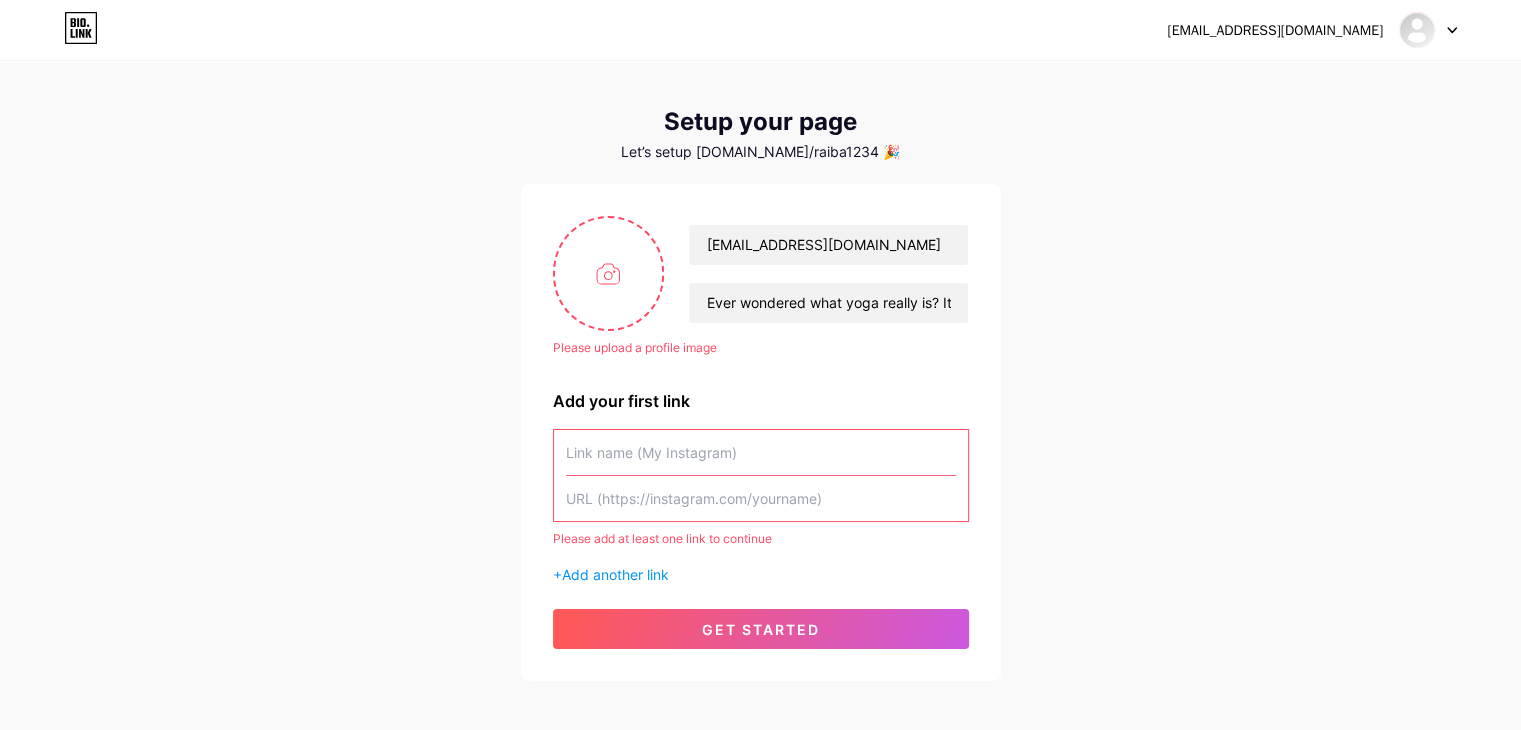 click at bounding box center (761, 498) 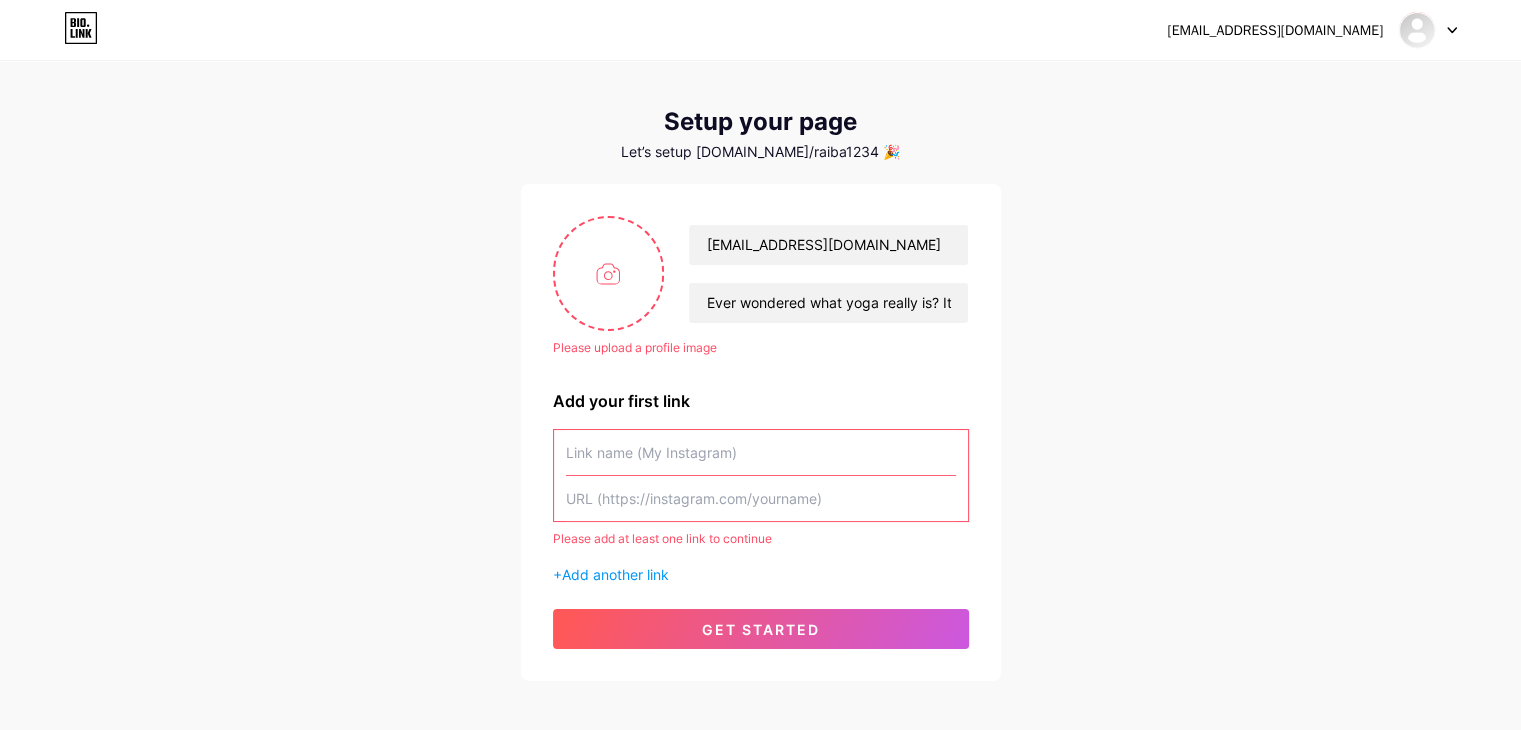 paste on "[URL][DOMAIN_NAME]" 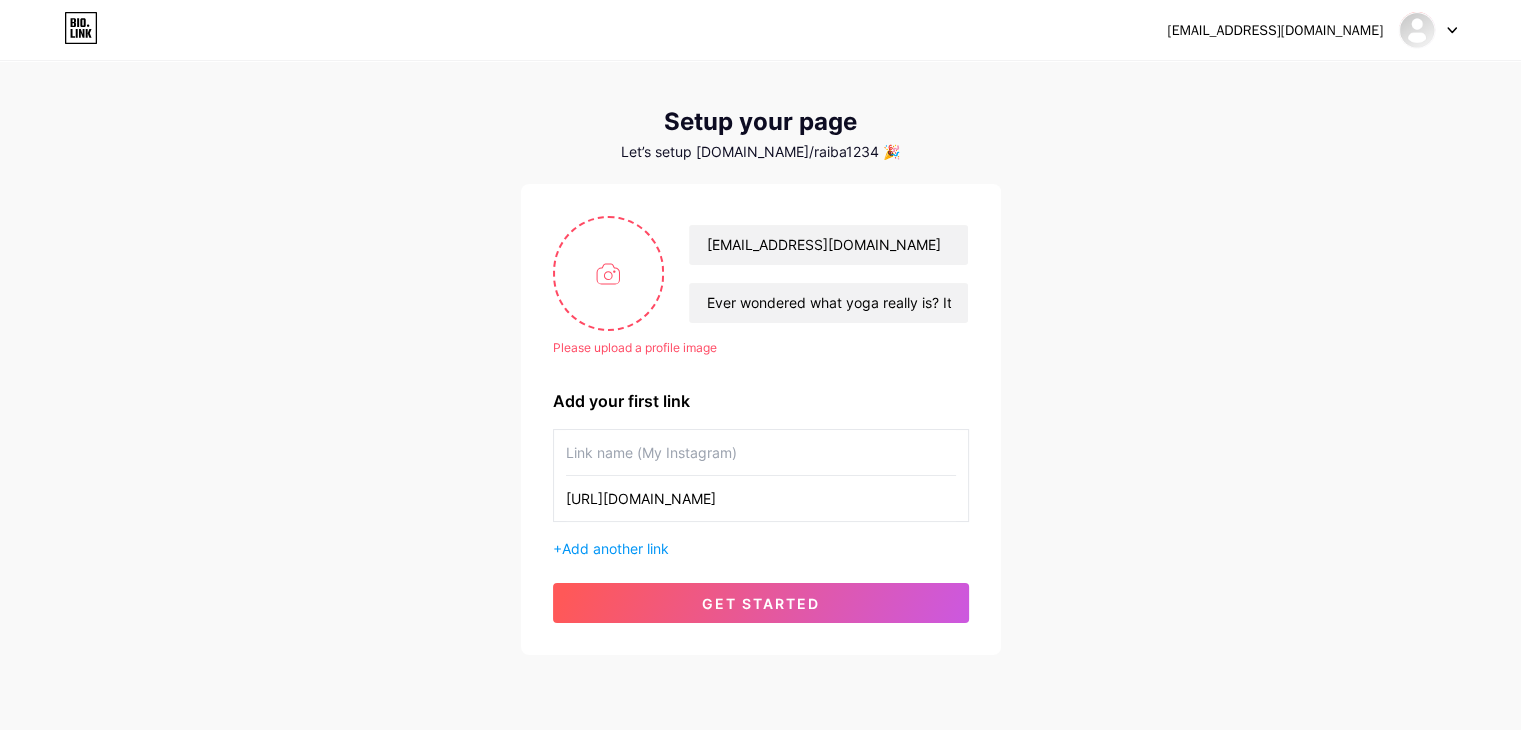 type on "[URL][DOMAIN_NAME]" 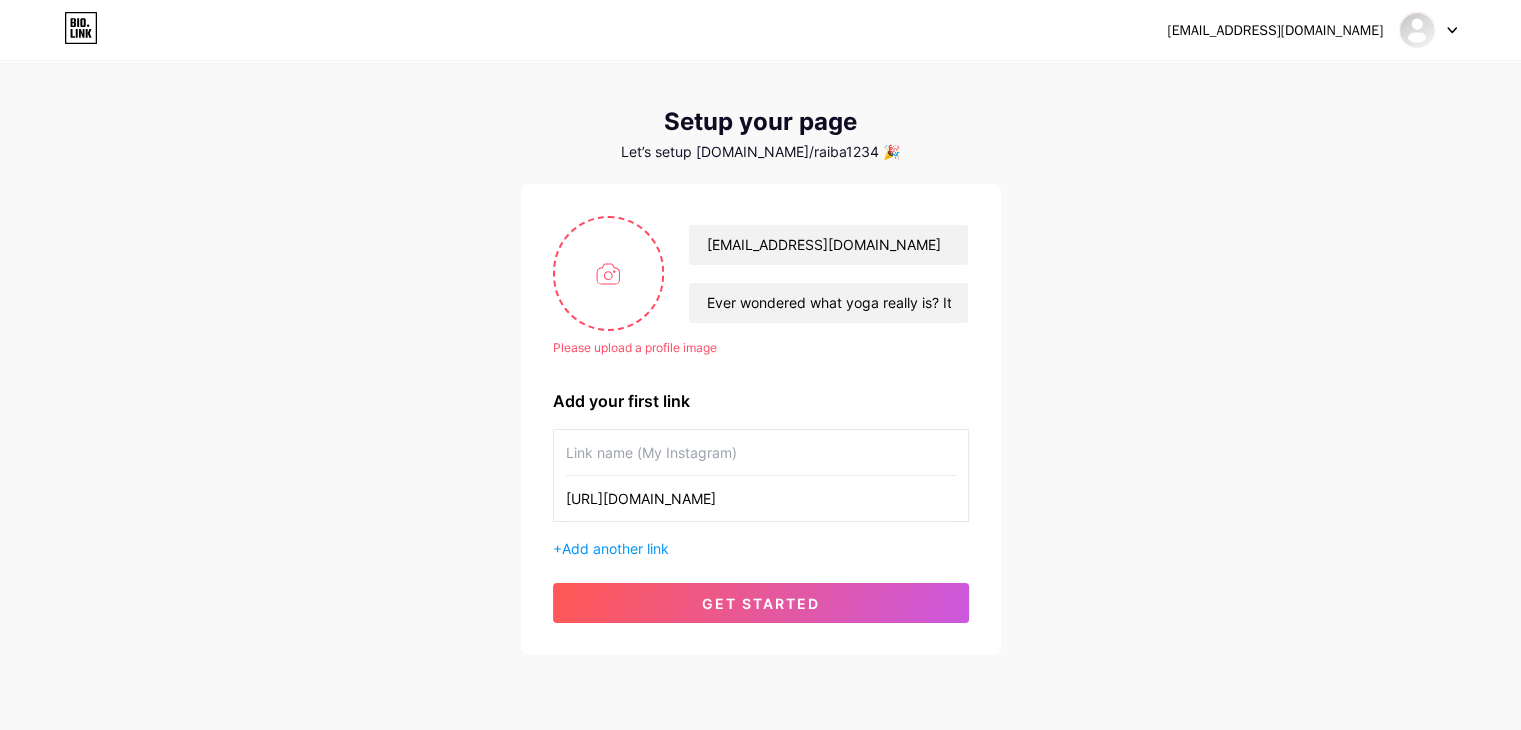 click at bounding box center (761, 452) 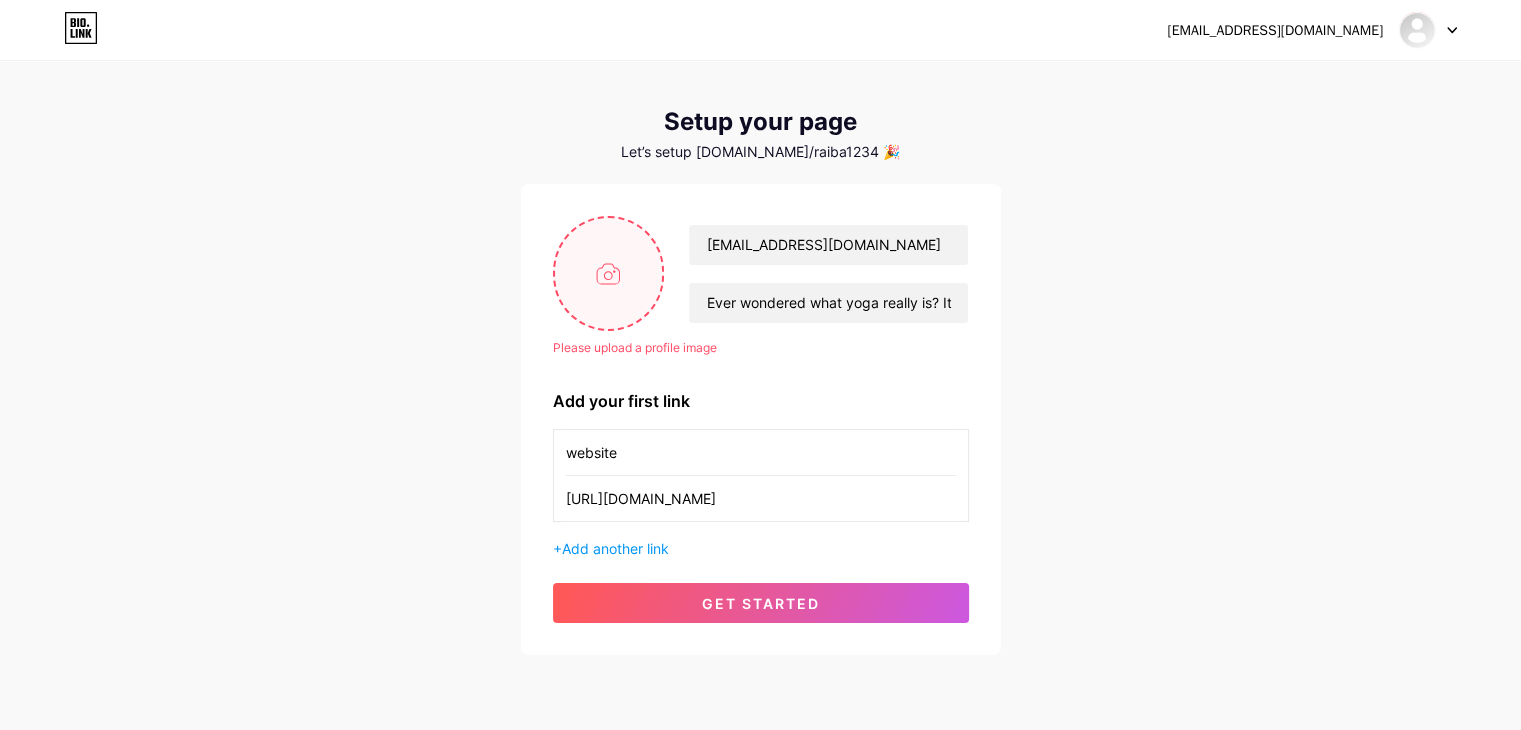 type on "website" 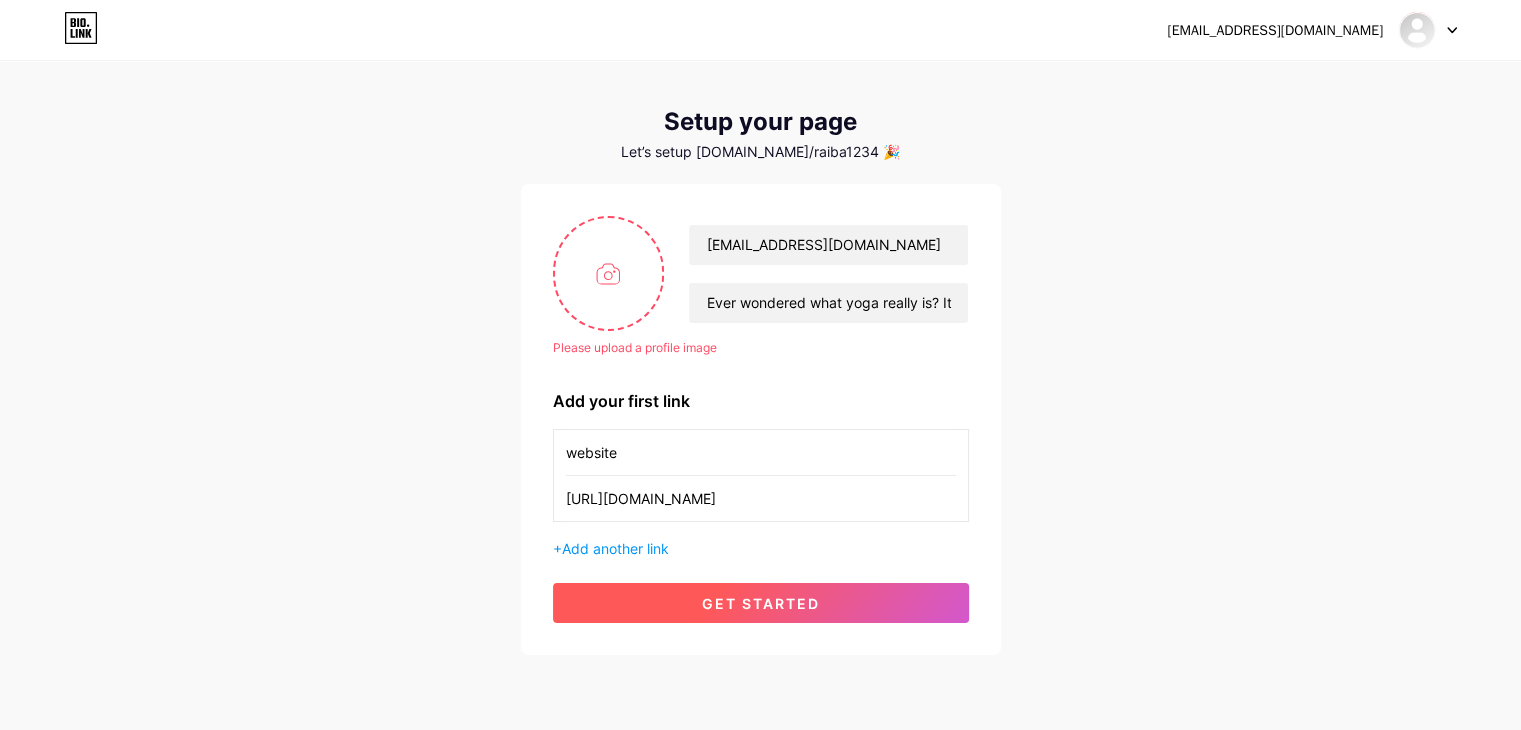 click on "get started" at bounding box center [761, 603] 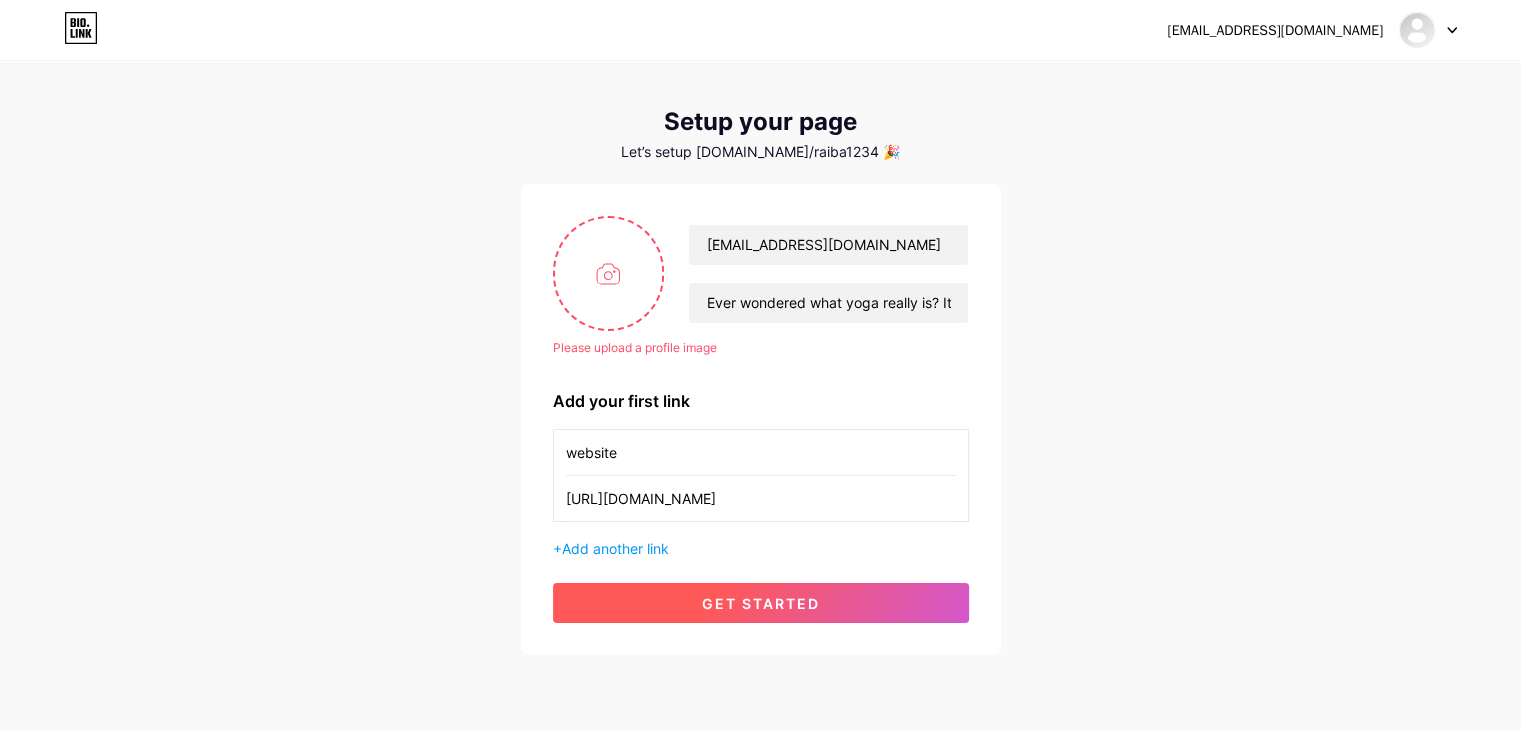click on "get started" at bounding box center [761, 603] 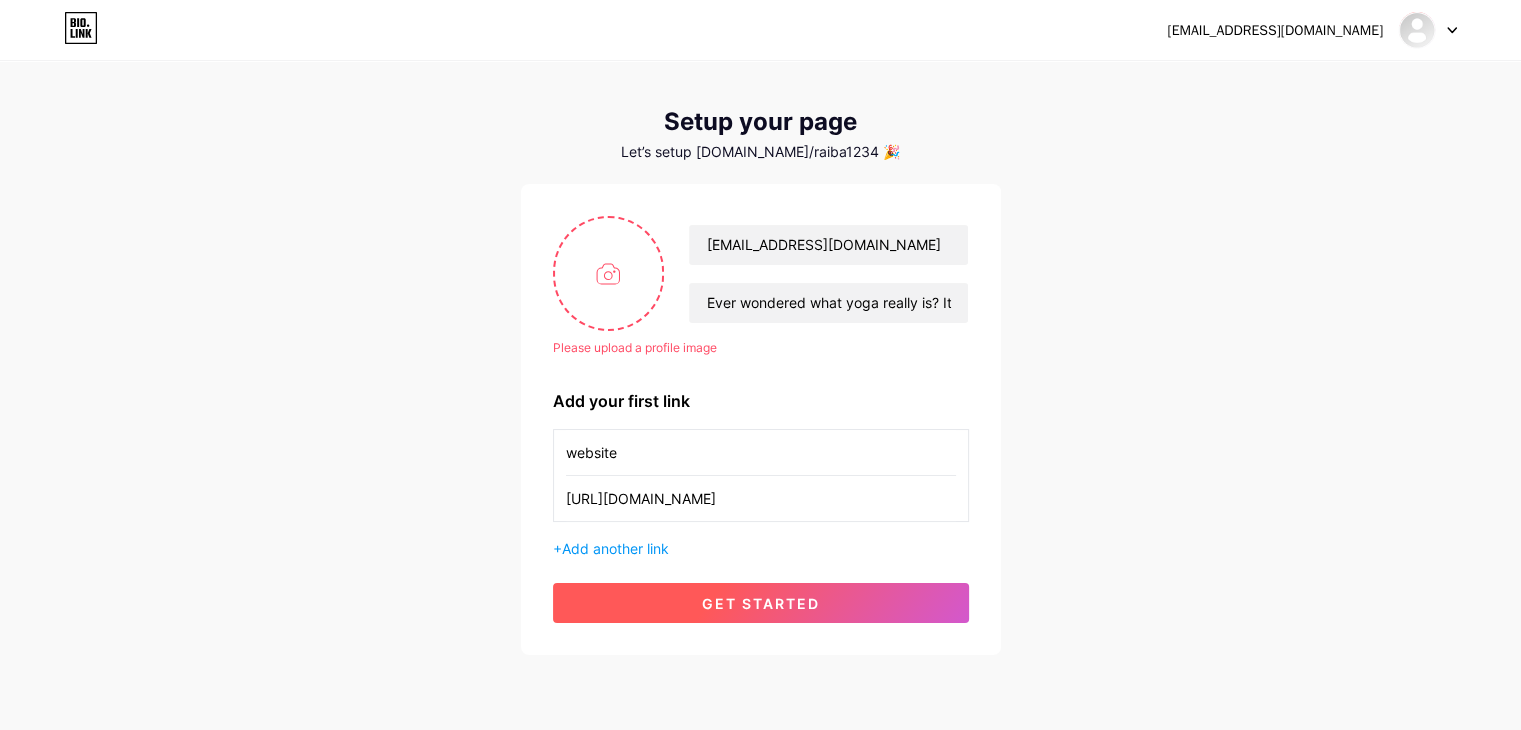 click on "get started" at bounding box center [761, 603] 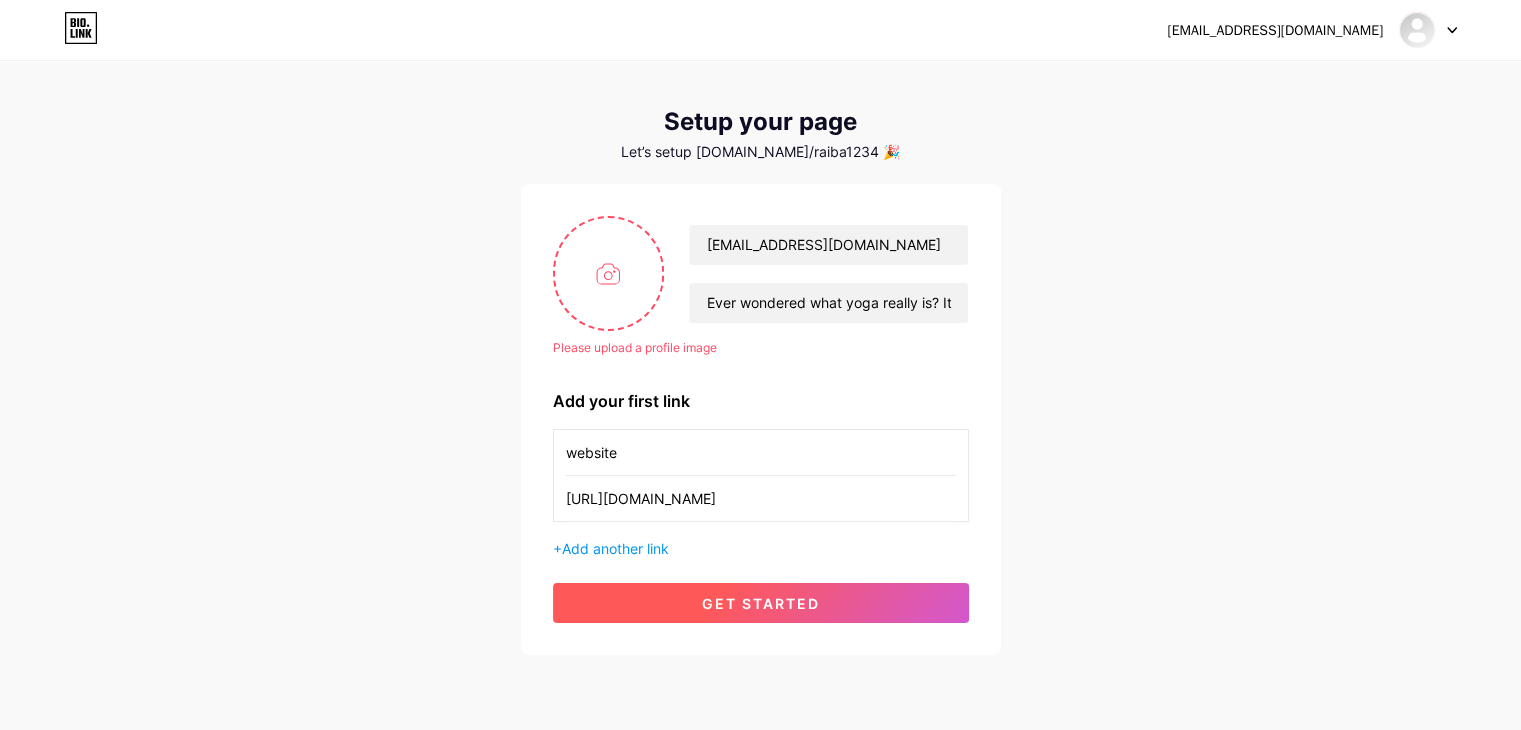 click on "get started" at bounding box center [761, 603] 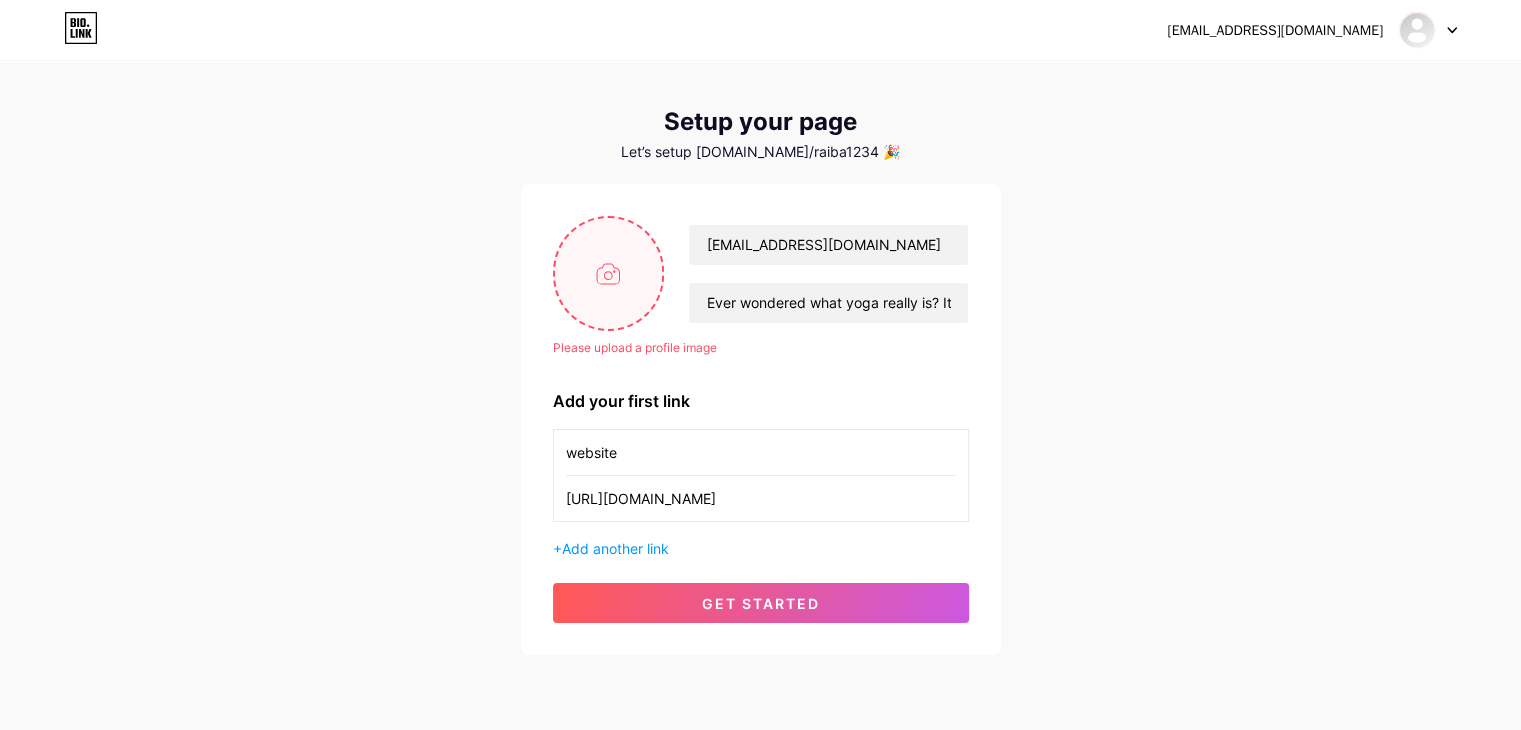 click at bounding box center [609, 273] 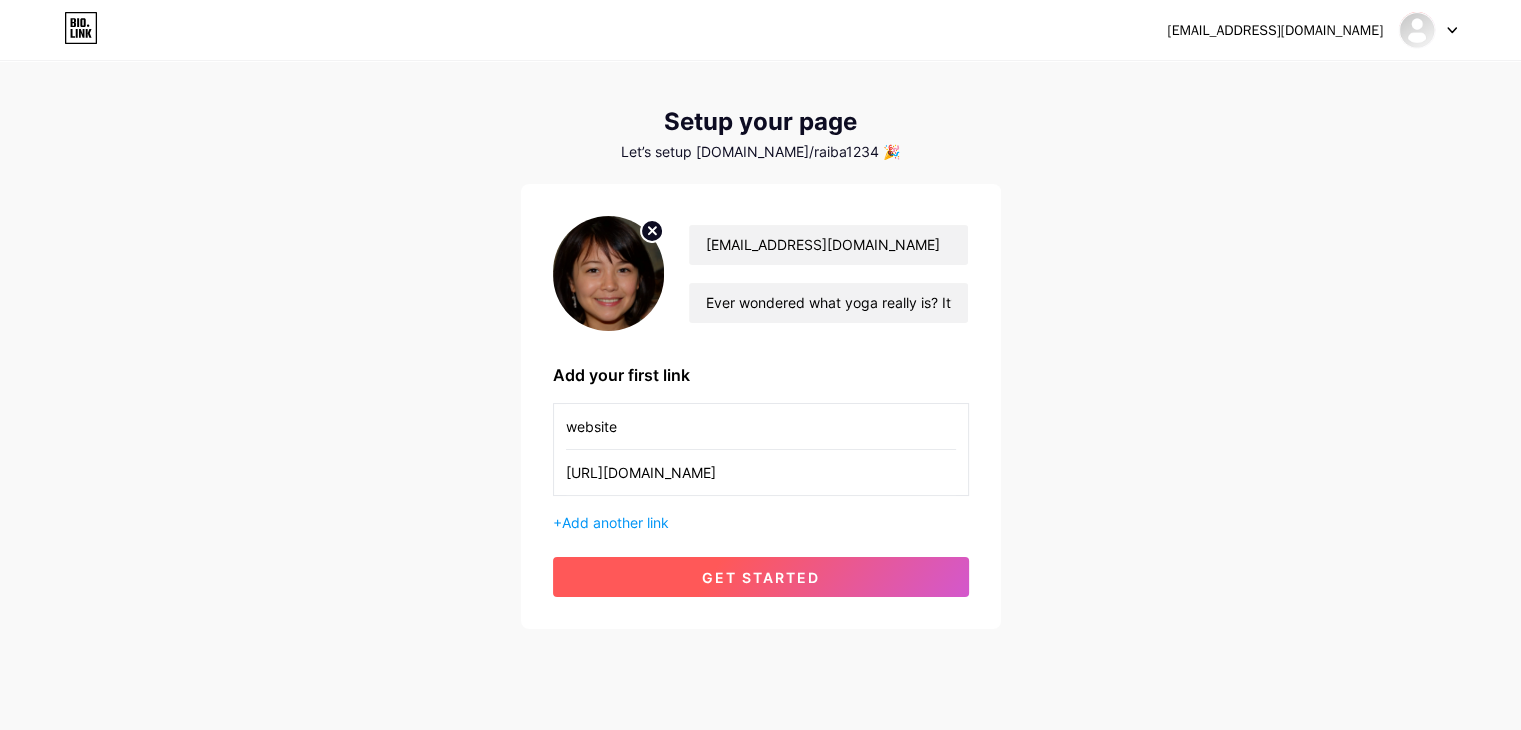 click on "get started" at bounding box center [761, 577] 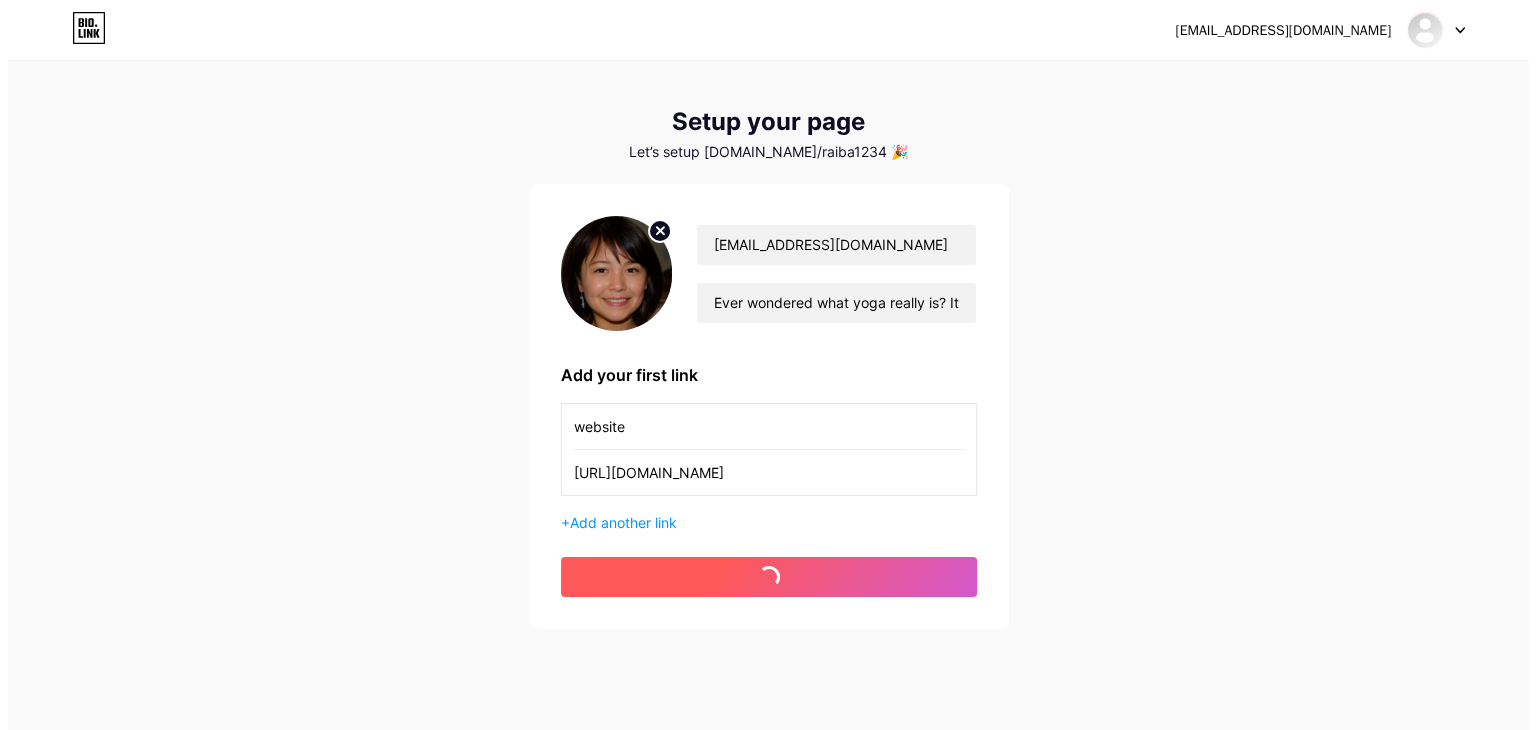 scroll, scrollTop: 0, scrollLeft: 0, axis: both 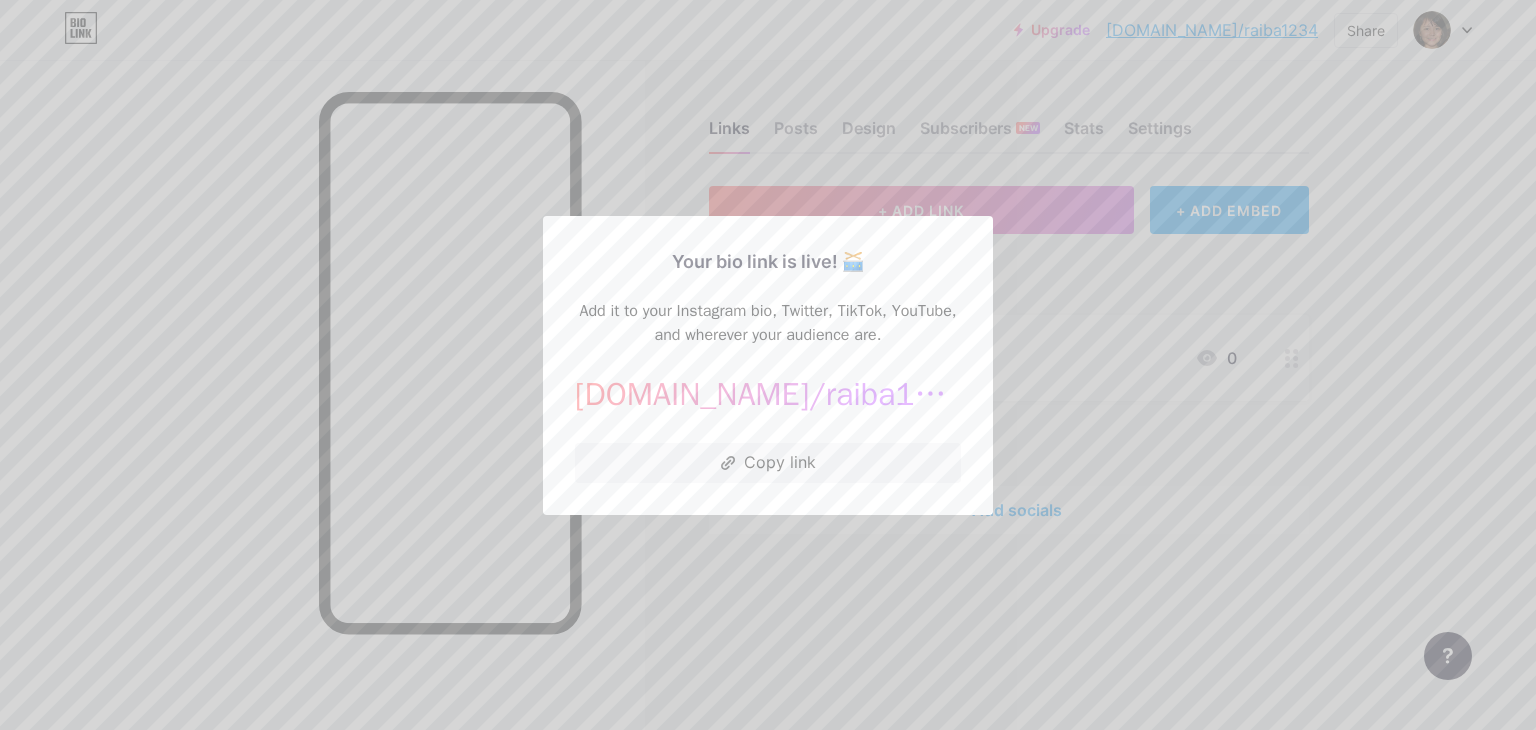 click at bounding box center [768, 365] 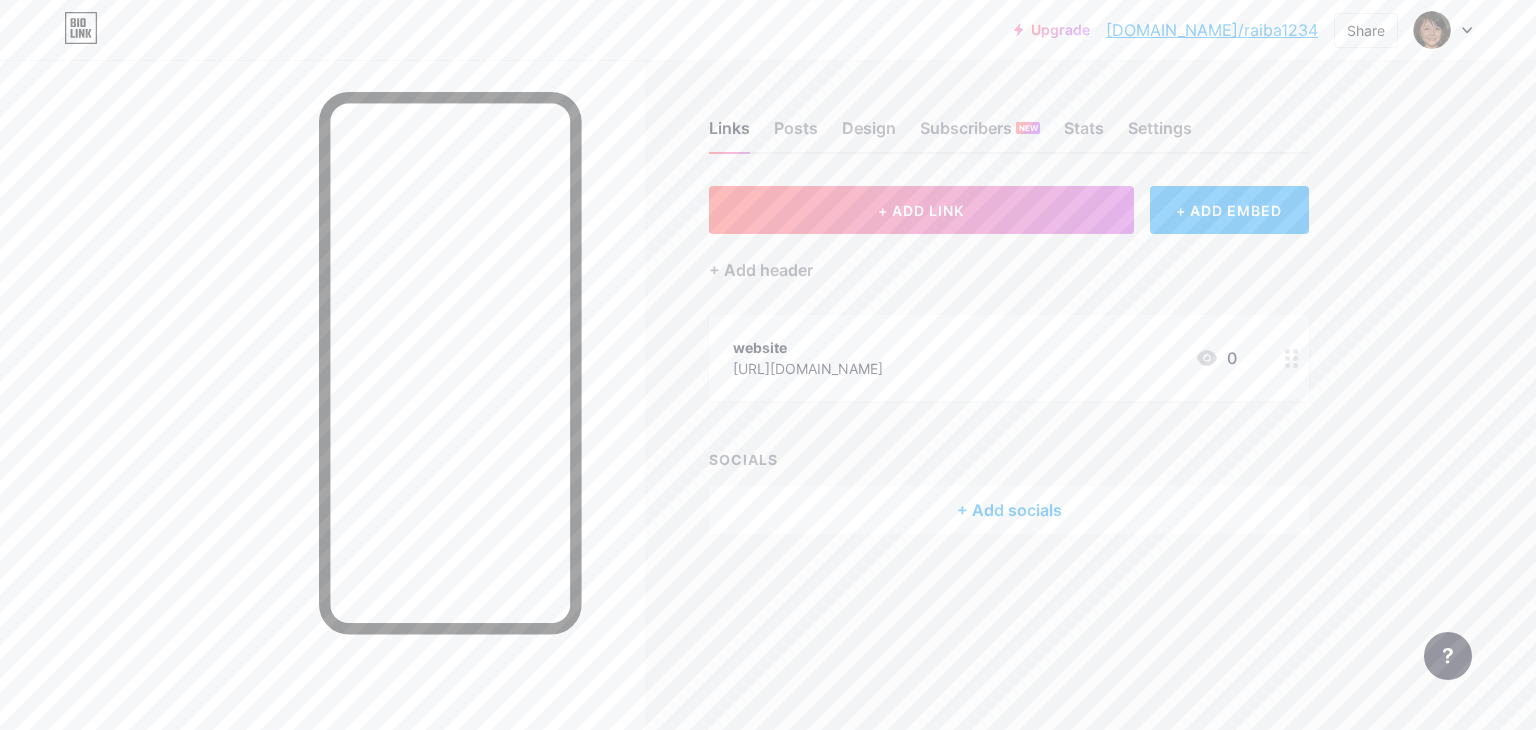 click on "+ ADD EMBED" at bounding box center (1229, 210) 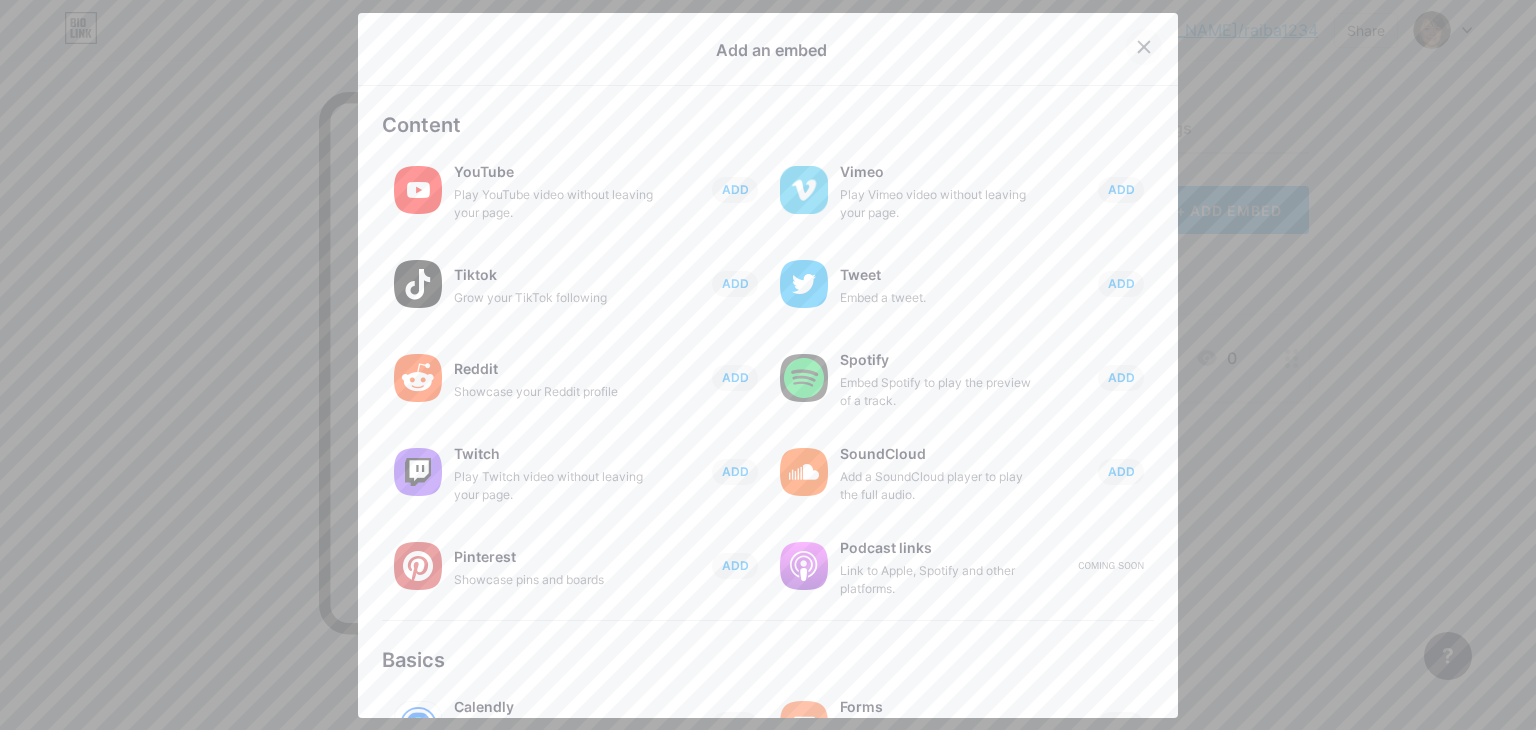 click 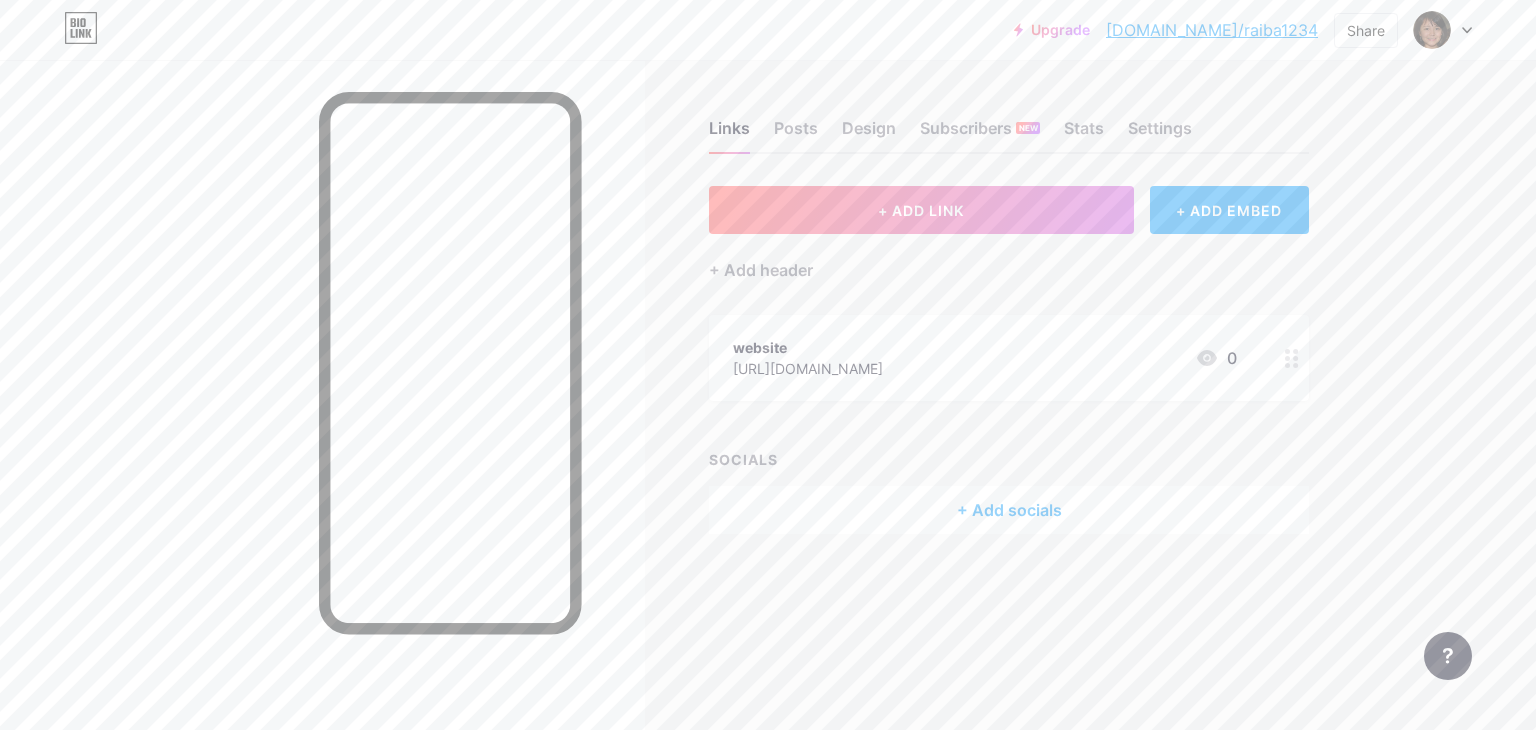 click at bounding box center [1443, 30] 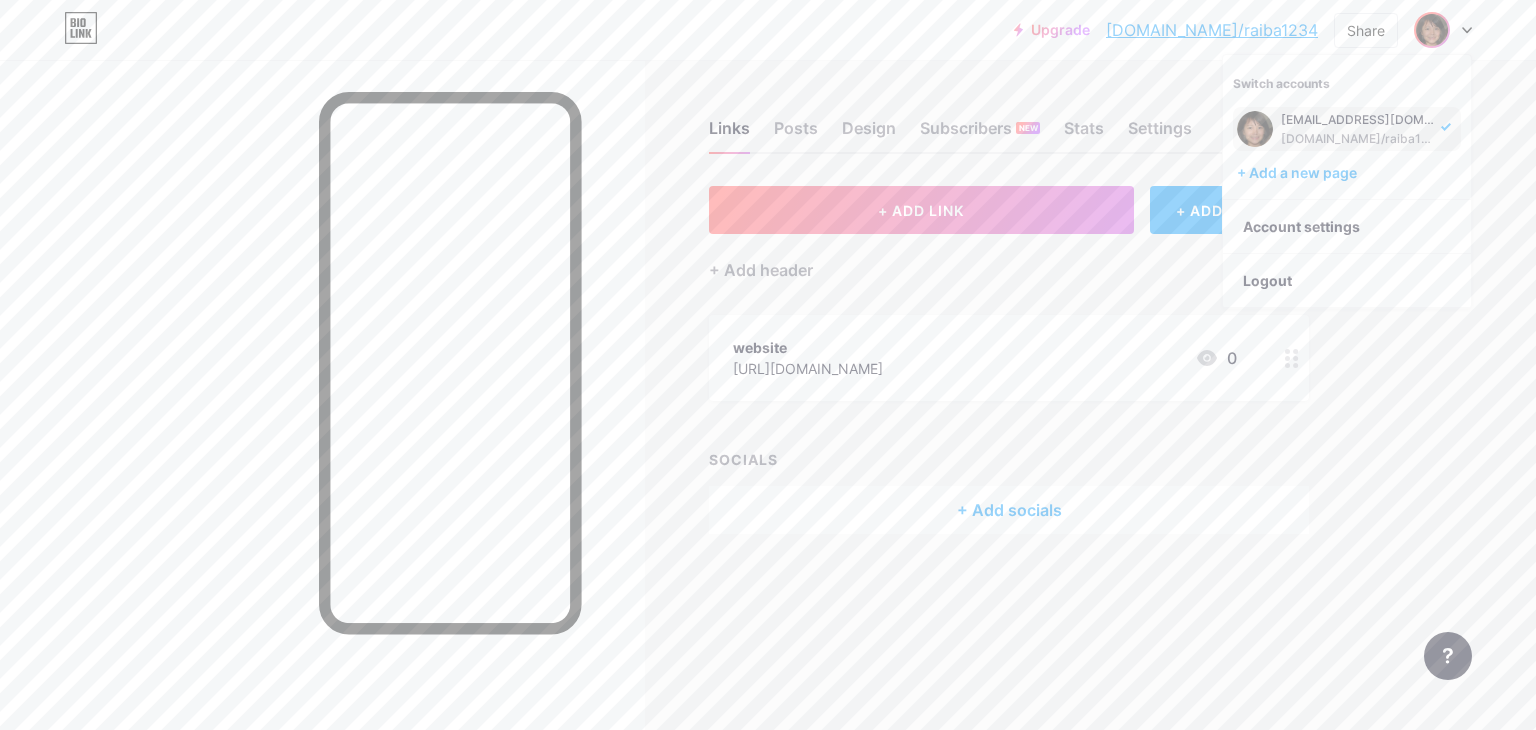 click on "[EMAIL_ADDRESS][DOMAIN_NAME]   [DOMAIN_NAME]/raiba1234" at bounding box center (1358, 129) 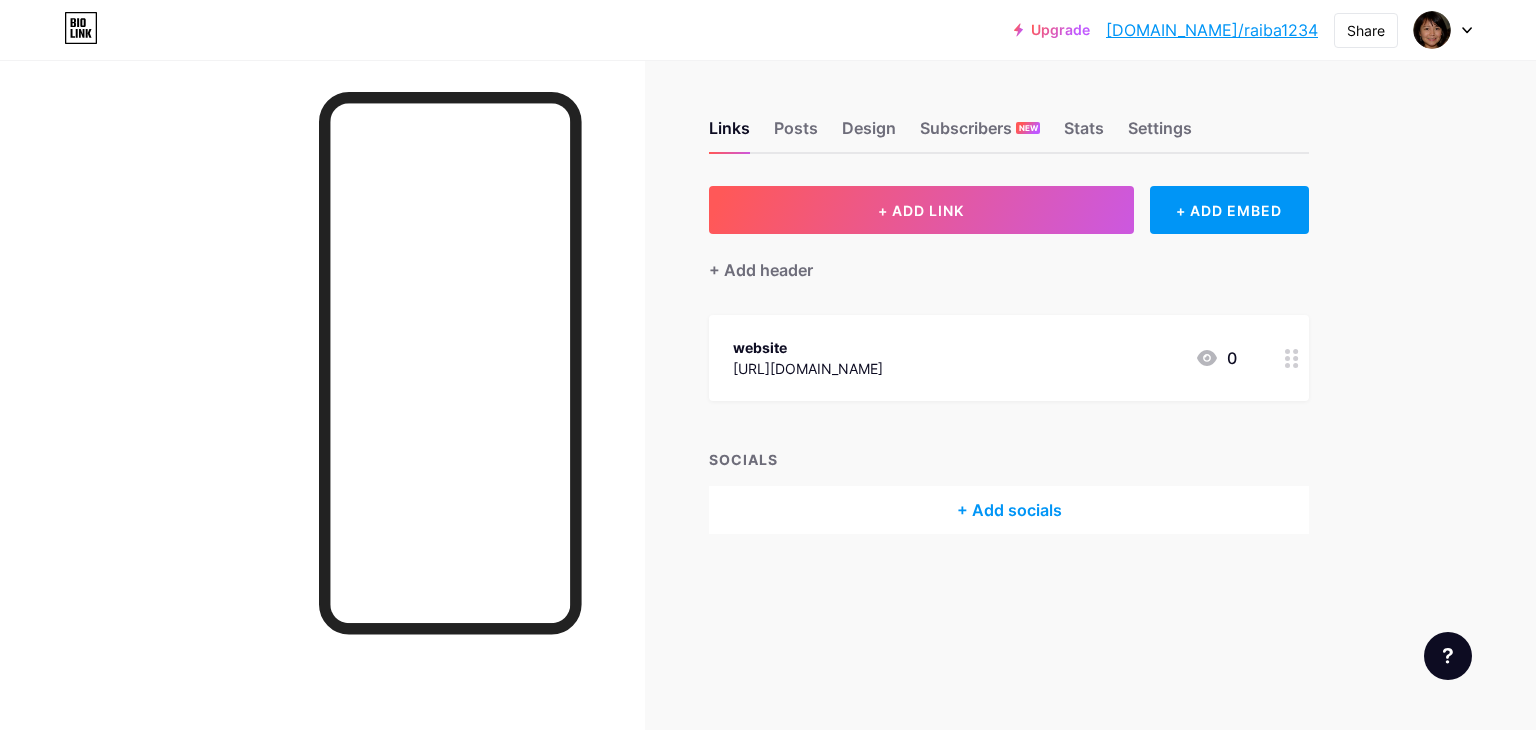 scroll, scrollTop: 0, scrollLeft: 0, axis: both 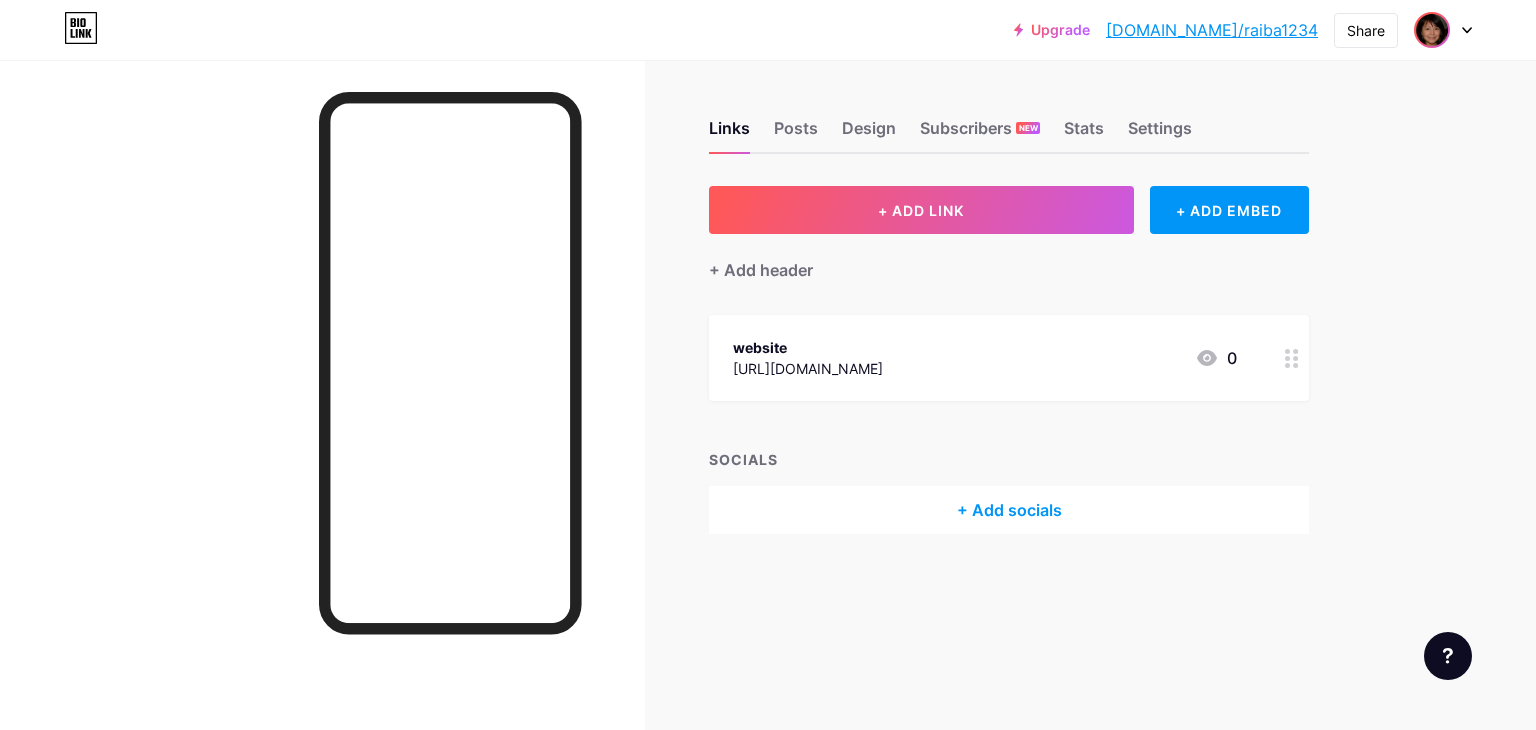 click at bounding box center [1432, 30] 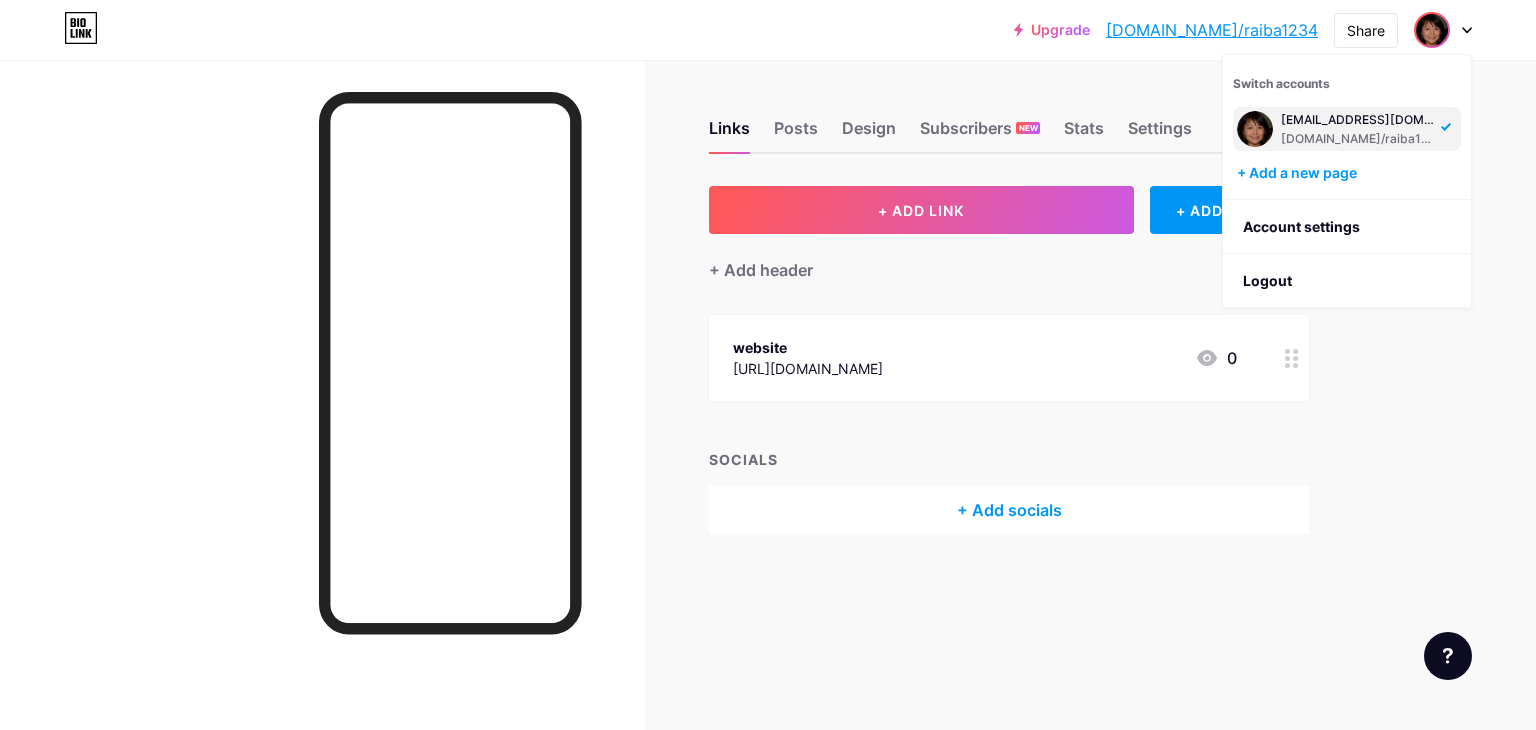 click on "[DOMAIN_NAME]/raiba1234" at bounding box center [1358, 139] 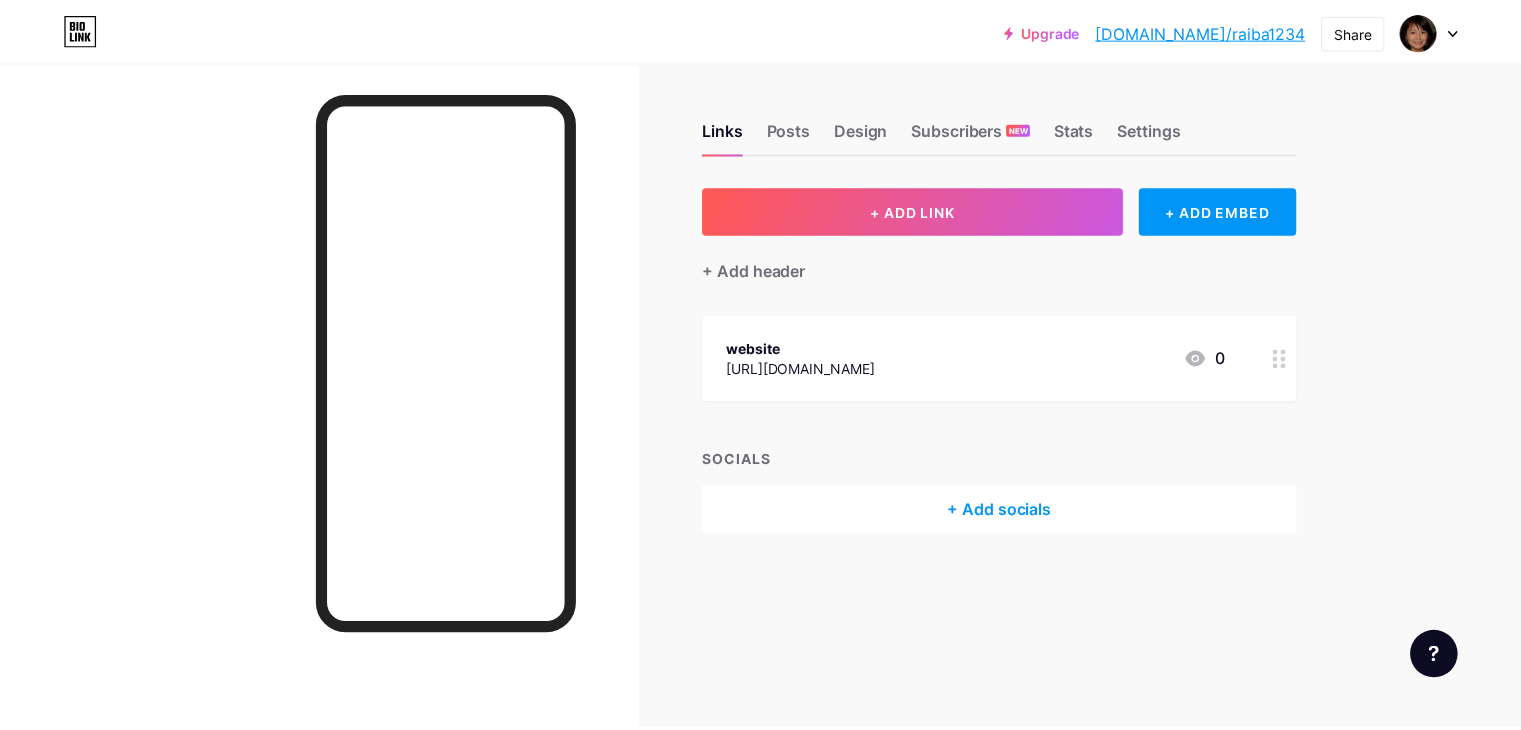 scroll, scrollTop: 0, scrollLeft: 0, axis: both 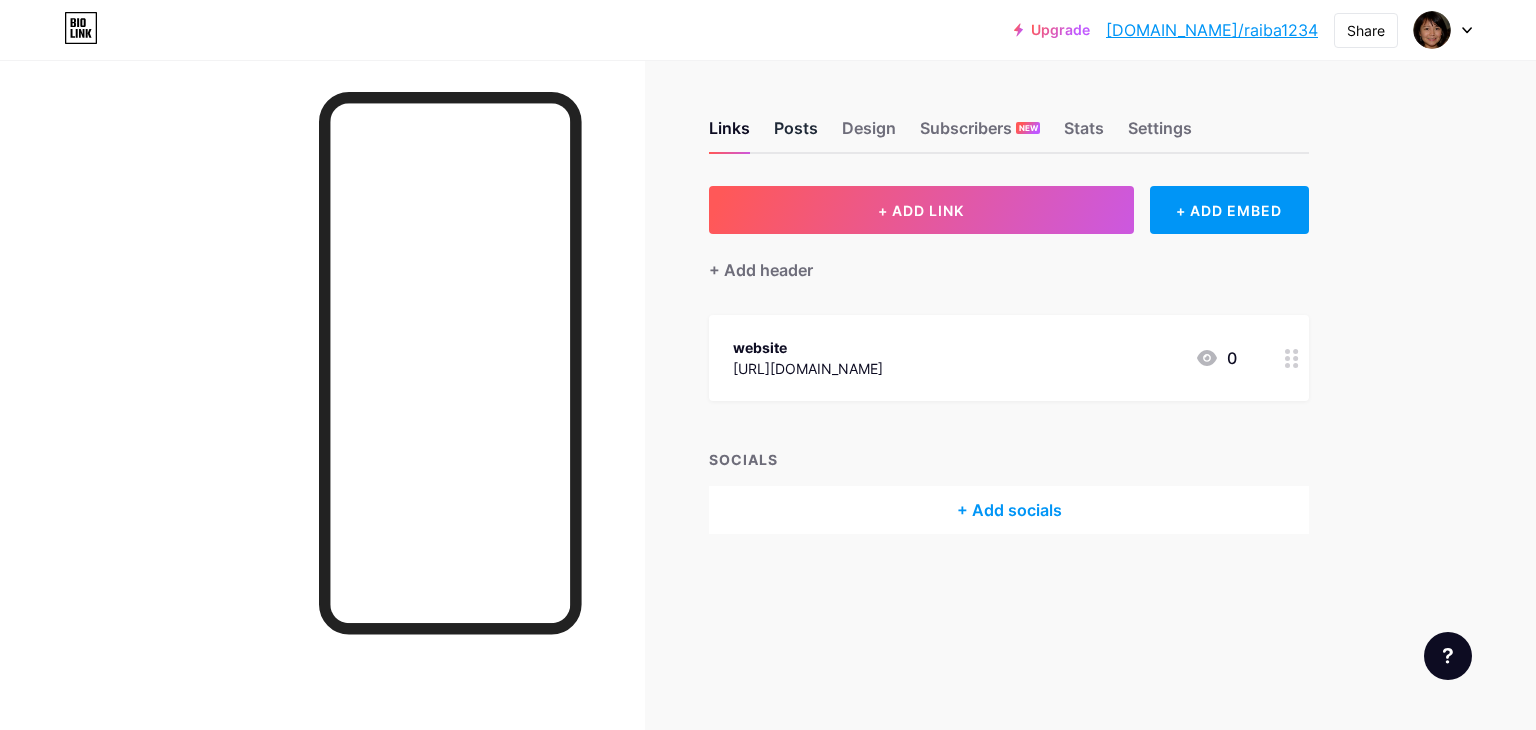 click on "Posts" at bounding box center [796, 134] 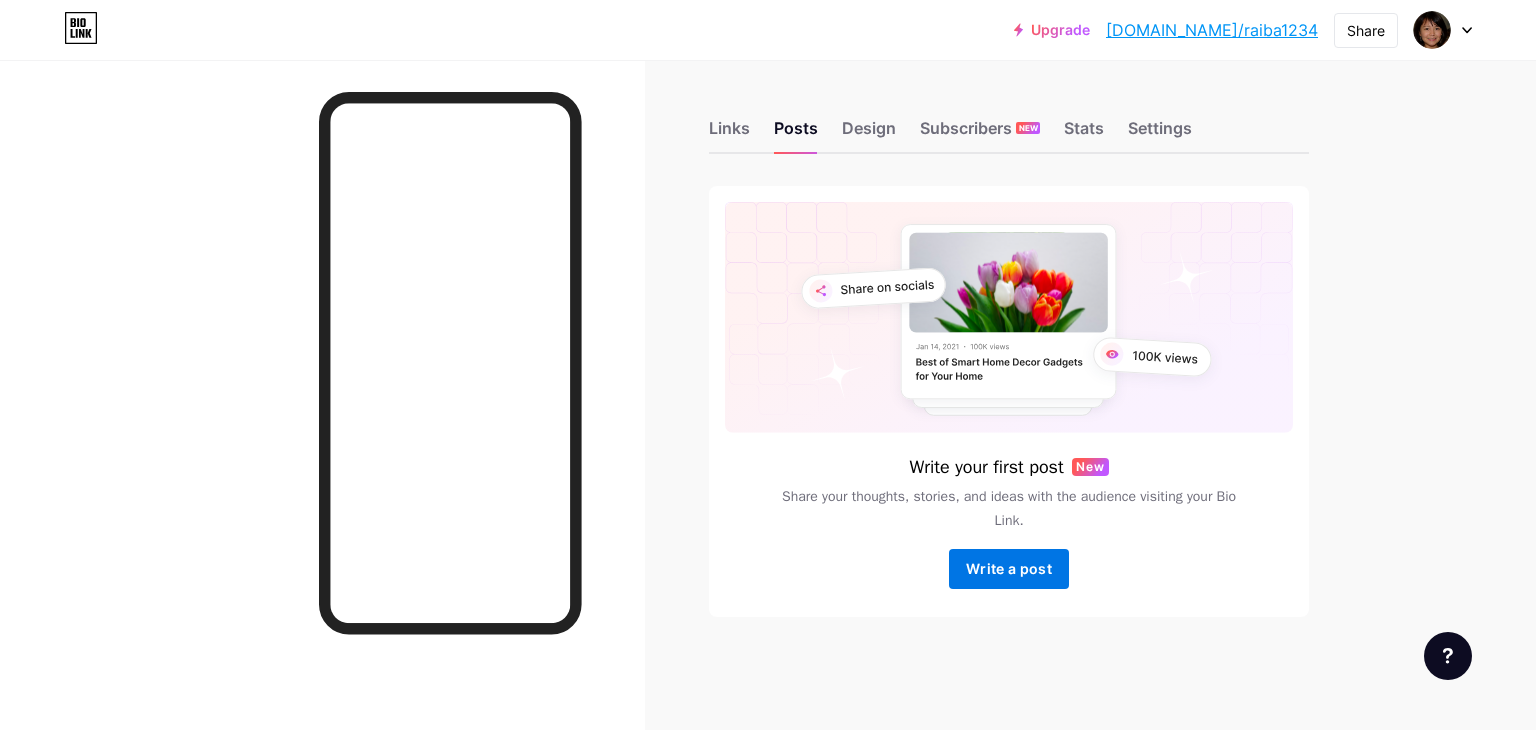 click on "Write a post" at bounding box center (1009, 568) 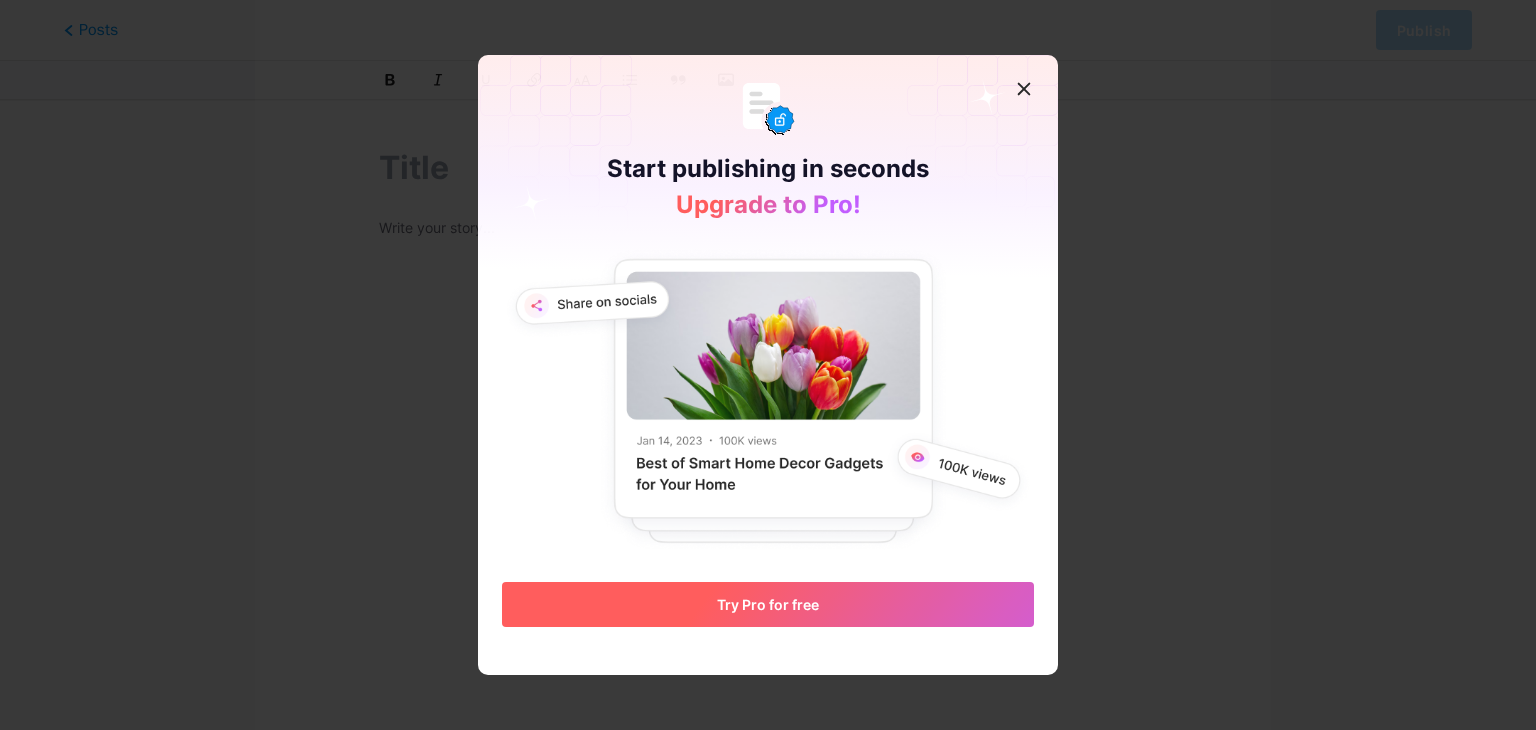 click on "Try Pro for free" at bounding box center [768, 604] 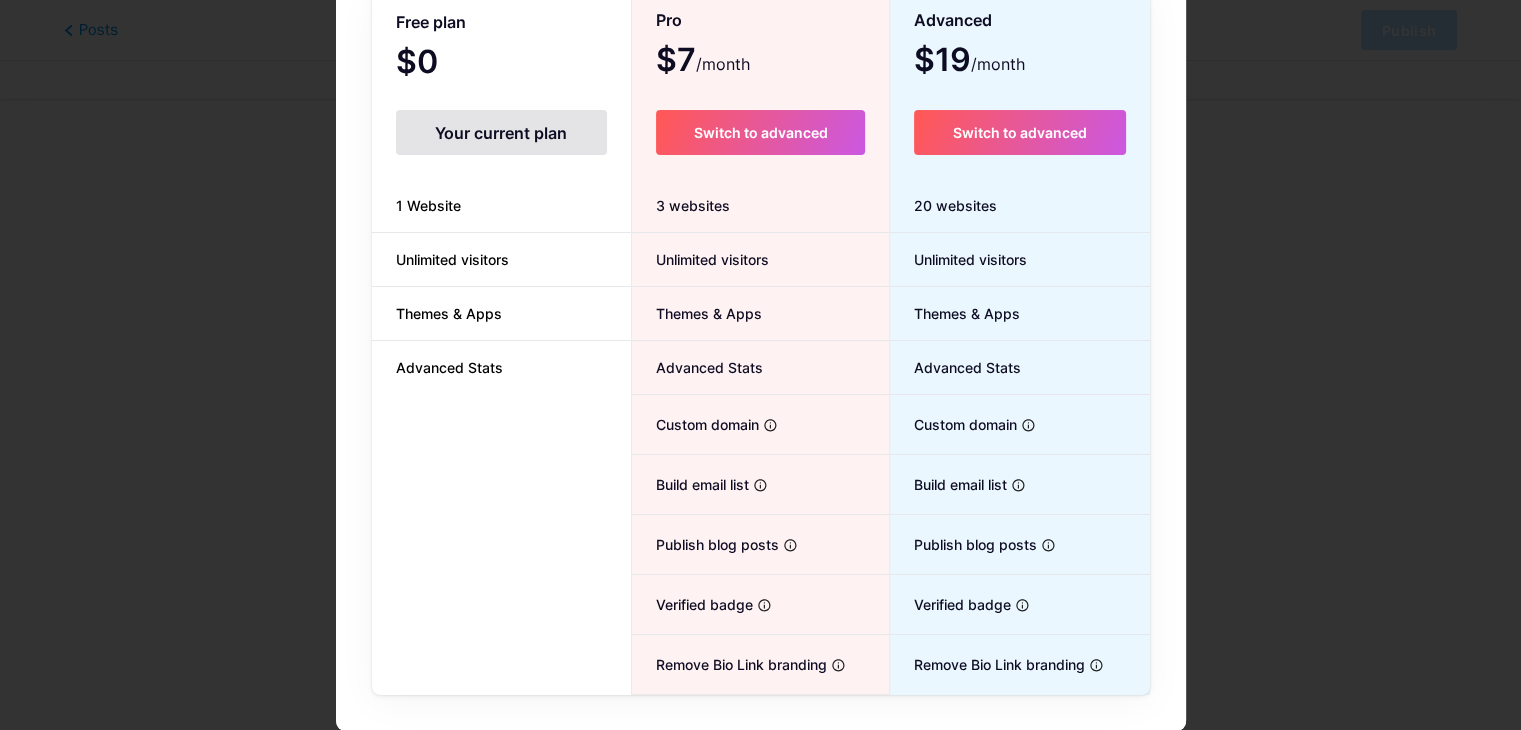 scroll, scrollTop: 0, scrollLeft: 0, axis: both 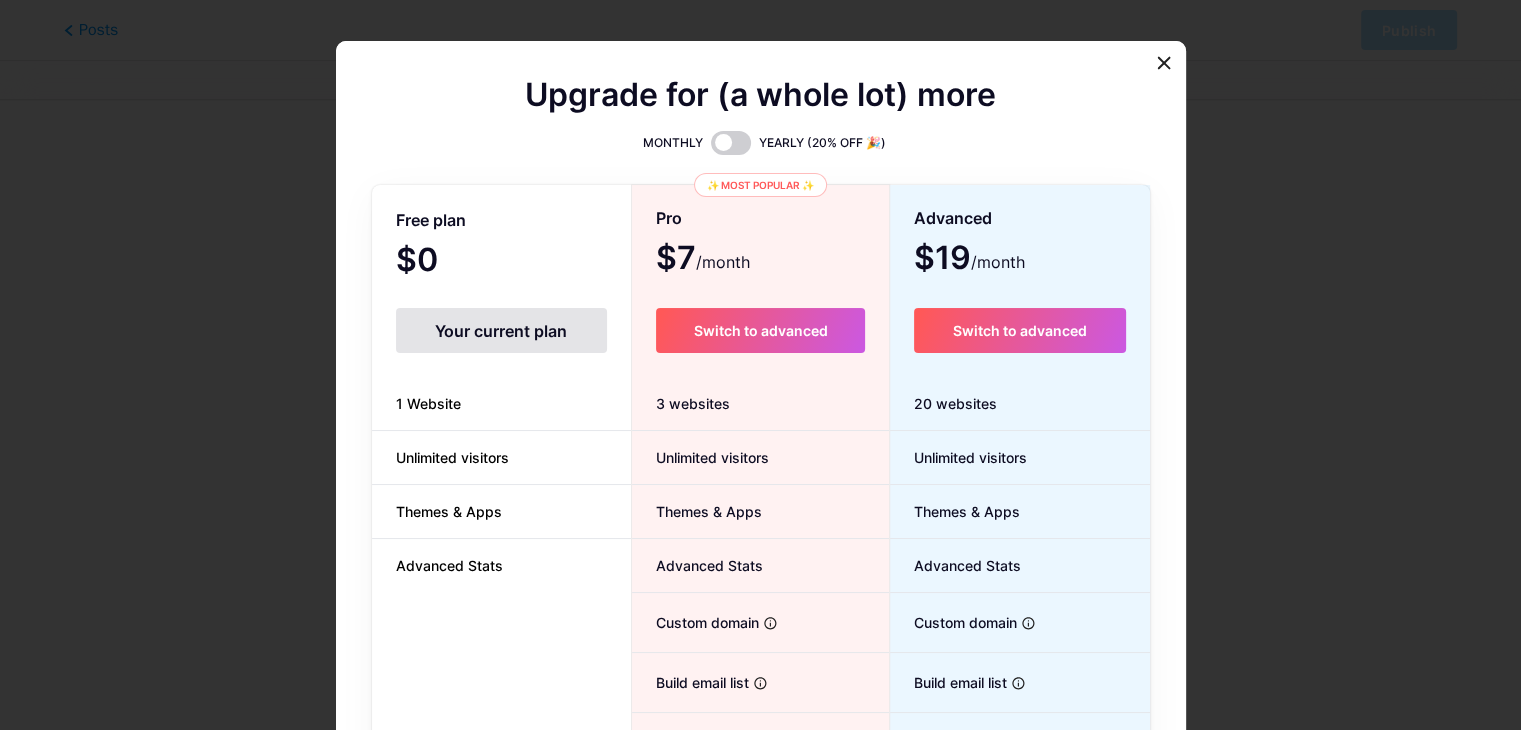 click on "Your current plan" at bounding box center [501, 330] 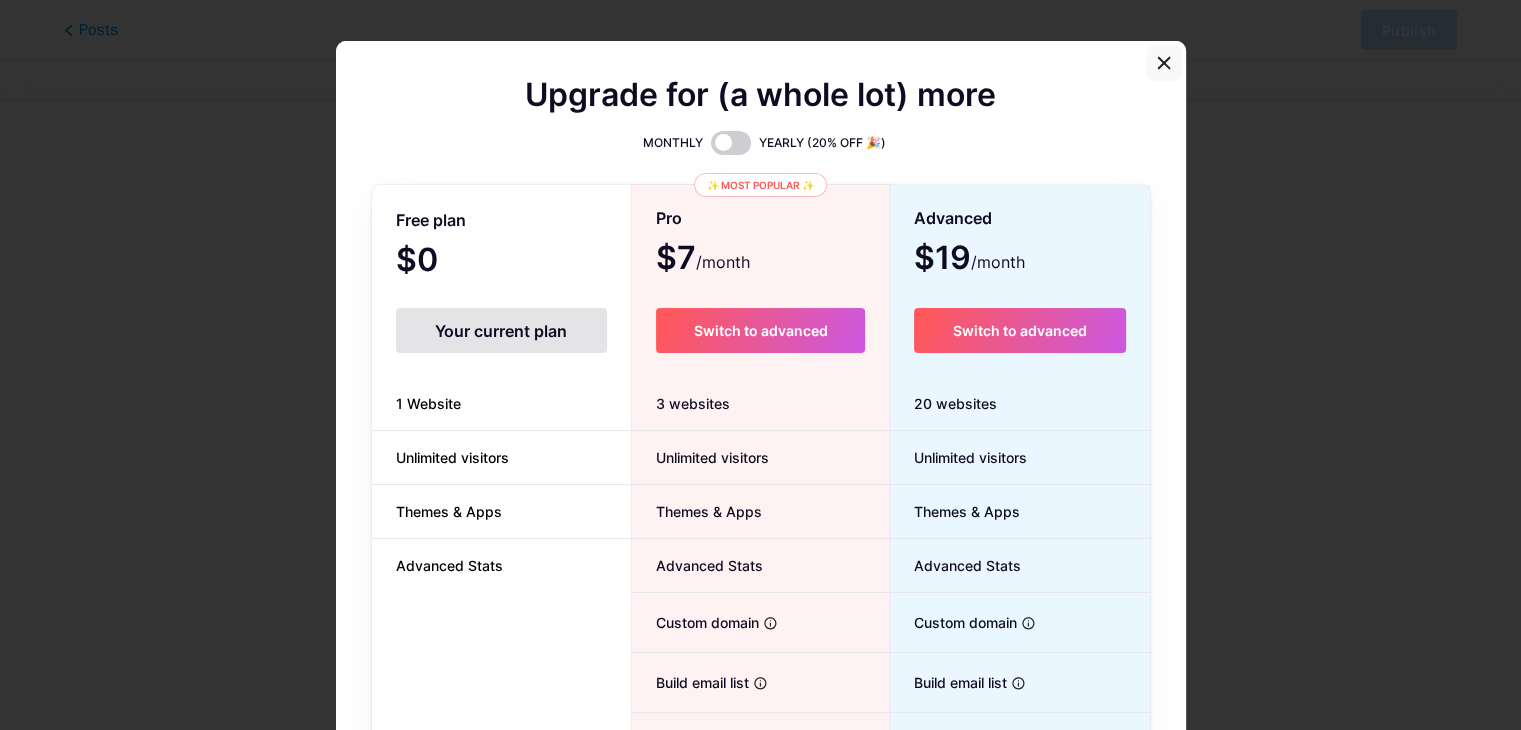 click 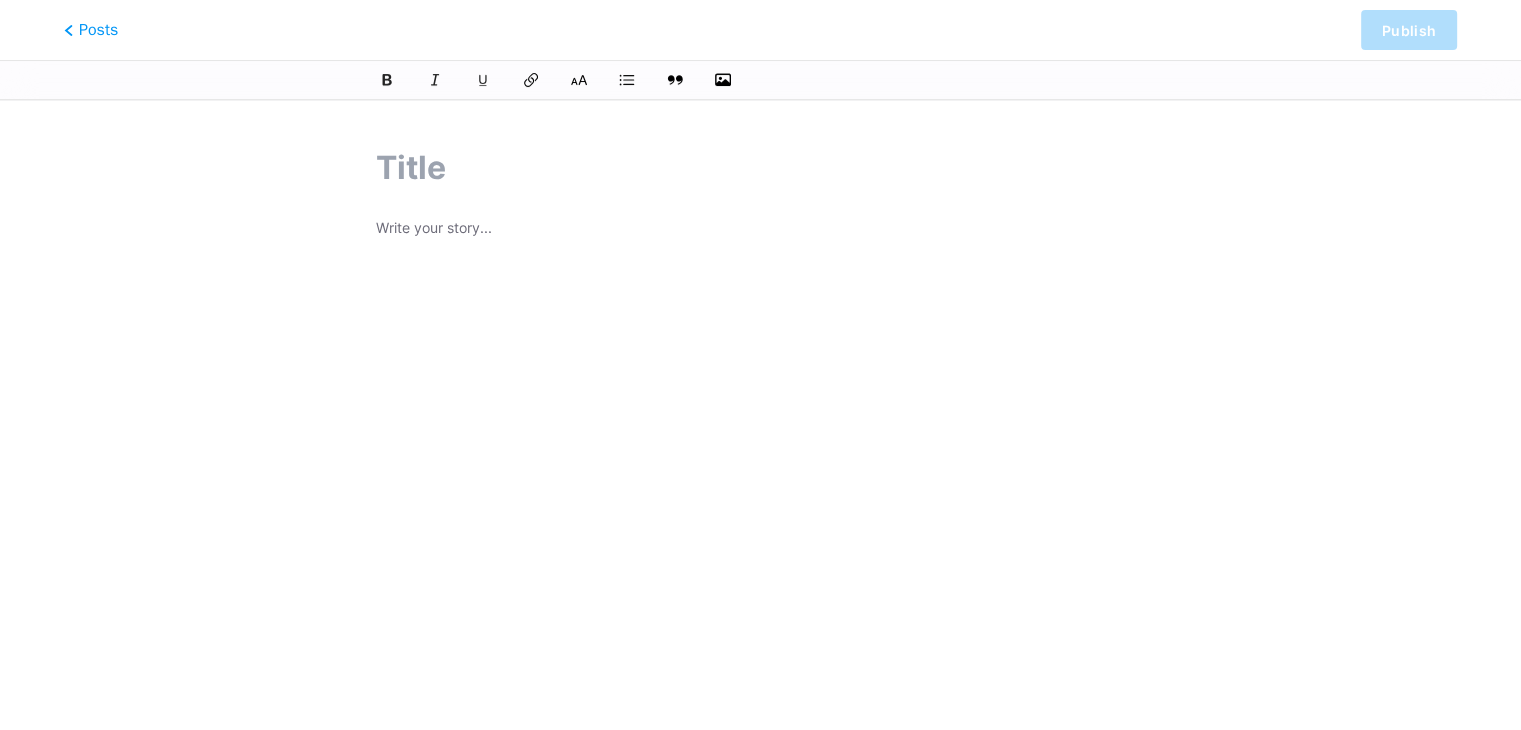 click at bounding box center [760, 168] 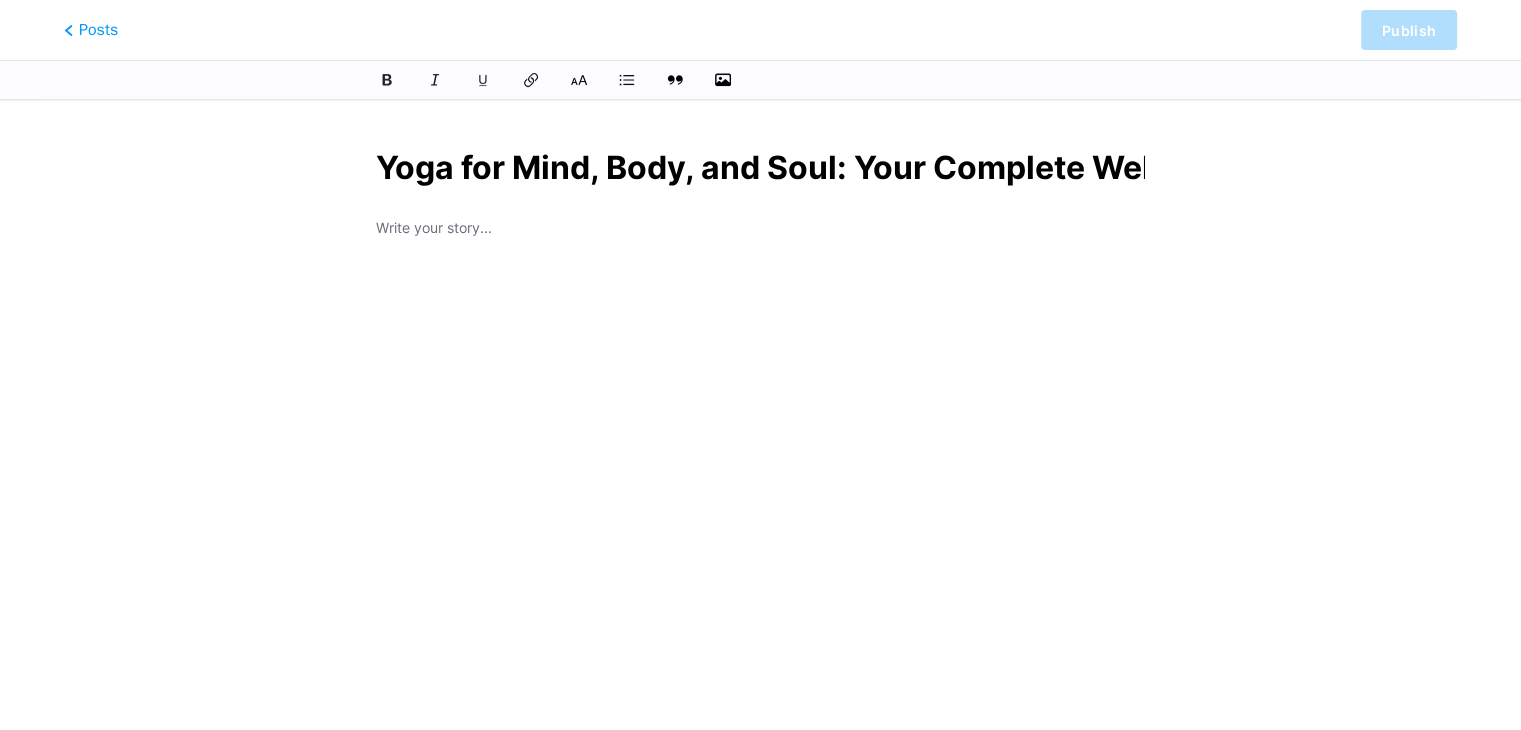 scroll, scrollTop: 0, scrollLeft: 434, axis: horizontal 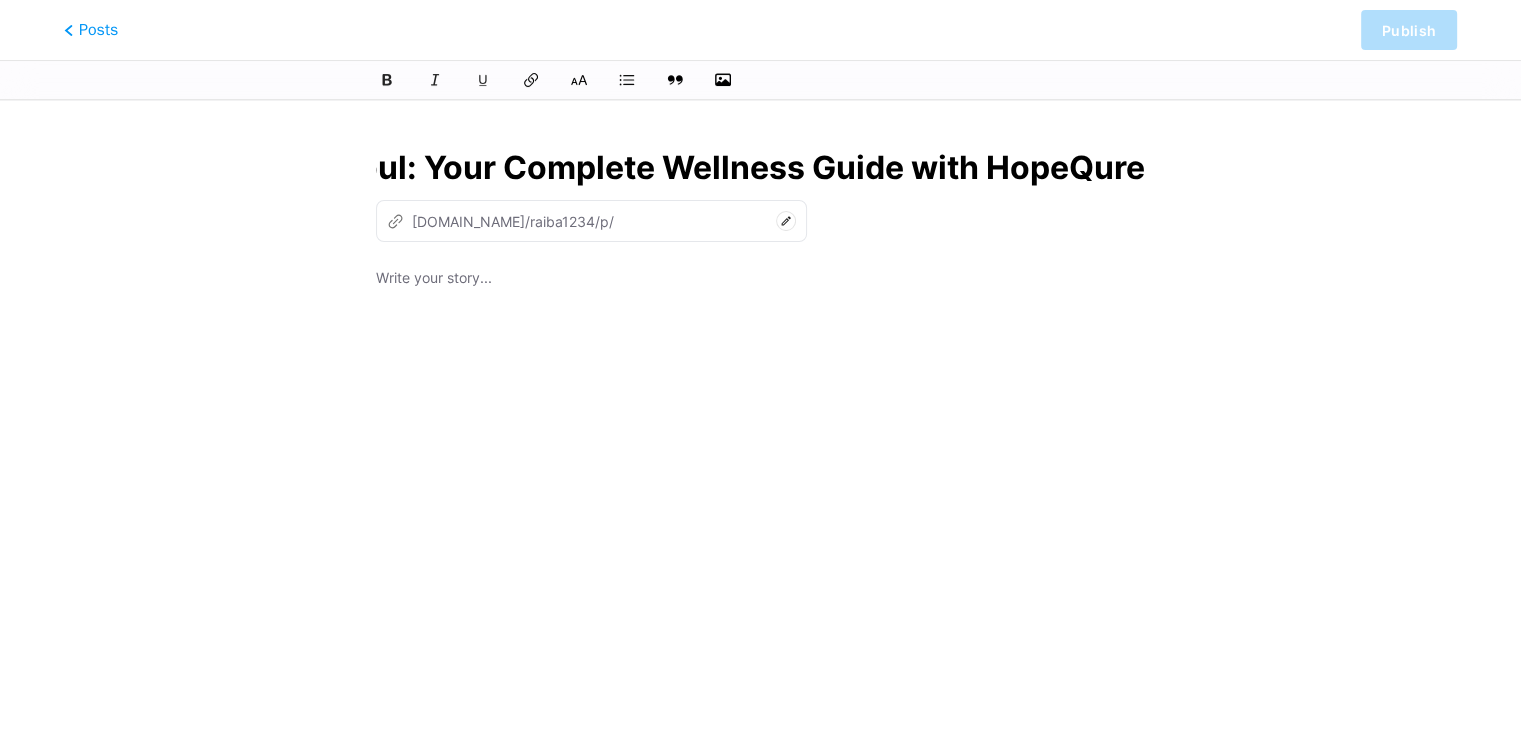 type on "yoga-for-mind-body-and-soul-your-complete-wellness-guide-with-hopequre" 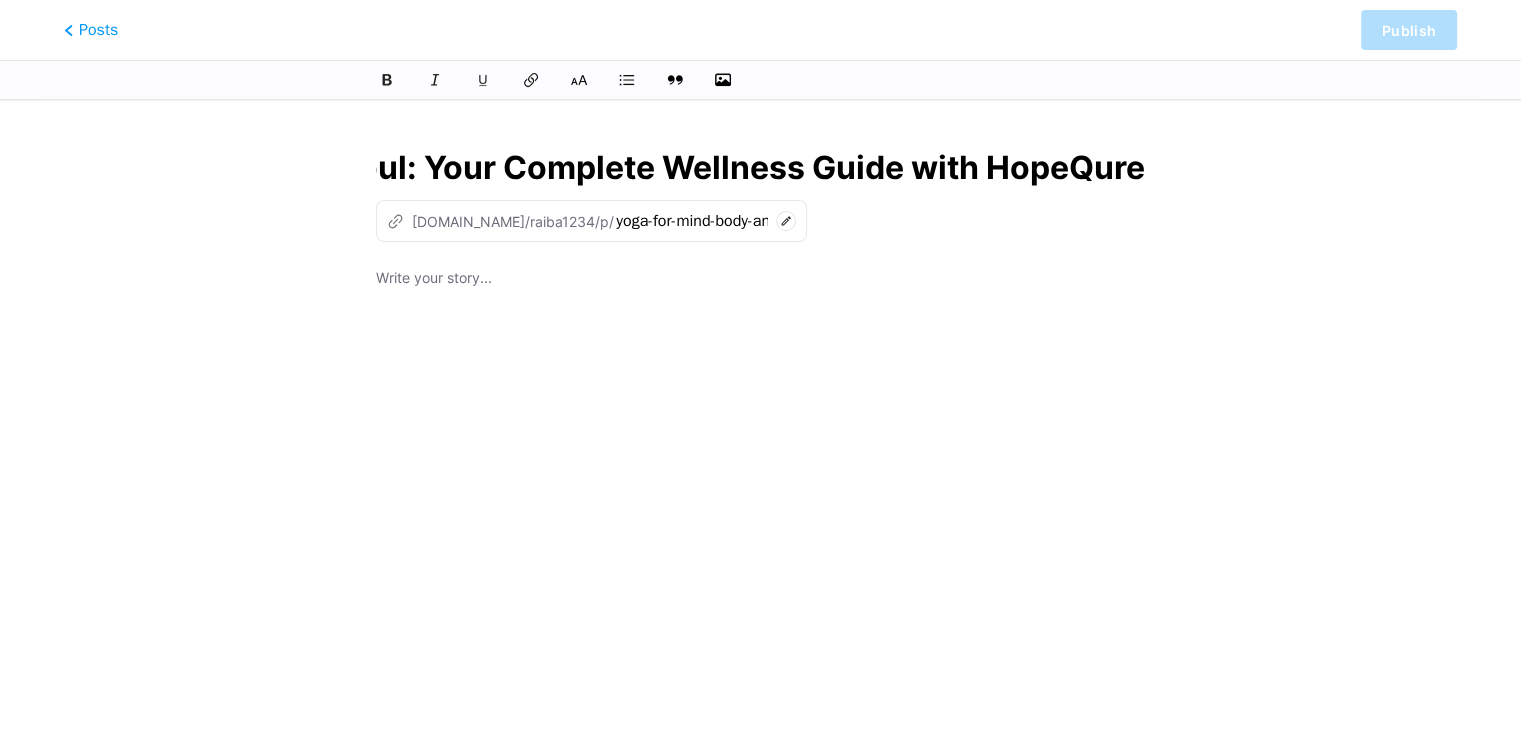 click on "Yoga for Mind, Body, and Soul: Your Complete Wellness Guide with HopeQure" at bounding box center (760, 168) 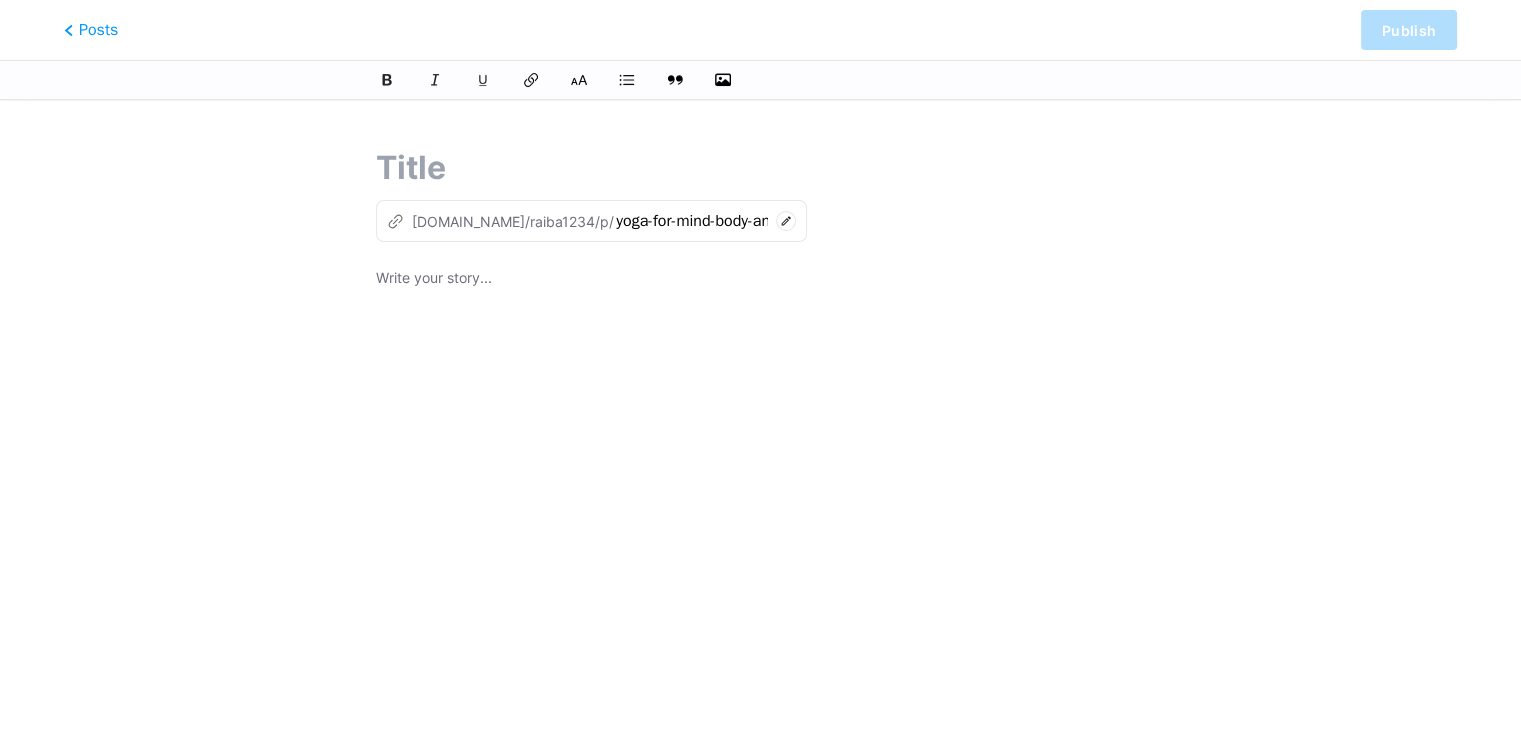 scroll, scrollTop: 0, scrollLeft: 0, axis: both 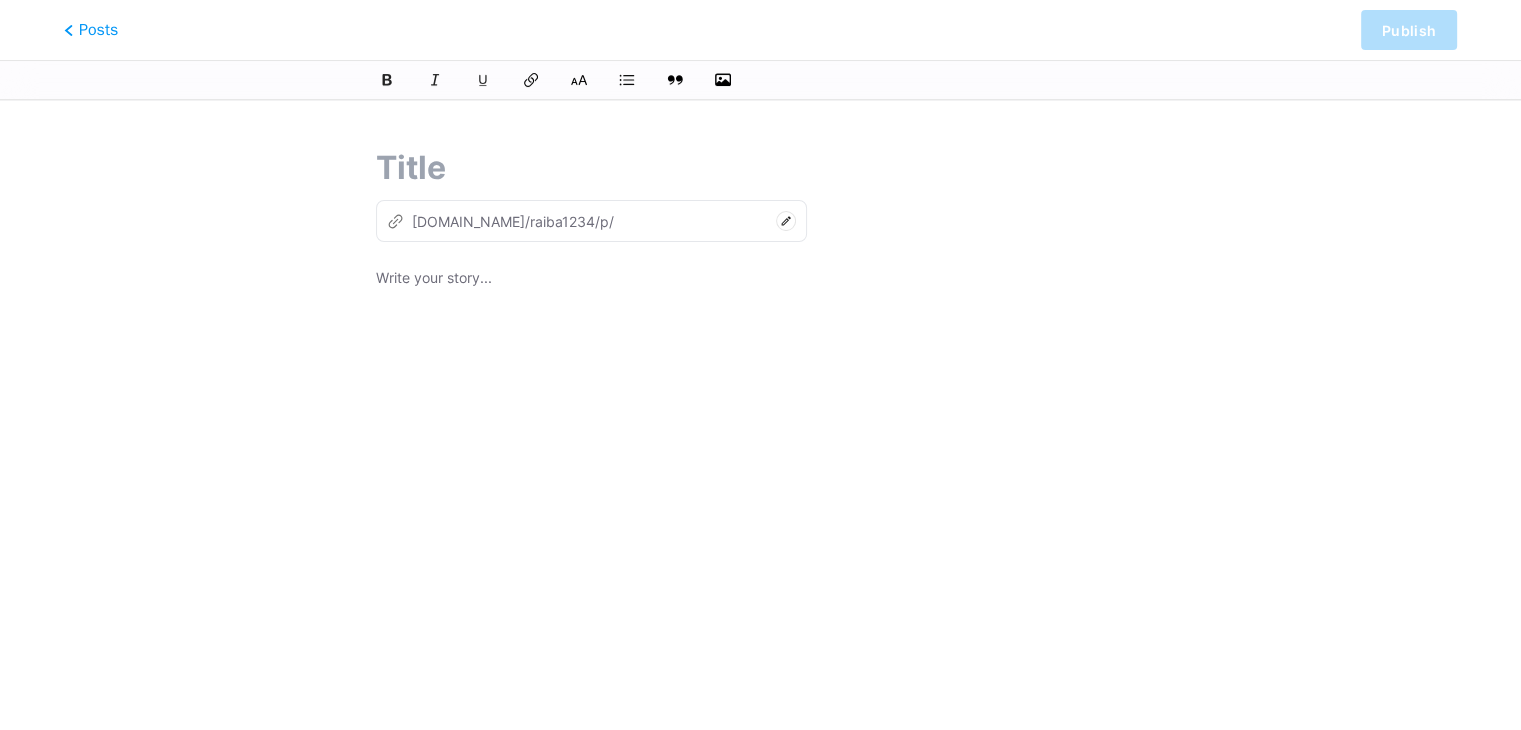 paste on "Yoga for Mind, Body, and Soul: Your Complete Wellness Guide with HopeQure" 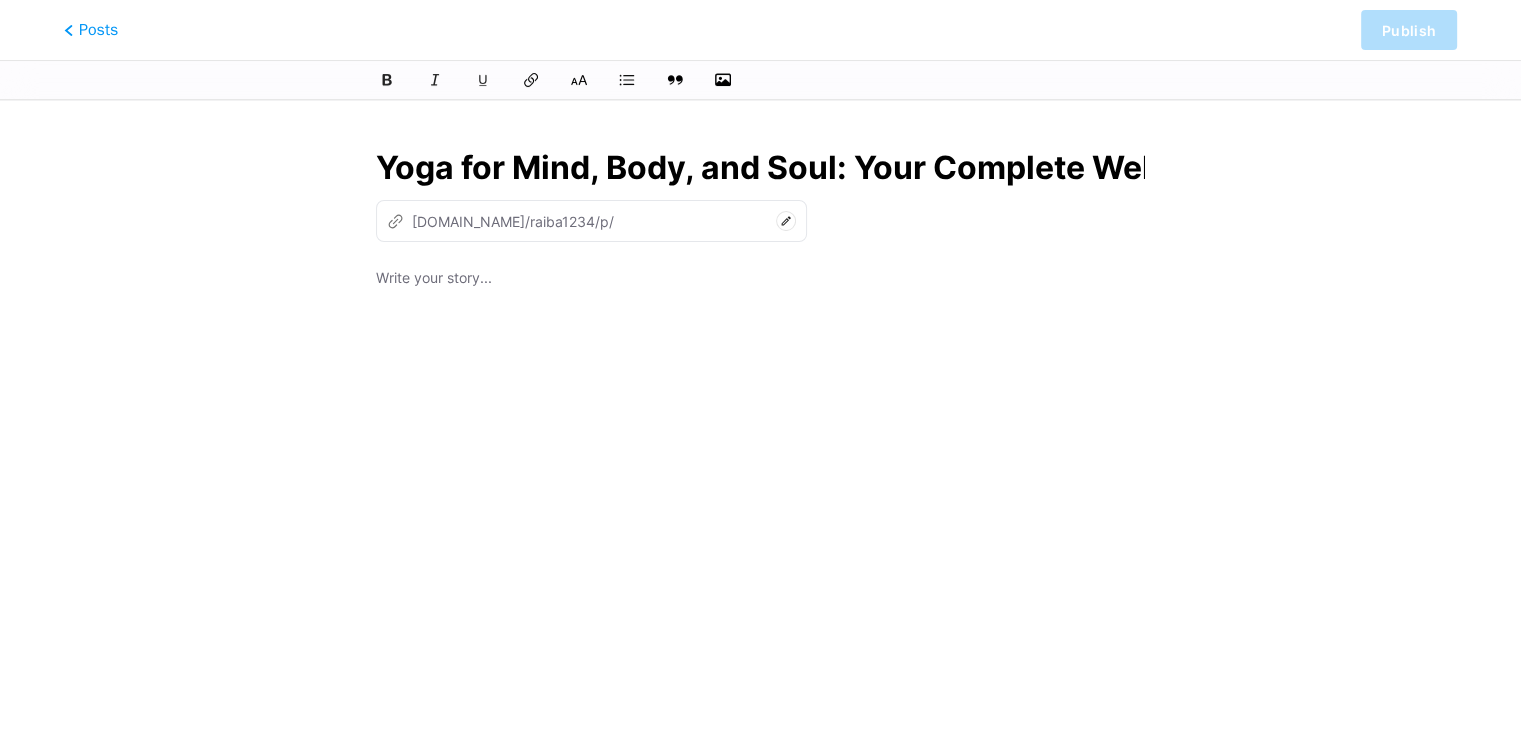 scroll, scrollTop: 0, scrollLeft: 434, axis: horizontal 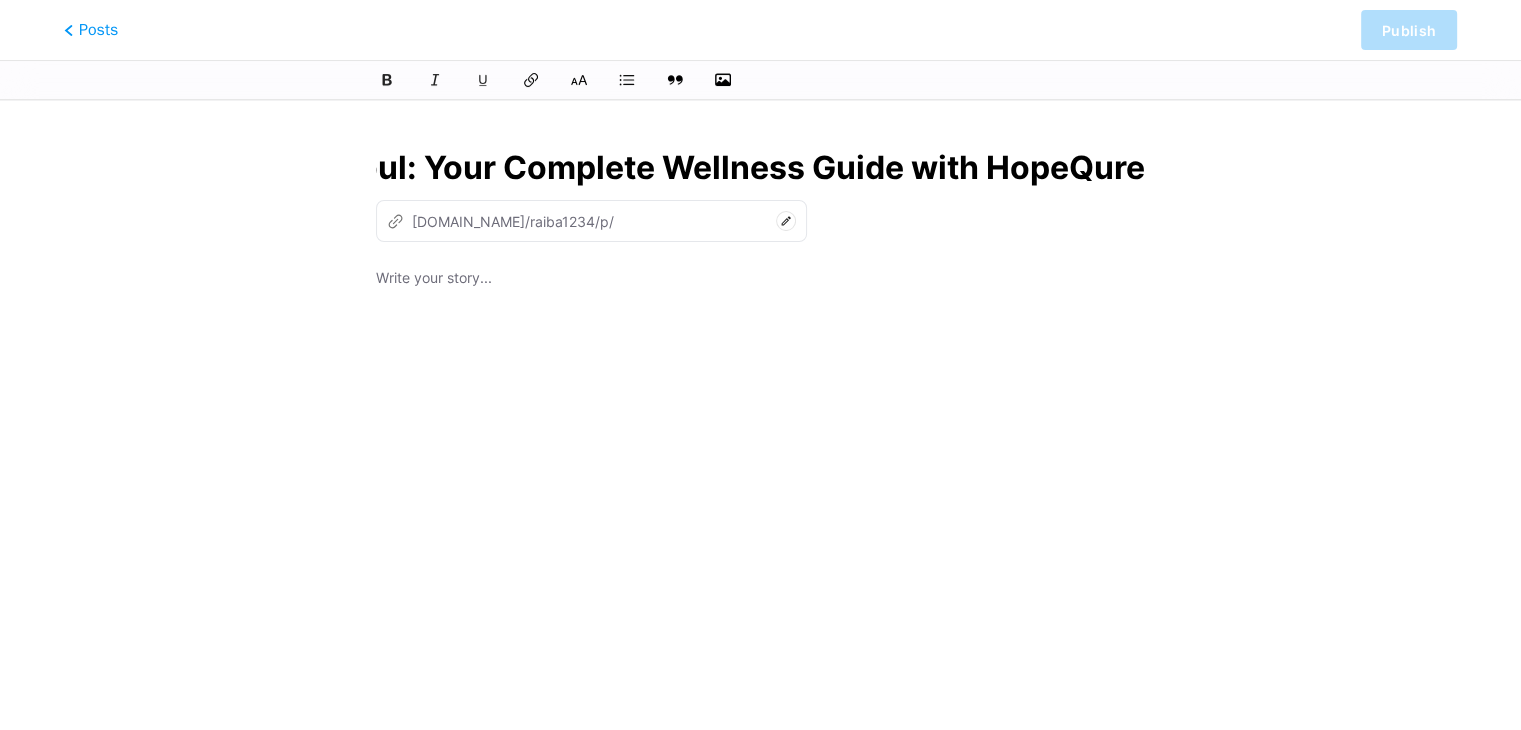 type on "yoga-for-mind-body-and-soul-your-complete-wellness-guide-with-hopequre" 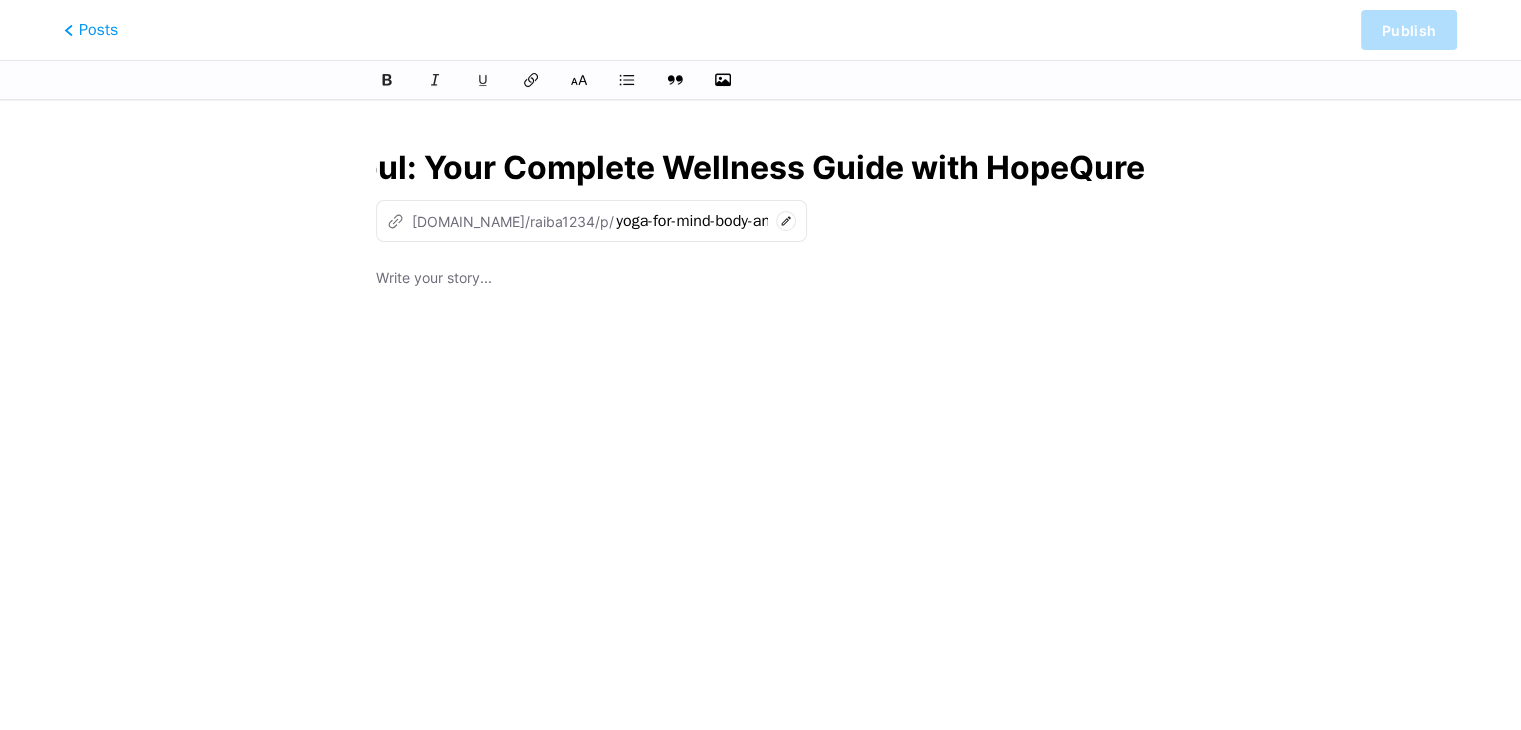 type on "Yoga for Mind, Body, and Soul: Your Complete Wellness Guide with HopeQure" 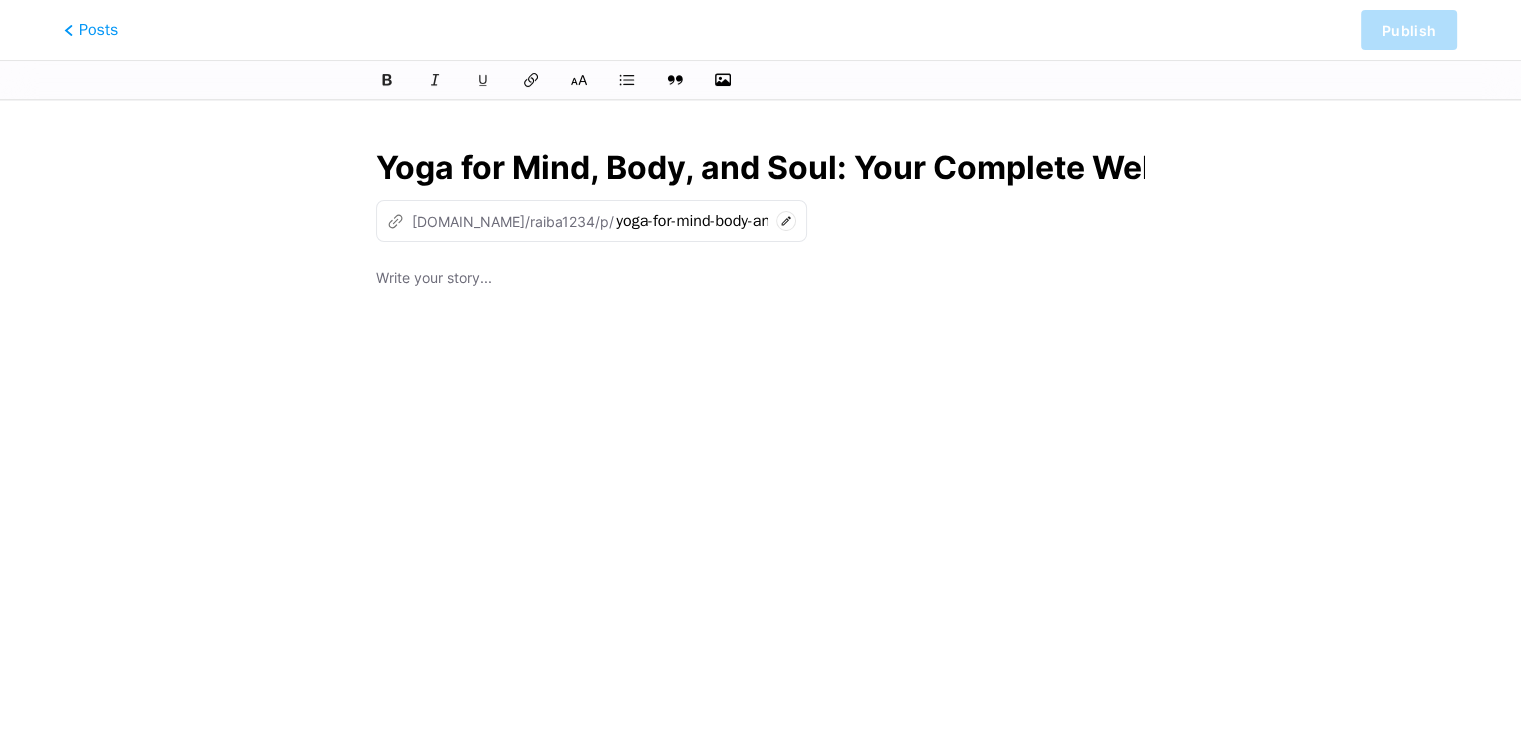 click on "Yoga for Mind, Body, and Soul: Your Complete Wellness Guide with HopeQure         z
bio.link/raiba1234/p/
yoga-for-mind-body-and-soul-your-complete-wellness-guide-with-hopequre" at bounding box center [760, 459] 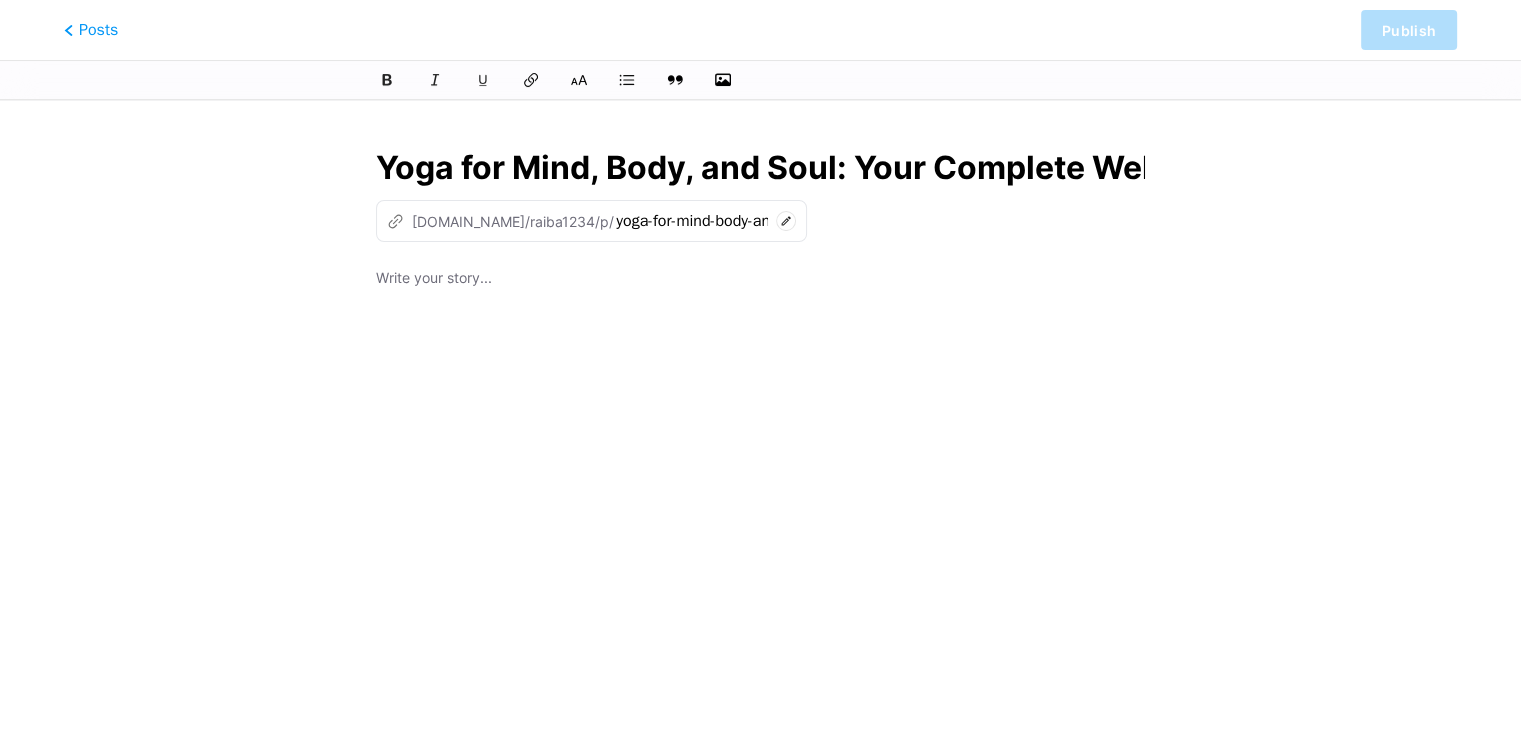 click at bounding box center (760, 280) 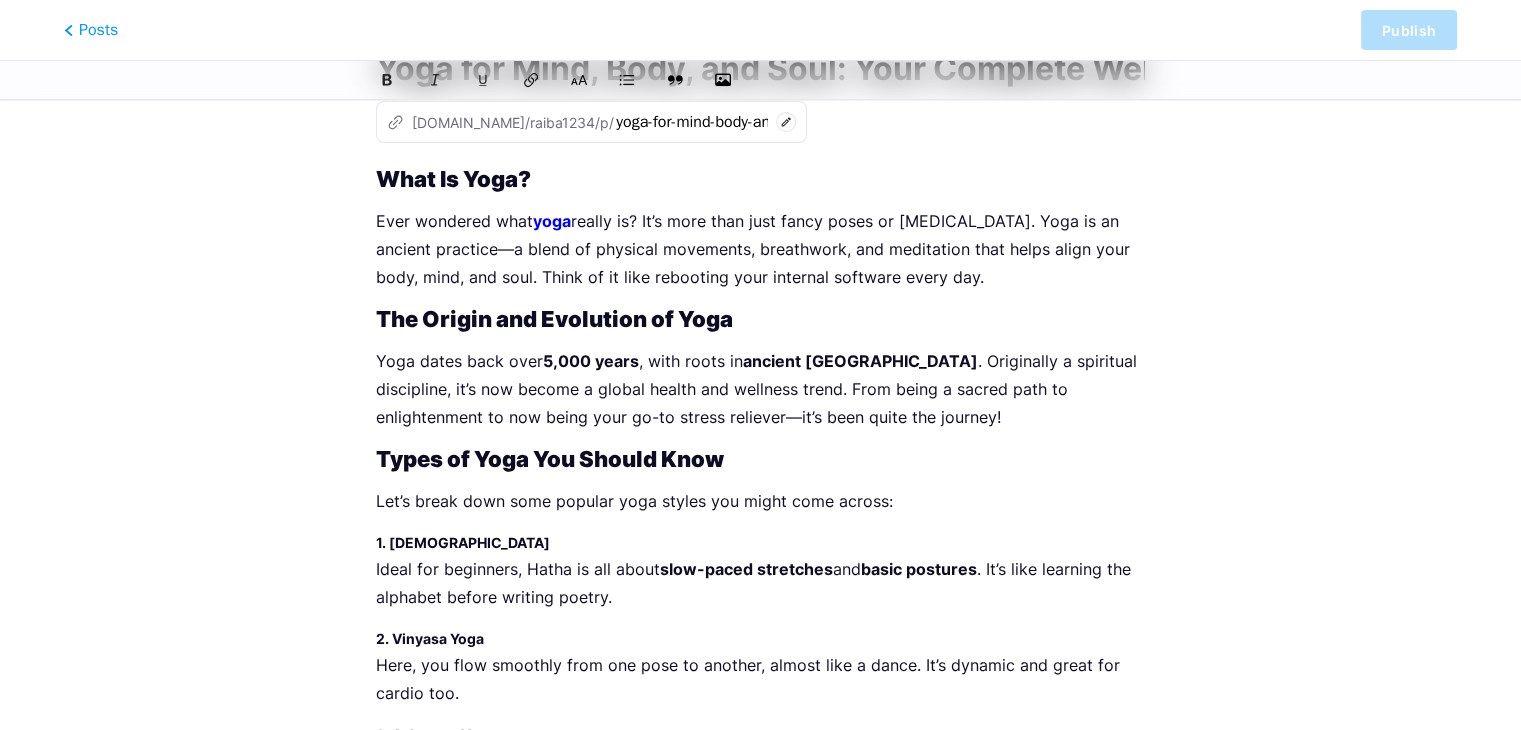 scroll, scrollTop: 0, scrollLeft: 0, axis: both 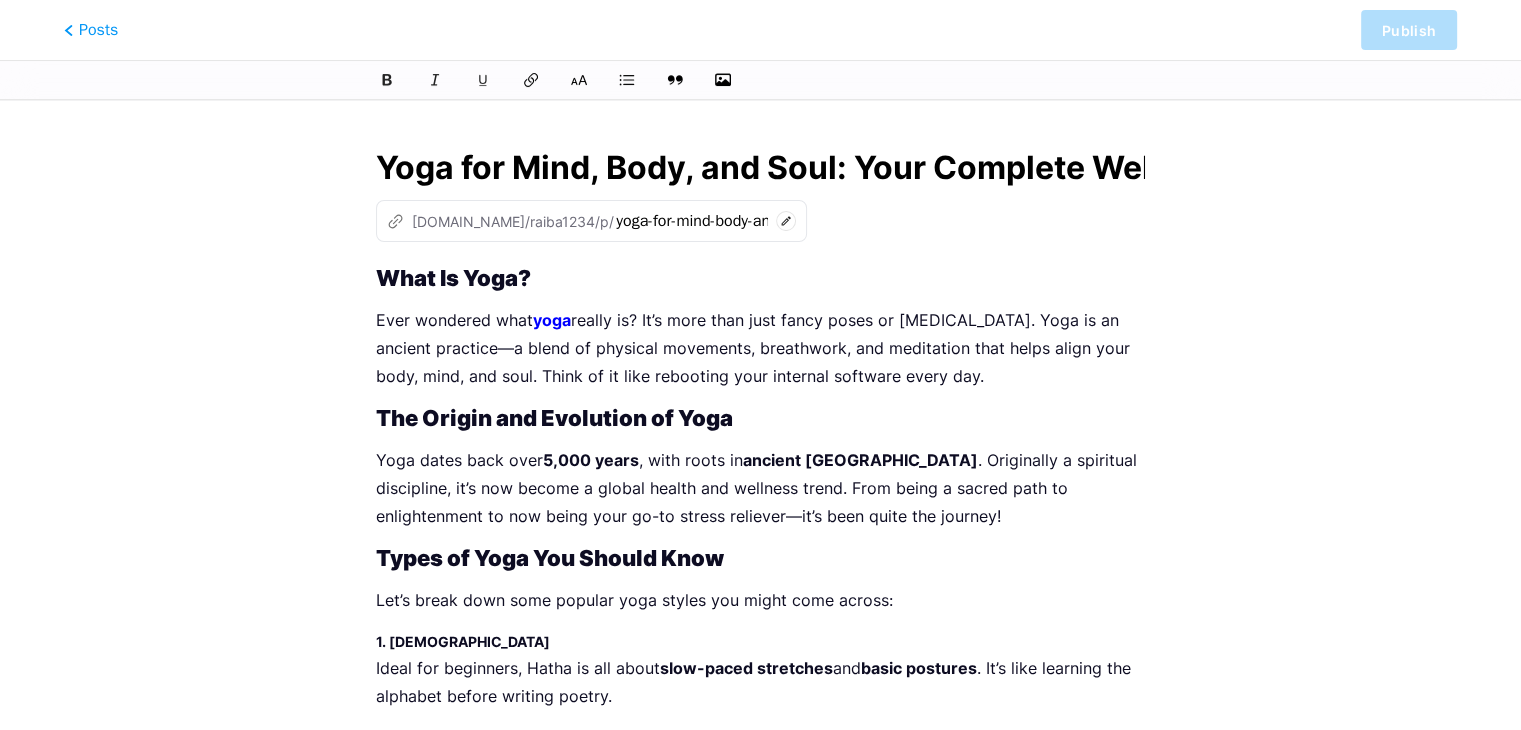 click on "This feature is only available for Pro
users.       Try Pro for free
Posts     Publish                         Yoga for Mind, Body, and Soul: Your Complete Wellness Guide with HopeQure         z
bio.link/raiba1234/p/
yoga-for-mind-body-and-soul-your-complete-wellness-guide-with-hopequre             What Is Yoga? Ever wondered what  yoga  really is? It’s more than just fancy poses or deep breathing. Yoga is an ancient practice—a blend of physical movements, breathwork, and meditation that helps align your body, mind, and soul. Think of it like rebooting your internal software every day. The Origin and Evolution of Yoga Yoga dates back over  5,000 years , with roots in  ancient India Types of Yoga You Should Know Let’s break down some popular yoga styles you might come across: 1. Hatha Yoga Ideal for beginners, Hatha is all about  slow-paced stretches  and  basic postures ." at bounding box center [760, 1887] 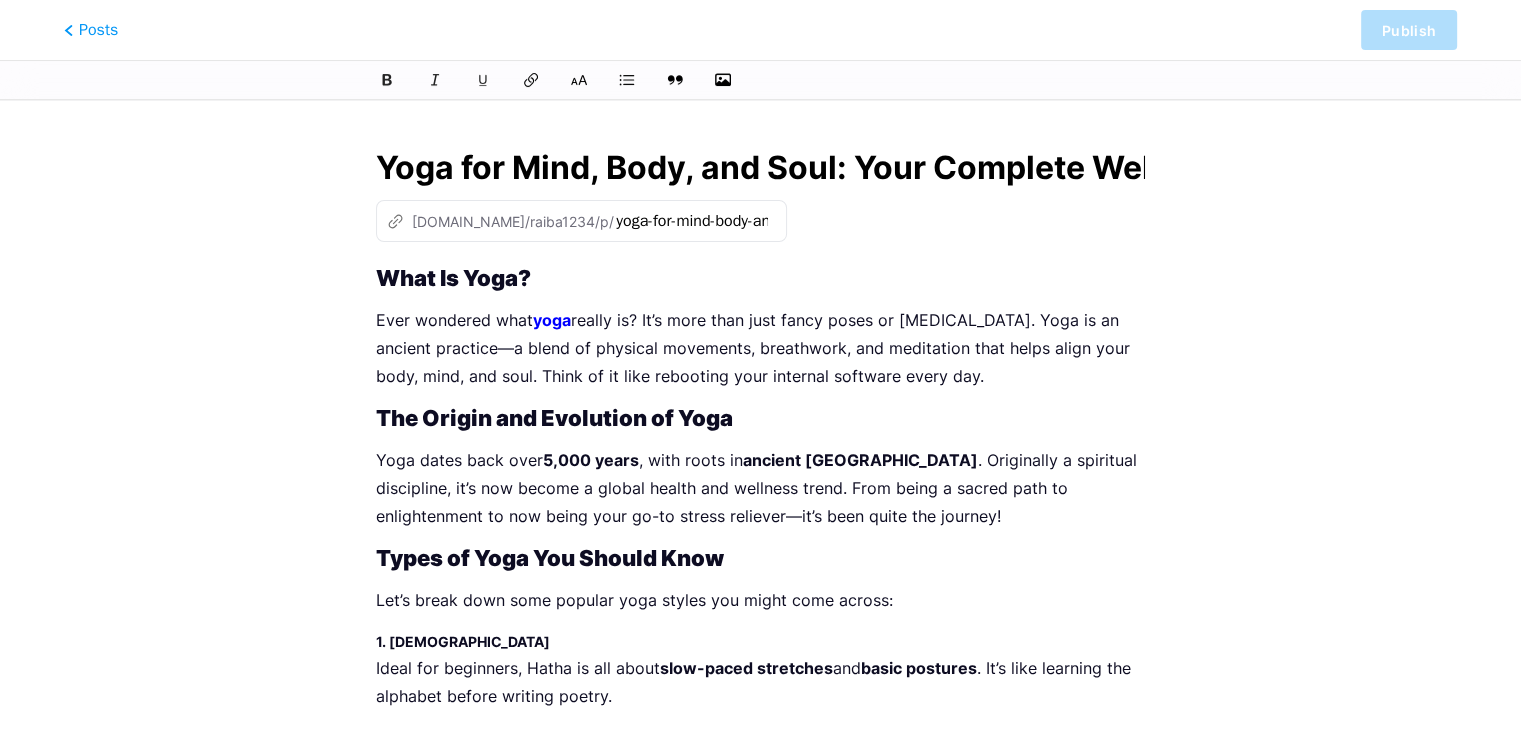 click on "z
bio.link/raiba1234/p/
yoga-for-mind-body-and-soul-your-complete-wellness-guide-with-hopequre" at bounding box center (581, 221) 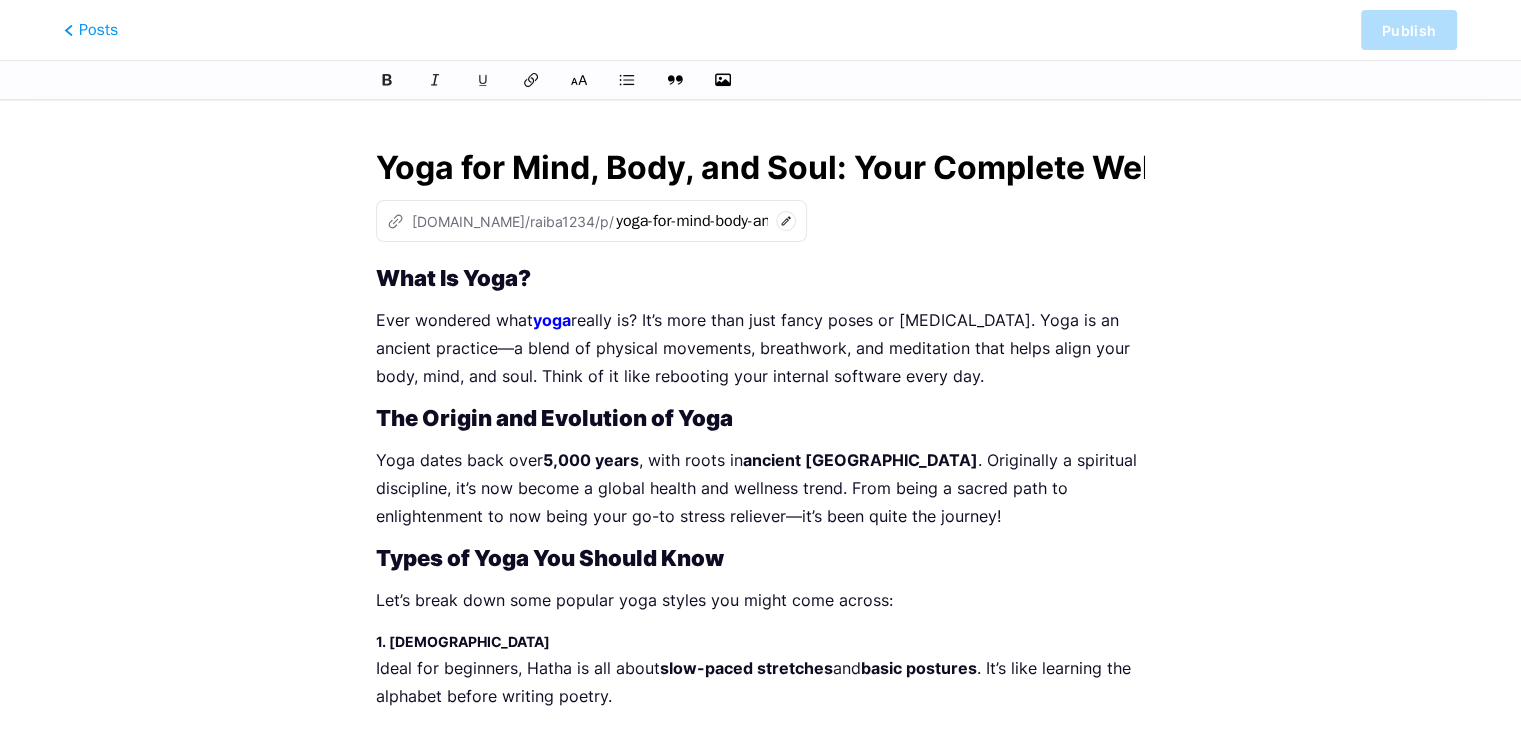 click 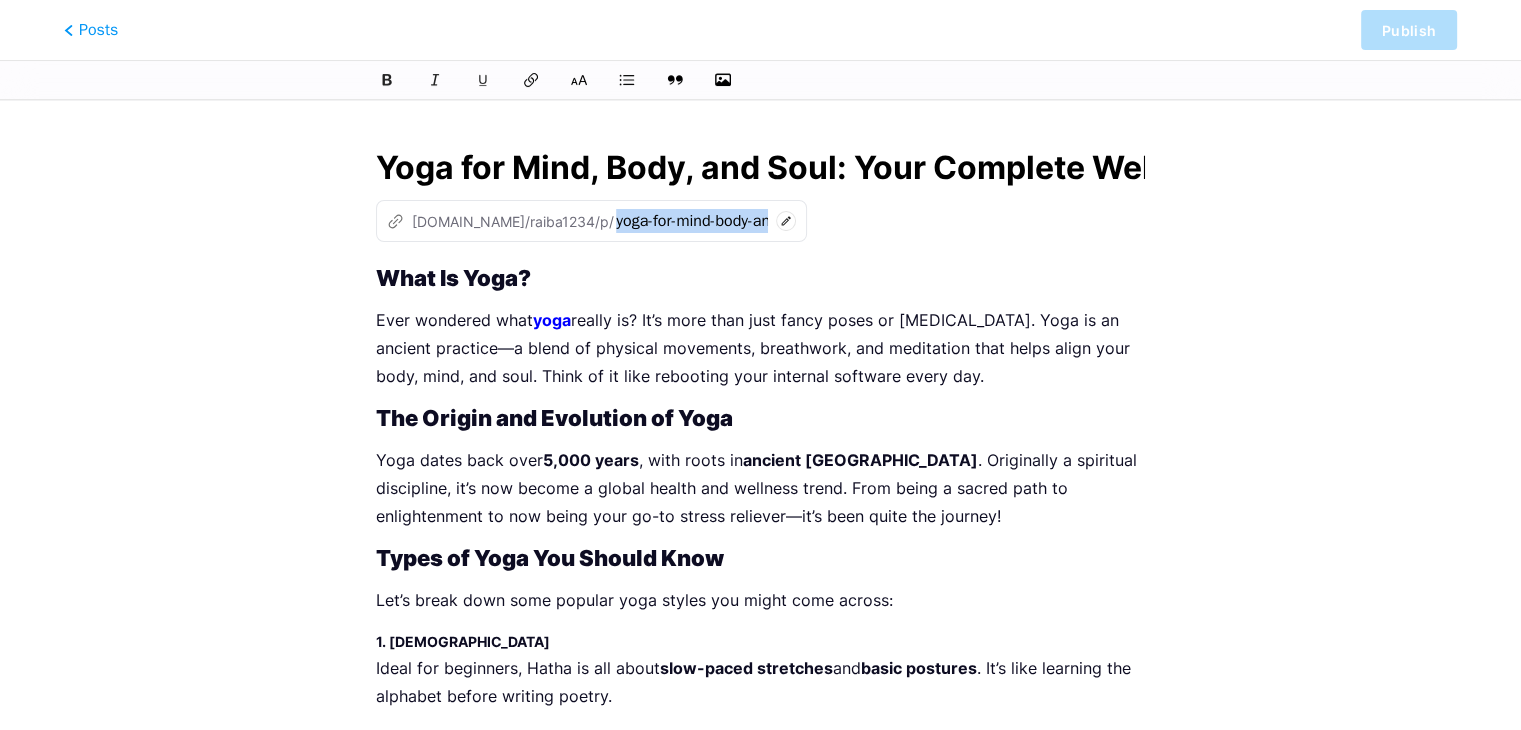 click on "z
bio.link/raiba1234/p/
yoga-for-mind-body-and-soul-your-complete-wellness-guide-with-hopequre" at bounding box center [591, 221] 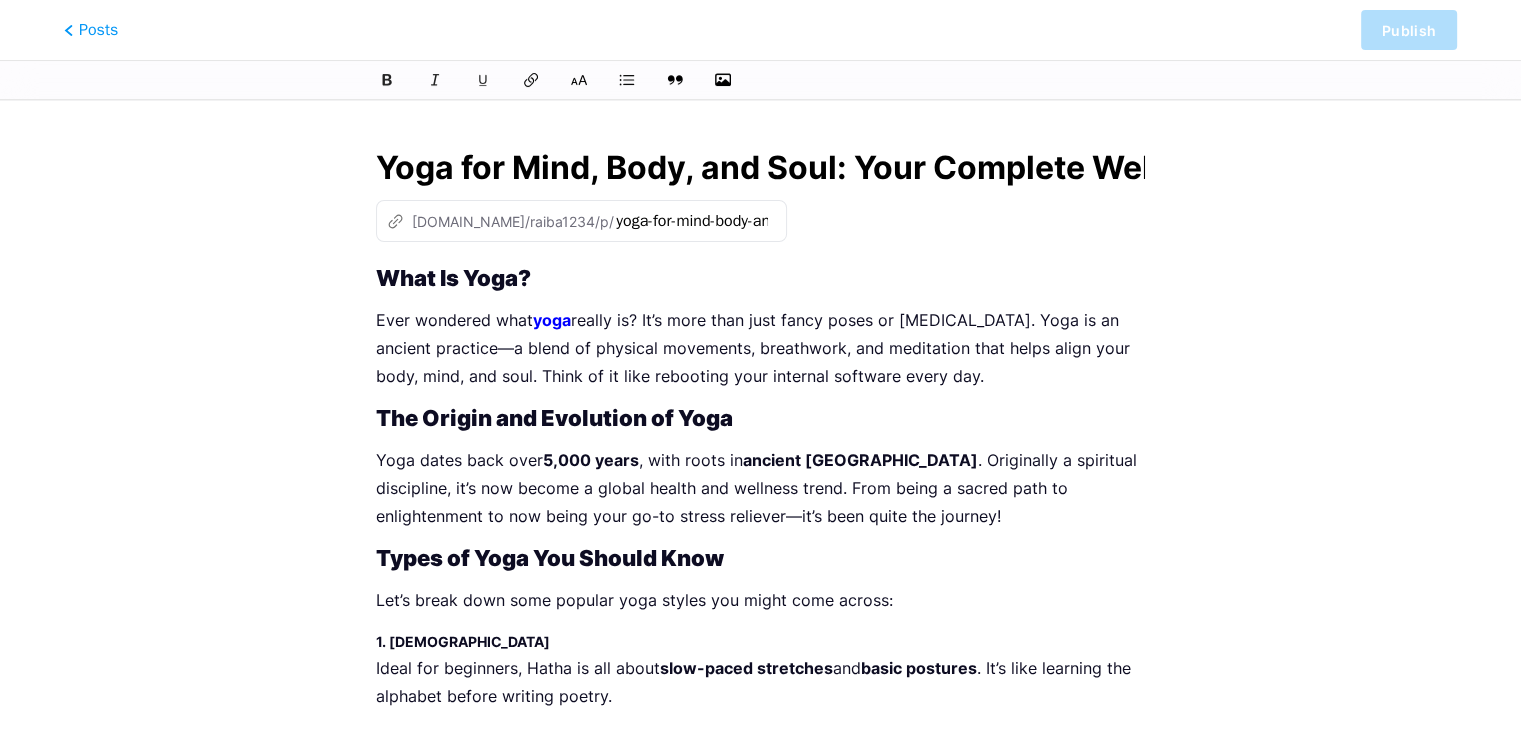 click on "z
bio.link/raiba1234/p/
yoga-for-mind-body-and-soul-your-complete-wellness-guide-with-hopequre" at bounding box center (581, 221) 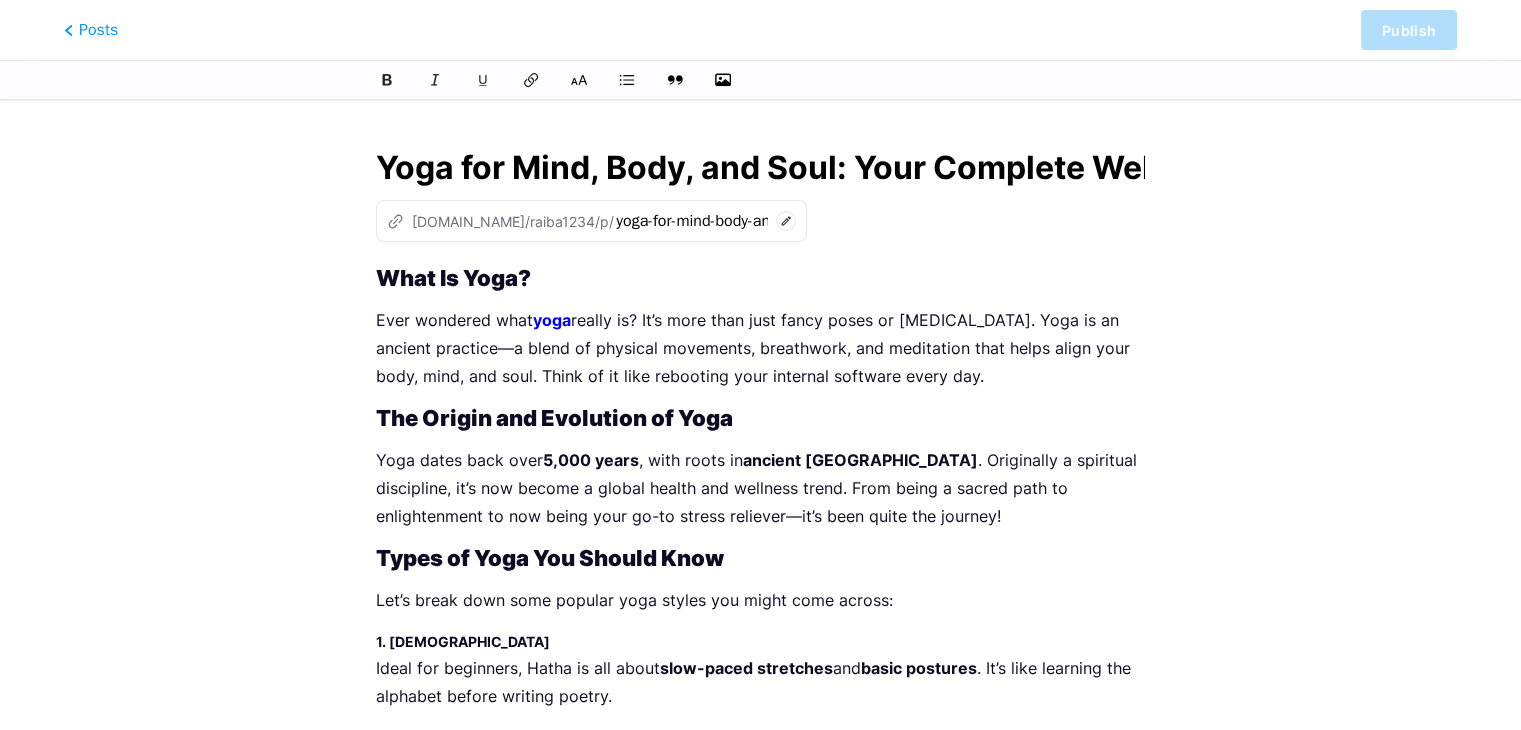 click on "z
bio.link/raiba1234/p/
yoga-for-mind-body-and-soul-your-complete-wellness-guide-with-hopequre" at bounding box center [591, 221] 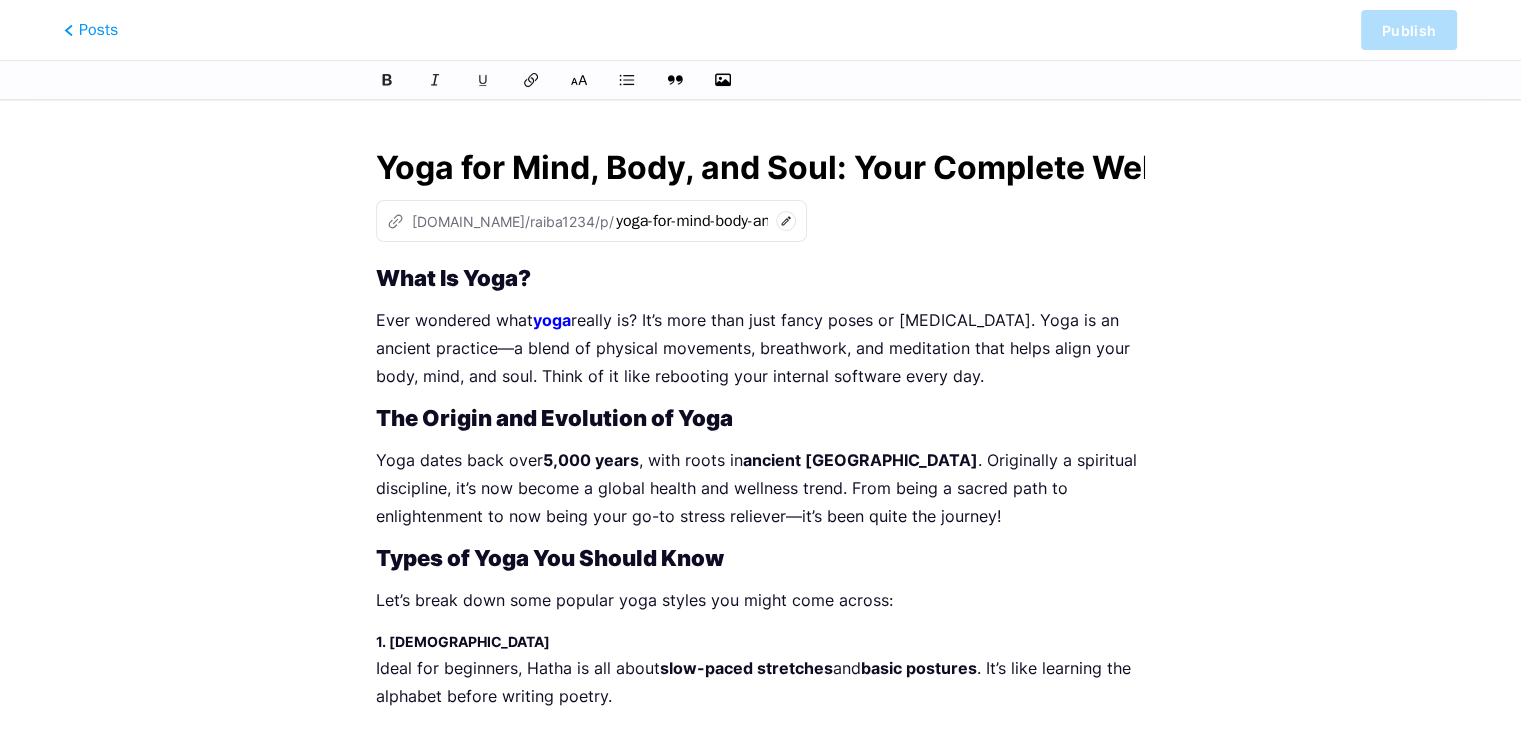 click on "Yoga for Mind, Body, and Soul: Your Complete Wellness Guide with HopeQure         z
bio.link/raiba1234/p/
yoga-for-mind-body-and-soul-your-complete-wellness-guide-with-hopequre             What Is Yoga? Ever wondered what  yoga  really is? It’s more than just fancy poses or deep breathing. Yoga is an ancient practice—a blend of physical movements, breathwork, and meditation that helps align your body, mind, and soul. Think of it like rebooting your internal software every day. The Origin and Evolution of Yoga Yoga dates back over  5,000 years , with roots in  ancient India . Originally a spiritual discipline, it’s now become a global health and wellness trend. From being a sacred path to enlightenment to now being your go-to stress reliever—it’s been quite the journey! Types of Yoga You Should Know Let’s break down some popular yoga styles you might come across: 1. Hatha Yoga Ideal for beginners, Hatha is all about  ." at bounding box center [760, 1887] 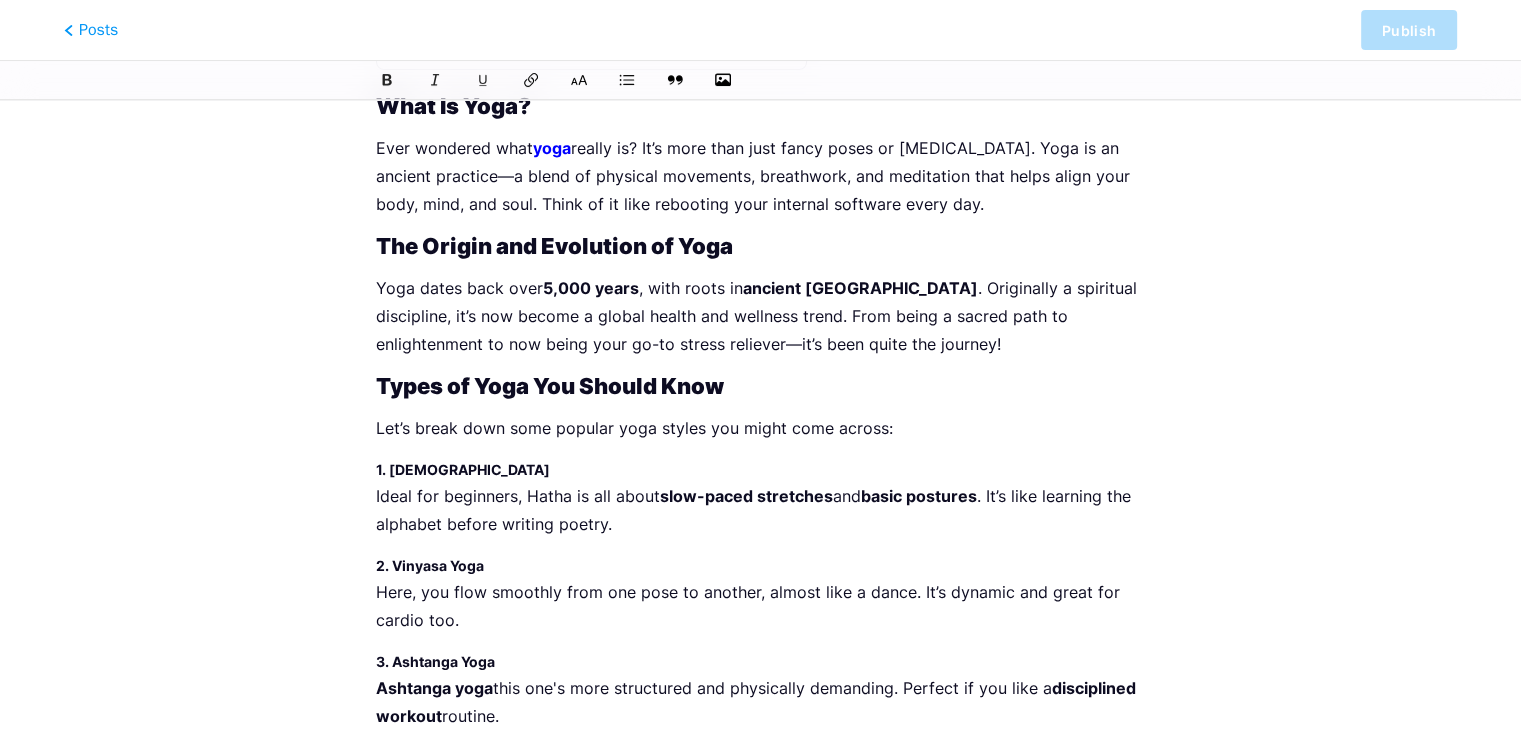 scroll, scrollTop: 0, scrollLeft: 0, axis: both 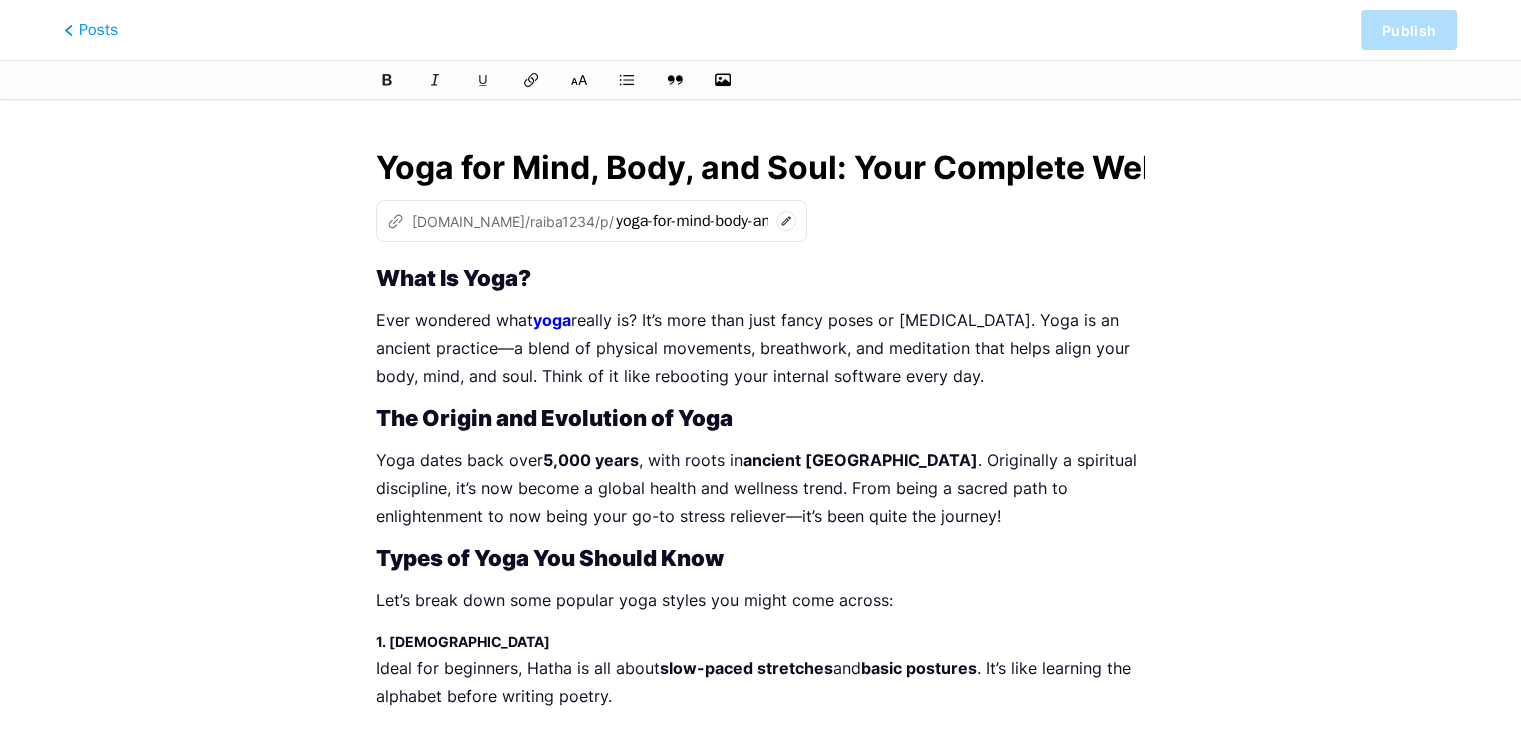 click 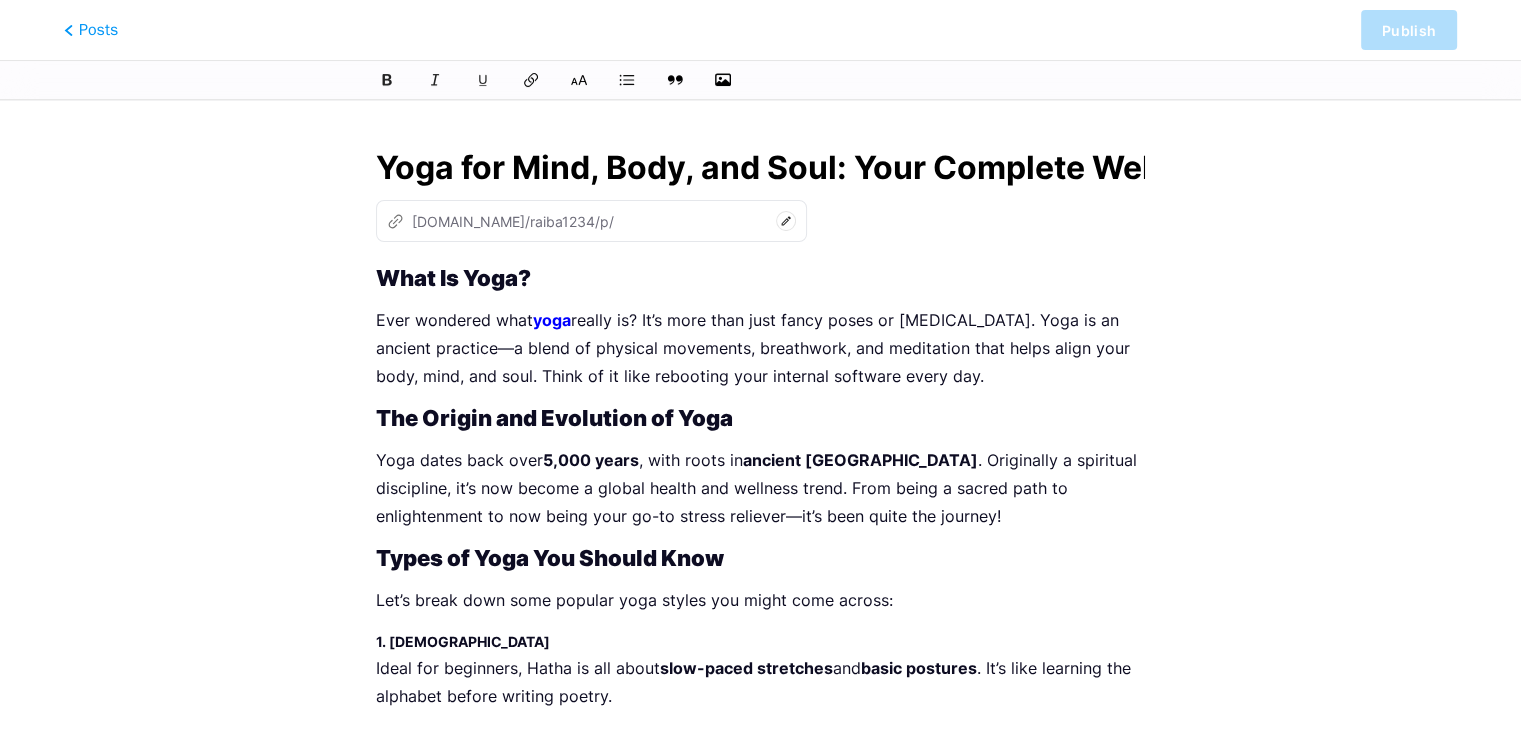 click on "Yoga for Mind, Body, and Soul: Your Complete Wellness Guide with HopeQure         z
bio.link/raiba1234/p/
What Is Yoga? Ever wondered what  yoga  really is? It’s more than just fancy poses or deep breathing. Yoga is an ancient practice—a blend of physical movements, breathwork, and meditation that helps align your body, mind, and soul. Think of it like rebooting your internal software every day. The Origin and Evolution of Yoga Yoga dates back over  5,000 years , with roots in  ancient India . Originally a spiritual discipline, it’s now become a global health and wellness trend. From being a sacred path to enlightenment to now being your go-to stress reliever—it’s been quite the journey! Types of Yoga You Should Know Let’s break down some popular yoga styles you might come across: 1. Hatha Yoga Ideal for beginners, Hatha is all about  slow-paced stretches  and  basic postures 2. Vinyasa Yoga Ashtanga yoga" at bounding box center [760, 1887] 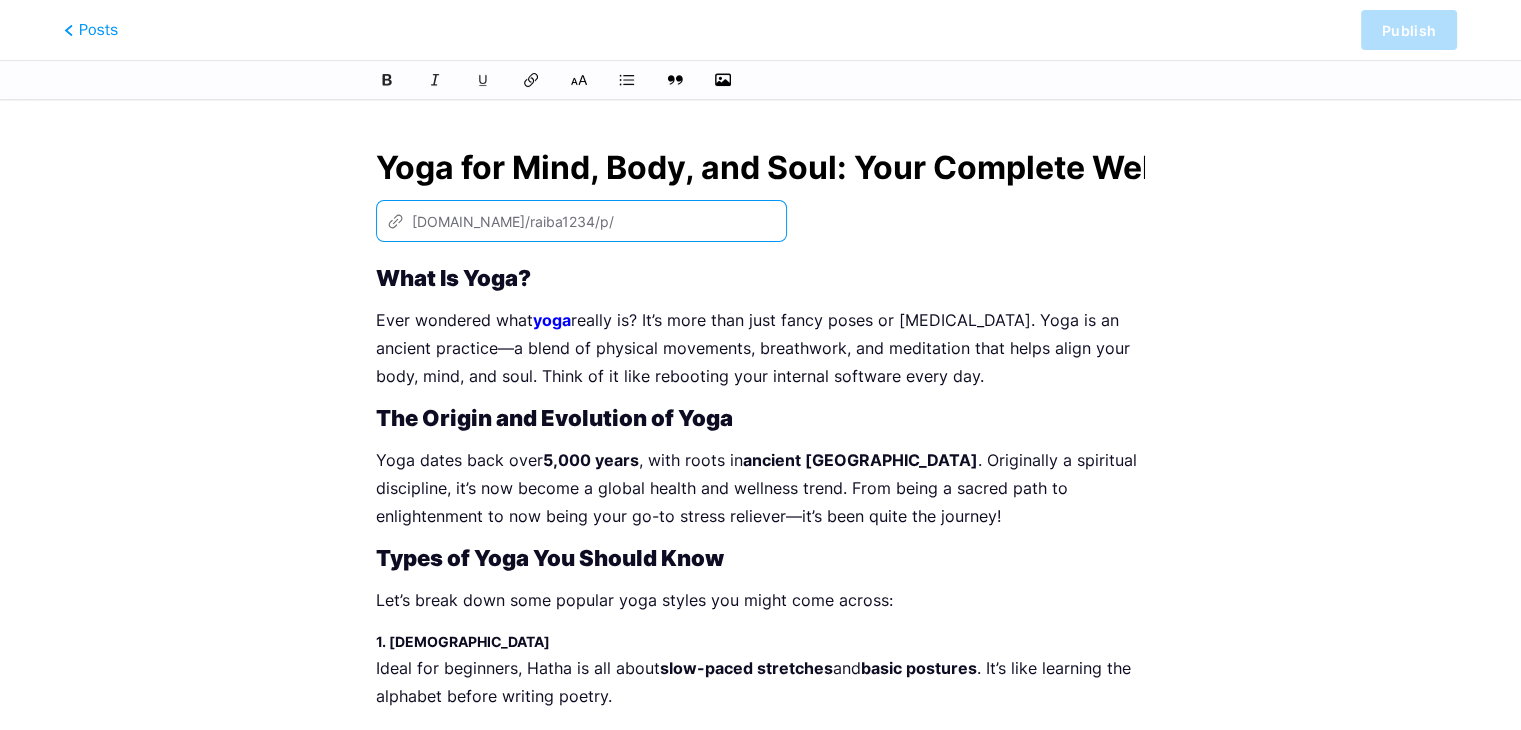 paste on "[URL][DOMAIN_NAME]" 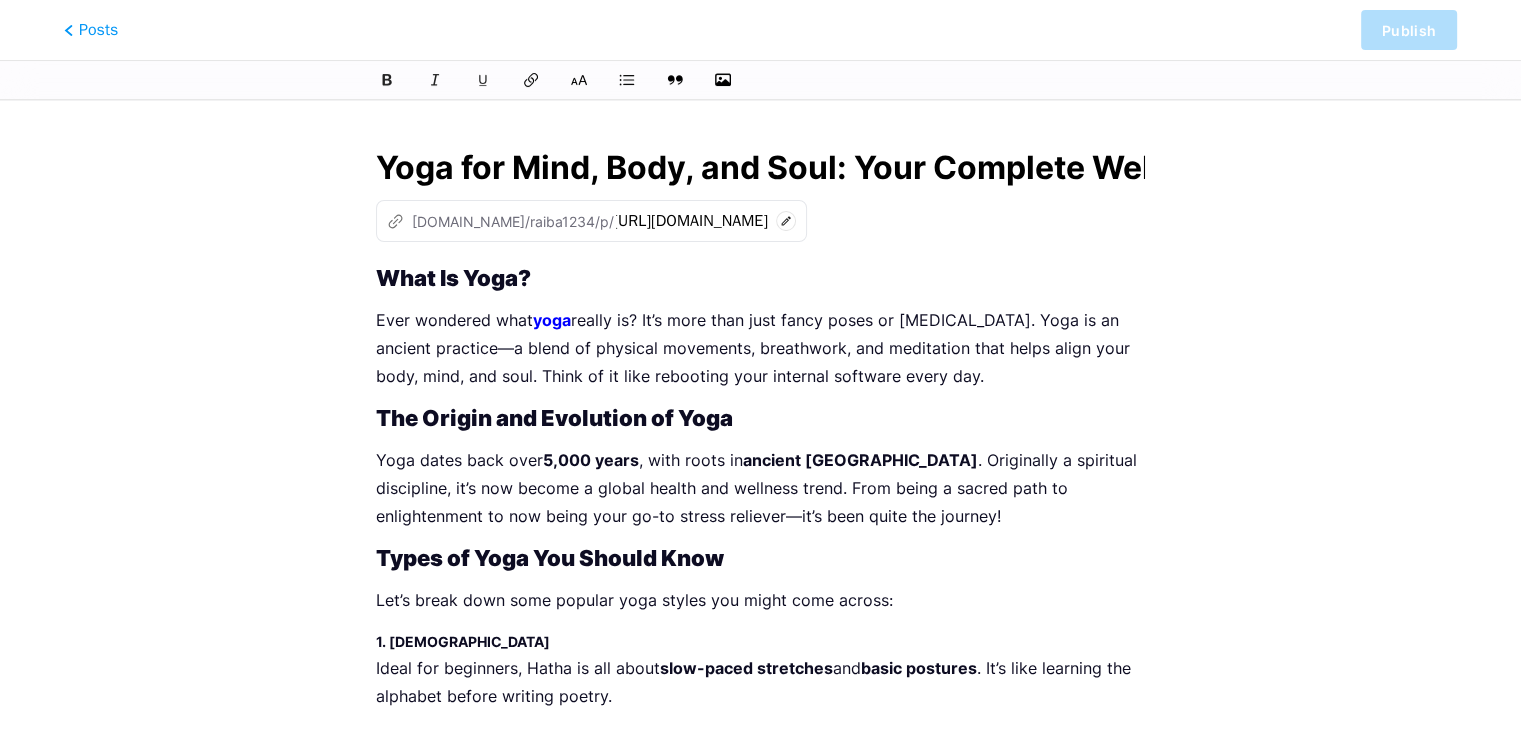 scroll, scrollTop: 0, scrollLeft: 0, axis: both 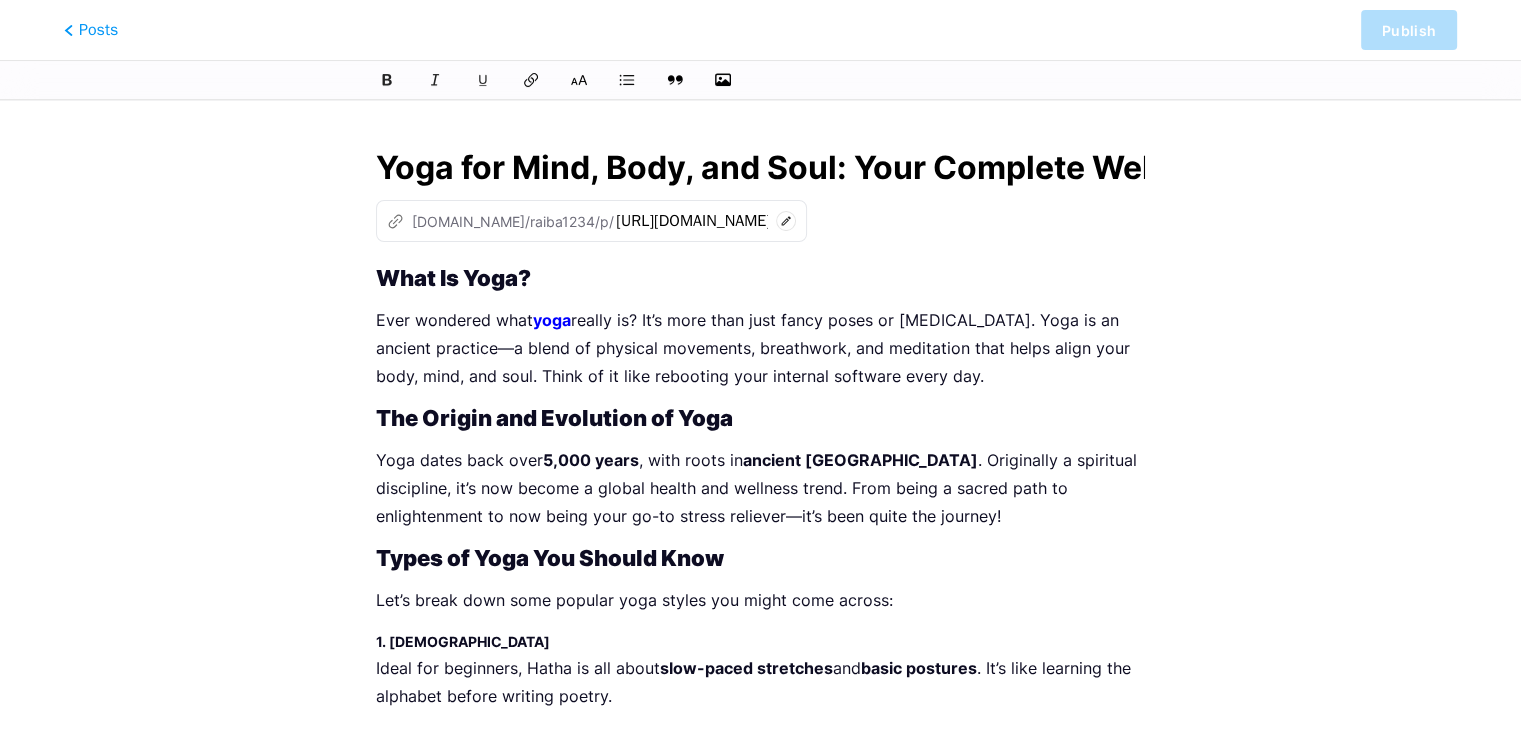 click on "z
bio.link/raiba1234/p/
https://www.hopequre.com/experts/yoga" at bounding box center [760, 221] 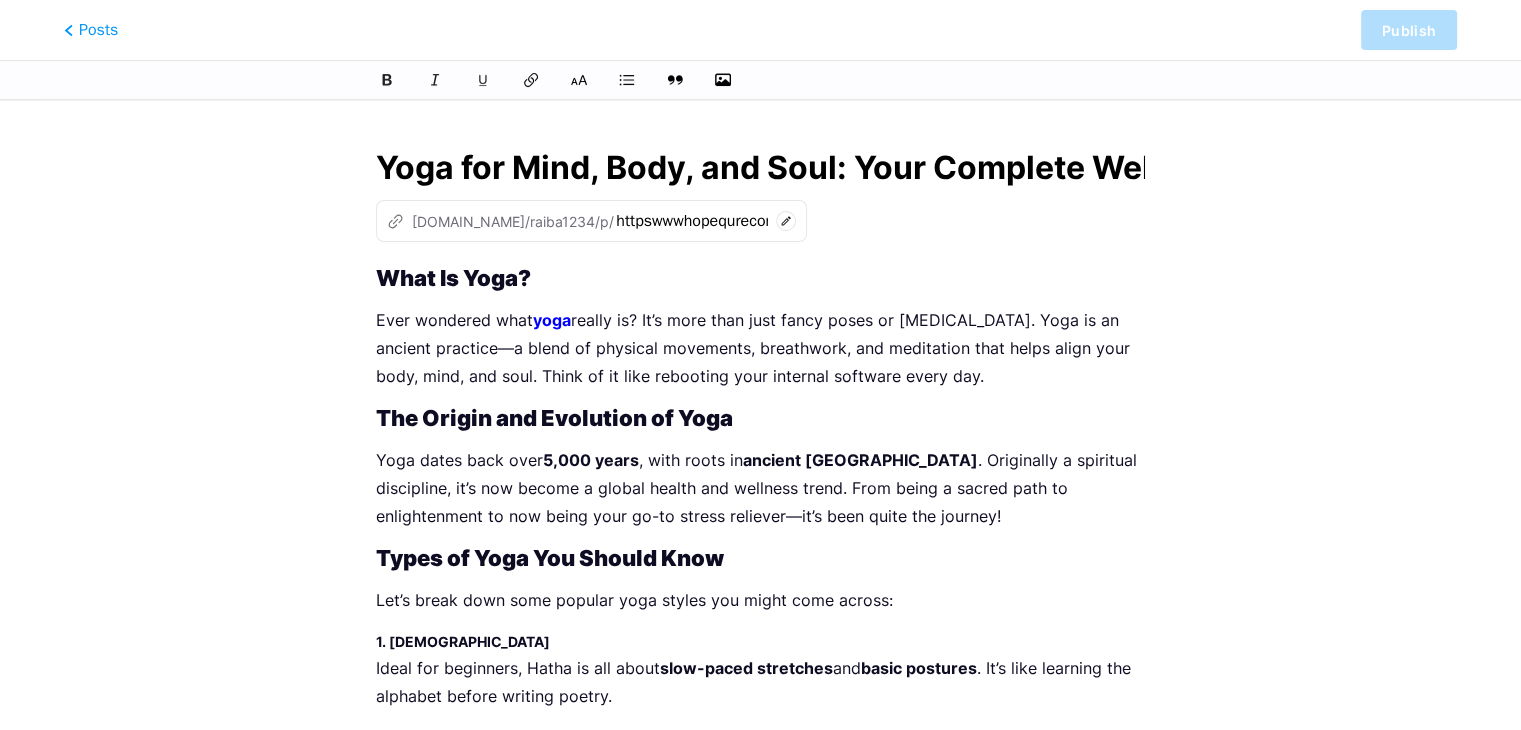 click 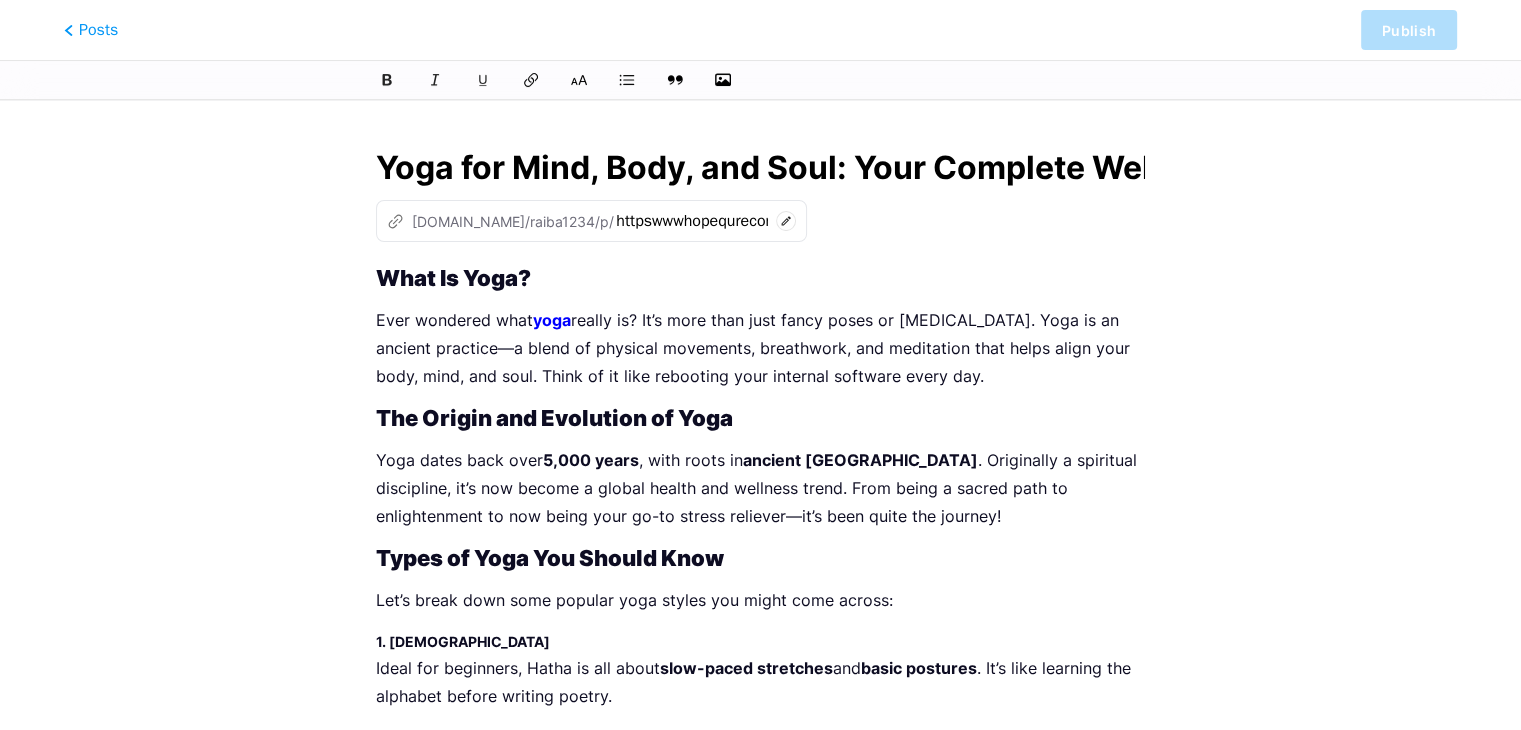 click on "z
bio.link/raiba1234/p/
httpswwwhopequrecomexpertsyoga" at bounding box center (591, 221) 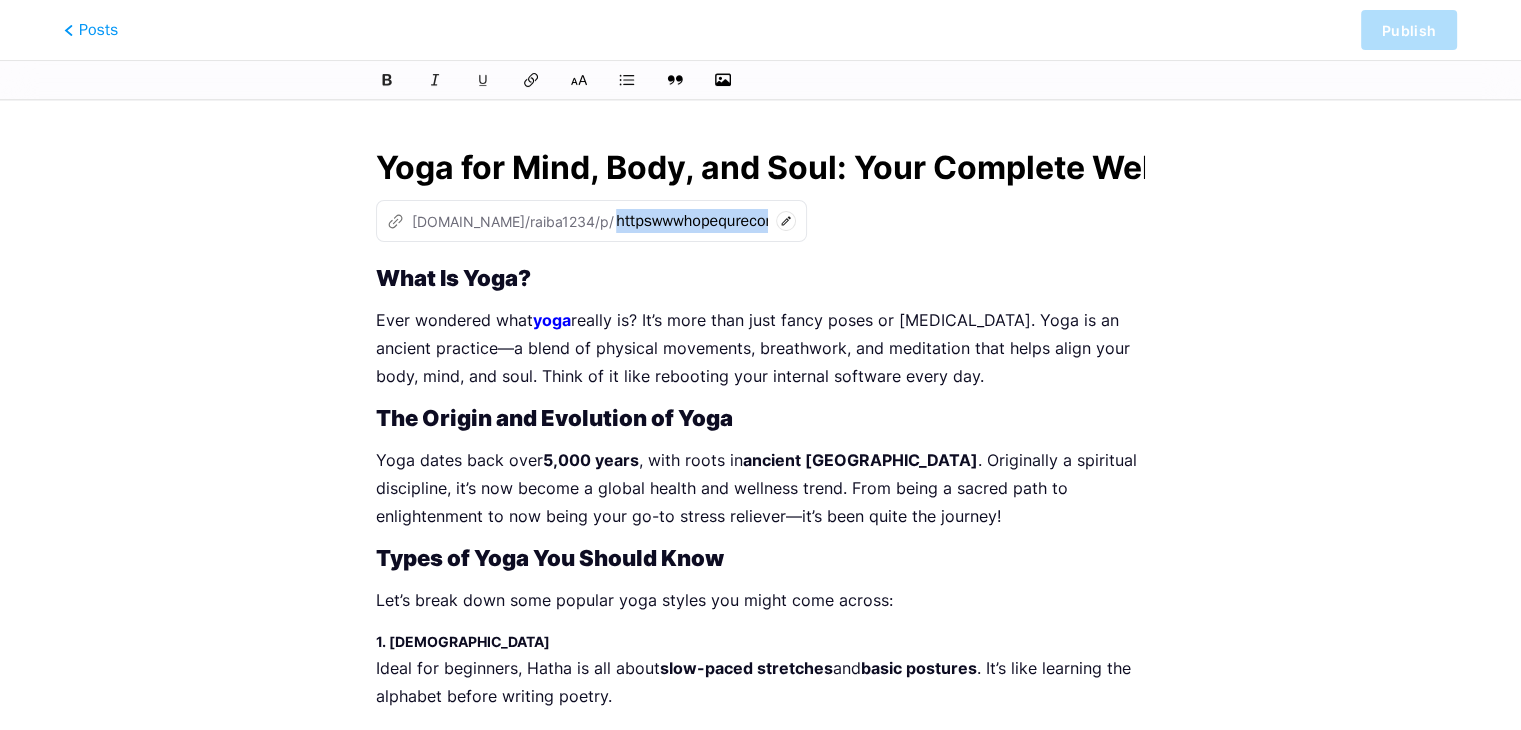 click on "z
bio.link/raiba1234/p/
httpswwwhopequrecomexpertsyoga" at bounding box center (591, 221) 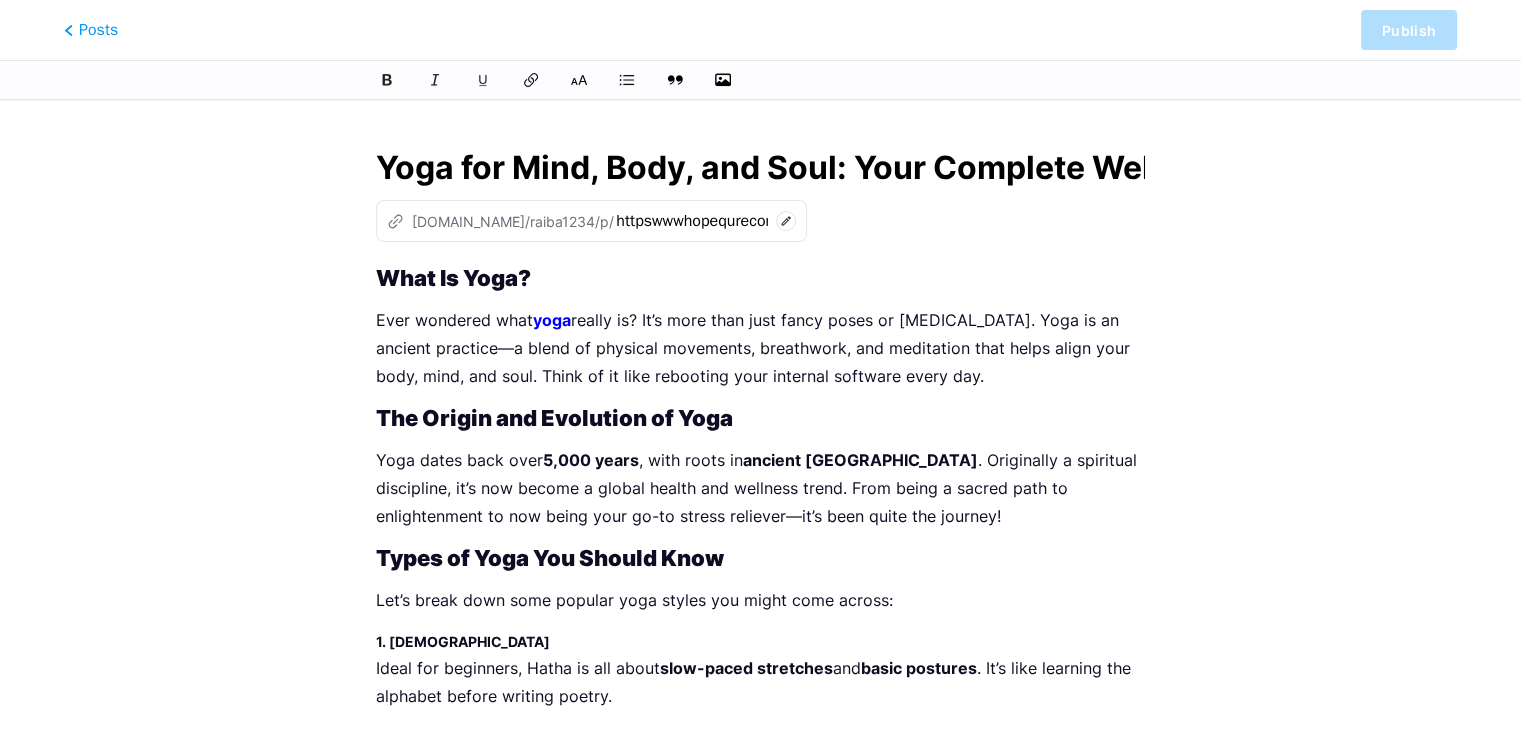 scroll, scrollTop: 0, scrollLeft: 75, axis: horizontal 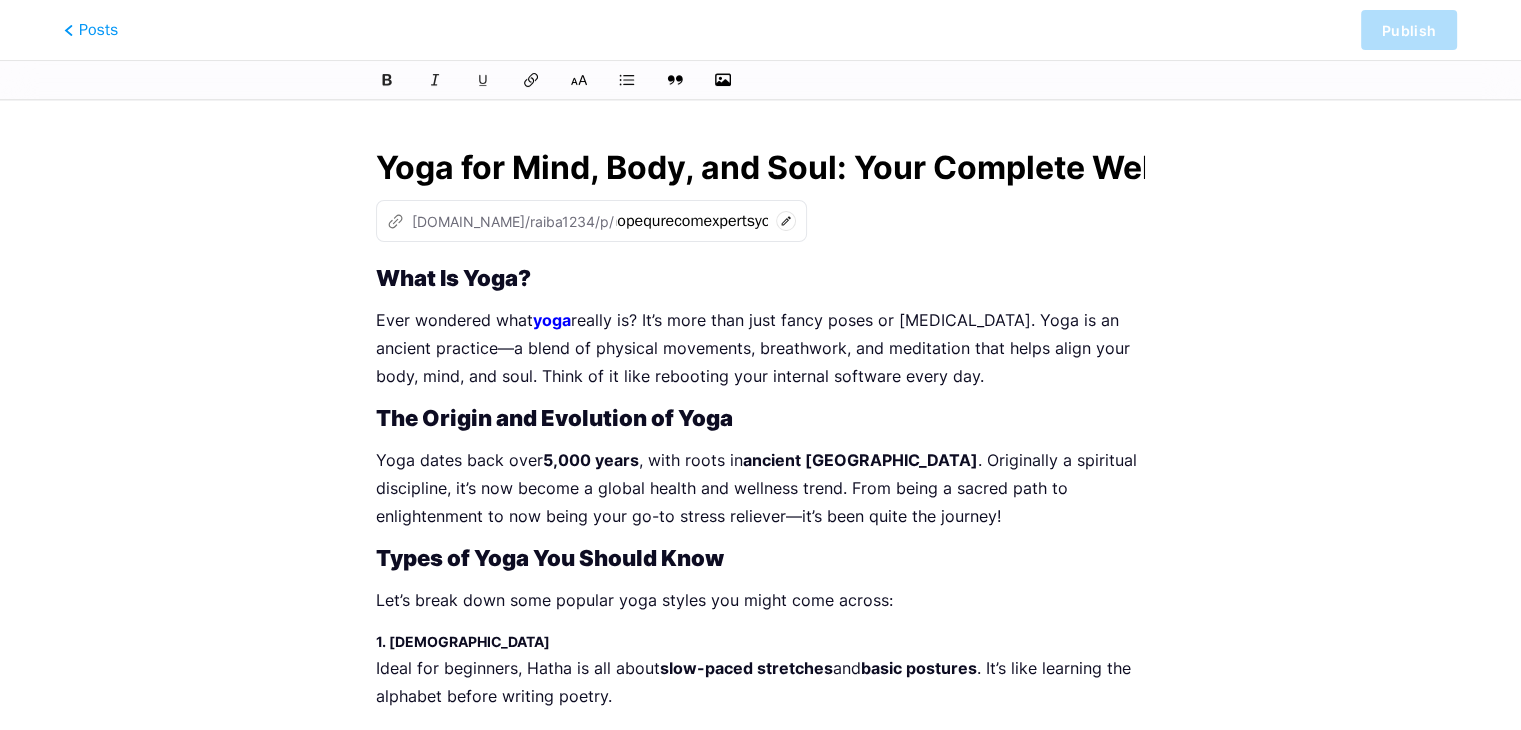 click on "z
bio.link/raiba1234/p/
httpswwwhopequrecomexpertsyoga" at bounding box center (591, 221) 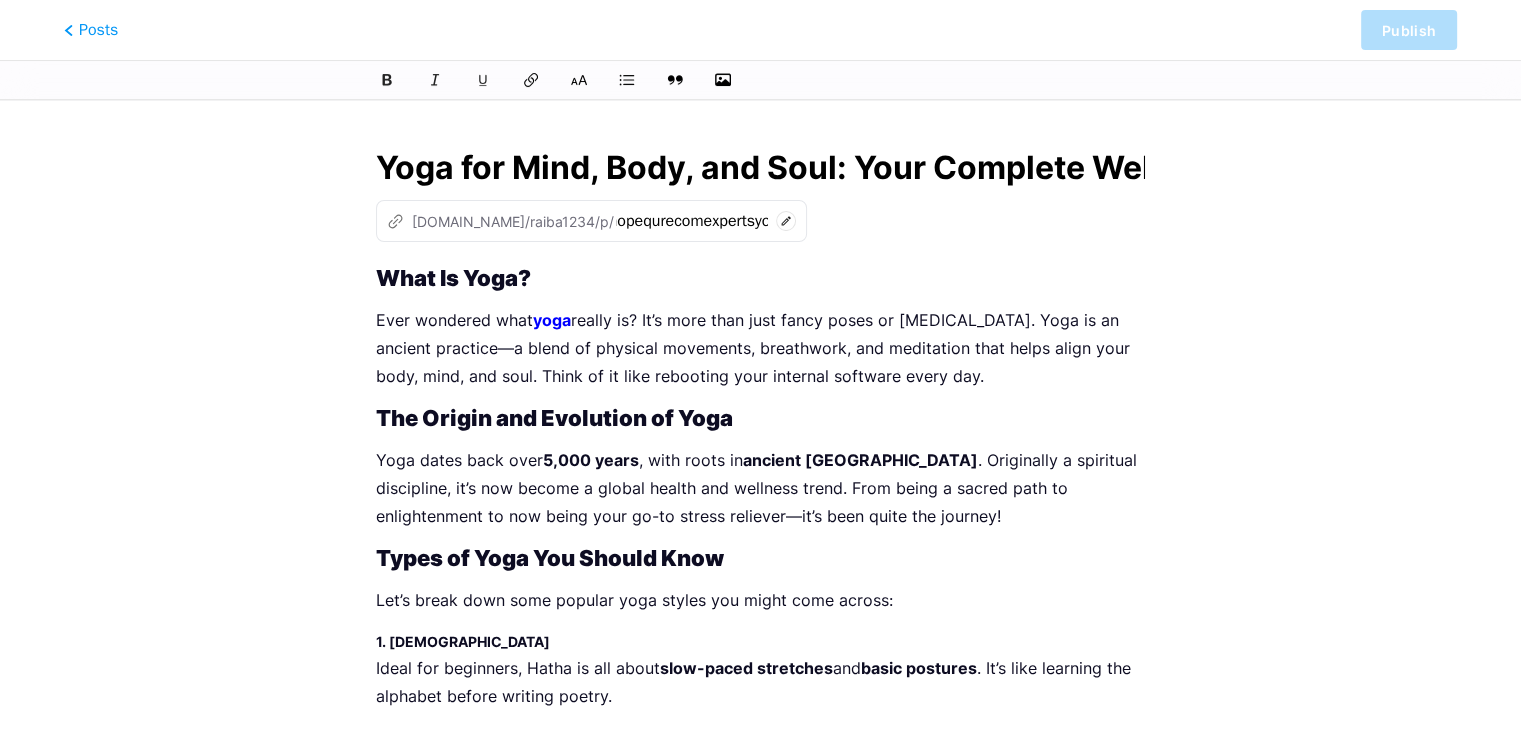 scroll, scrollTop: 0, scrollLeft: 0, axis: both 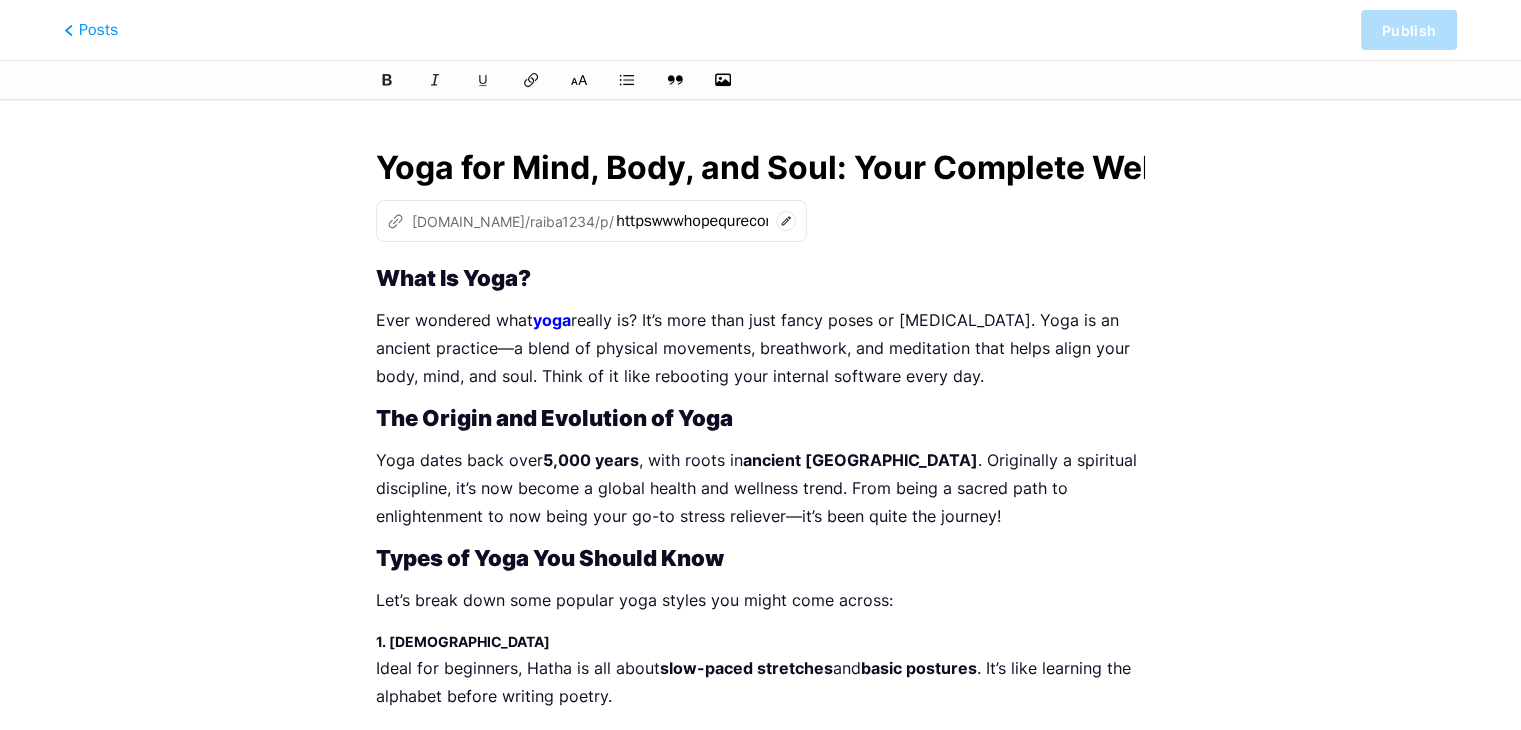 click on "z
bio.link/raiba1234/p/
httpswwwhopequrecomexpertsyoga" at bounding box center [591, 221] 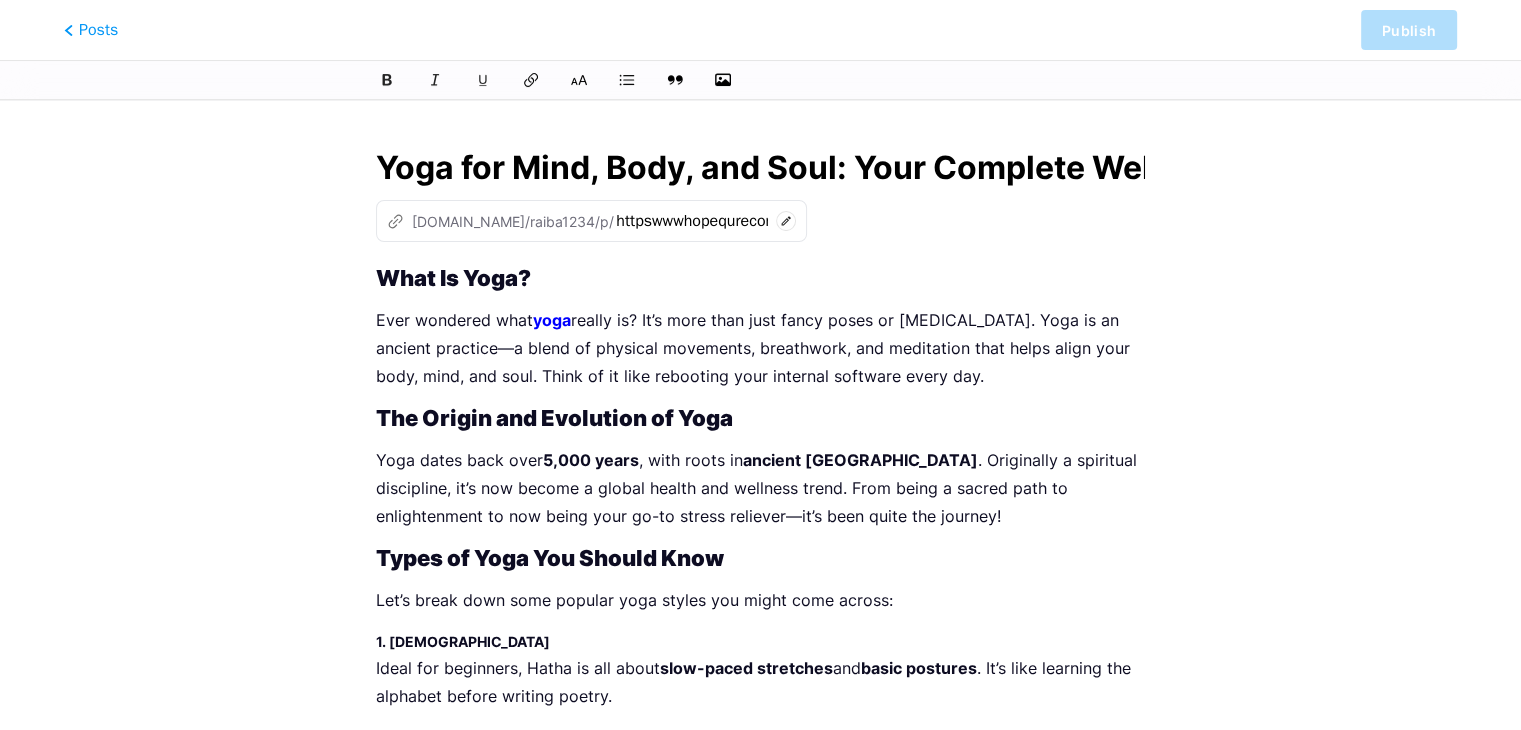 click on "z
bio.link/raiba1234/p/
httpswwwhopequrecomexpertsyoga" at bounding box center (760, 221) 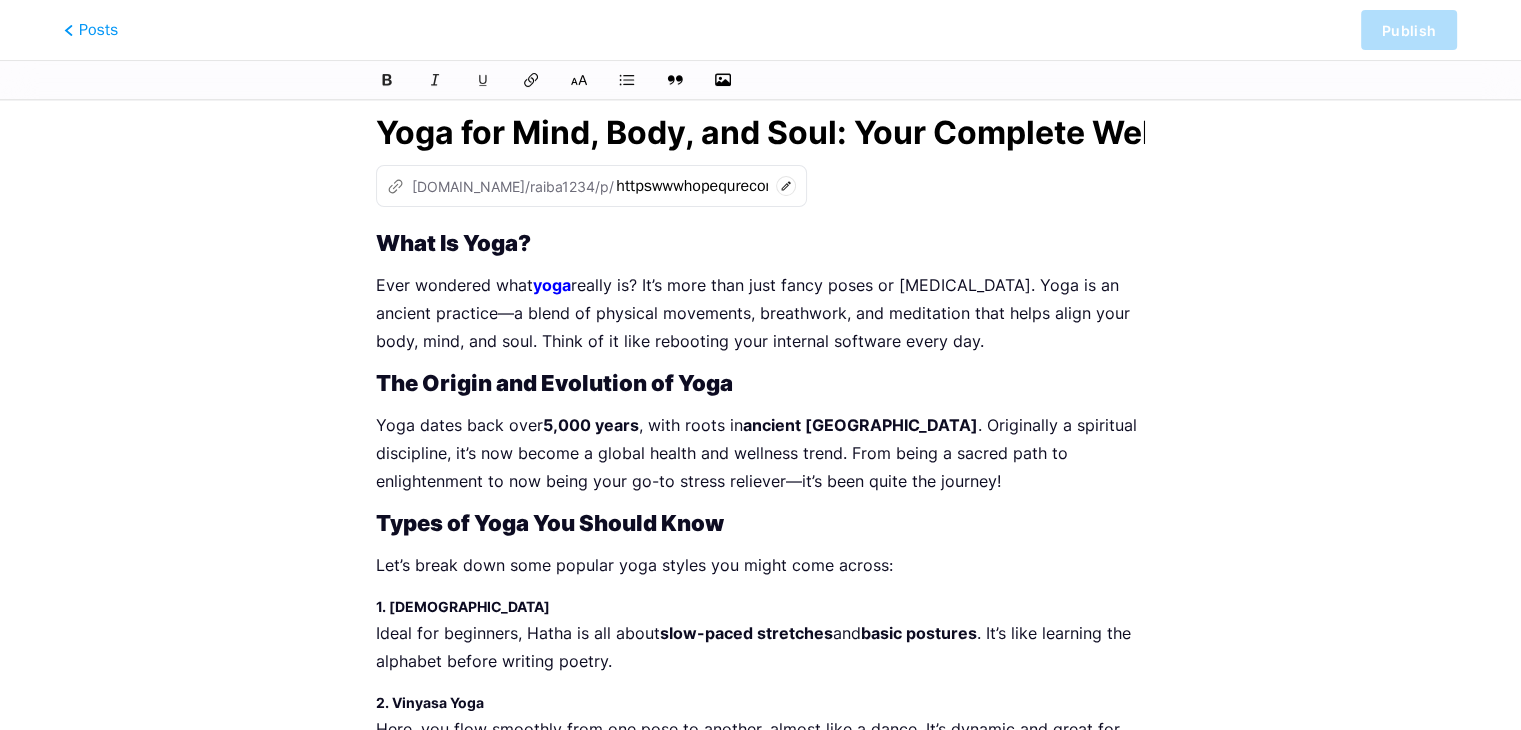 scroll, scrollTop: 0, scrollLeft: 0, axis: both 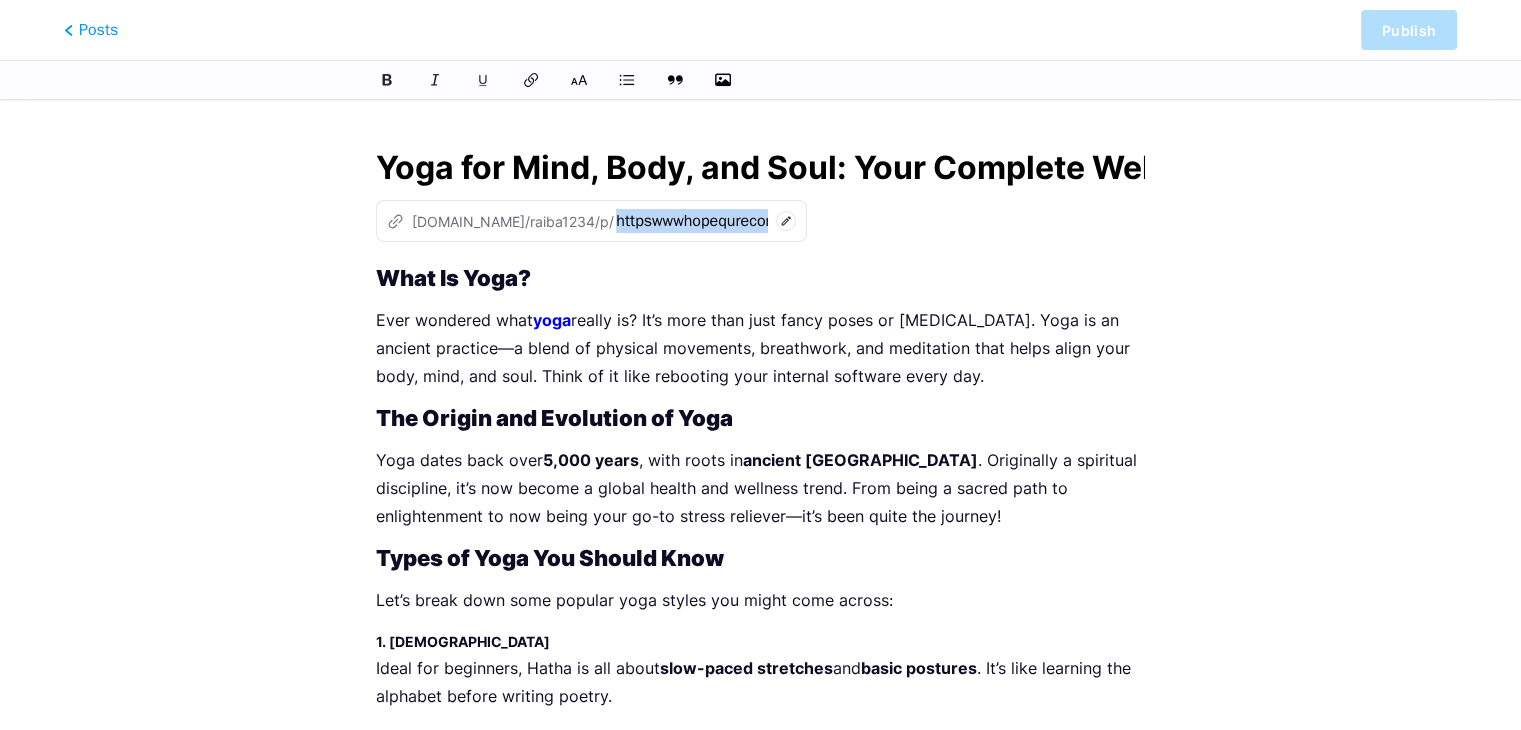 drag, startPoint x: 372, startPoint y: 290, endPoint x: 603, endPoint y: 393, distance: 252.92291 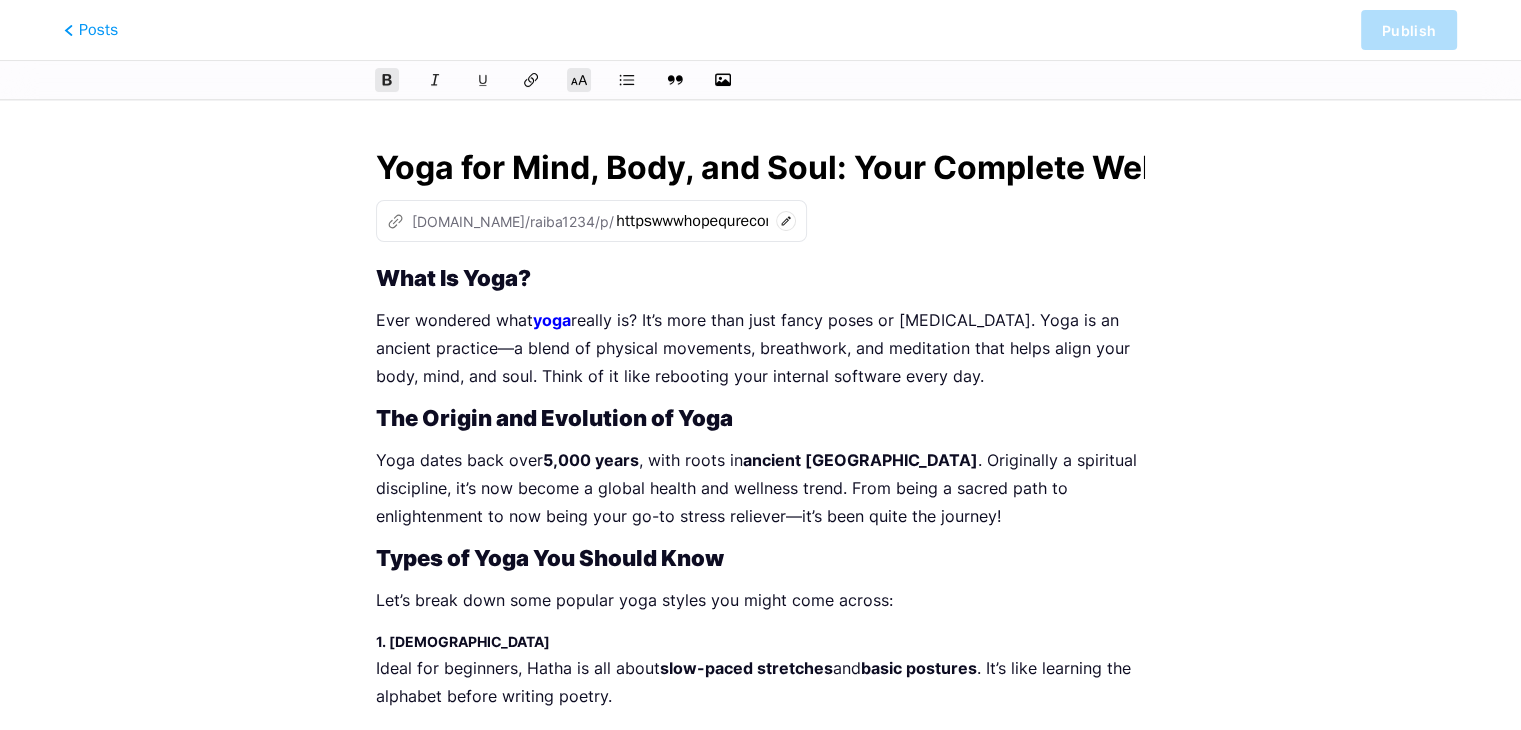 click on "What Is Yoga?" at bounding box center (453, 278) 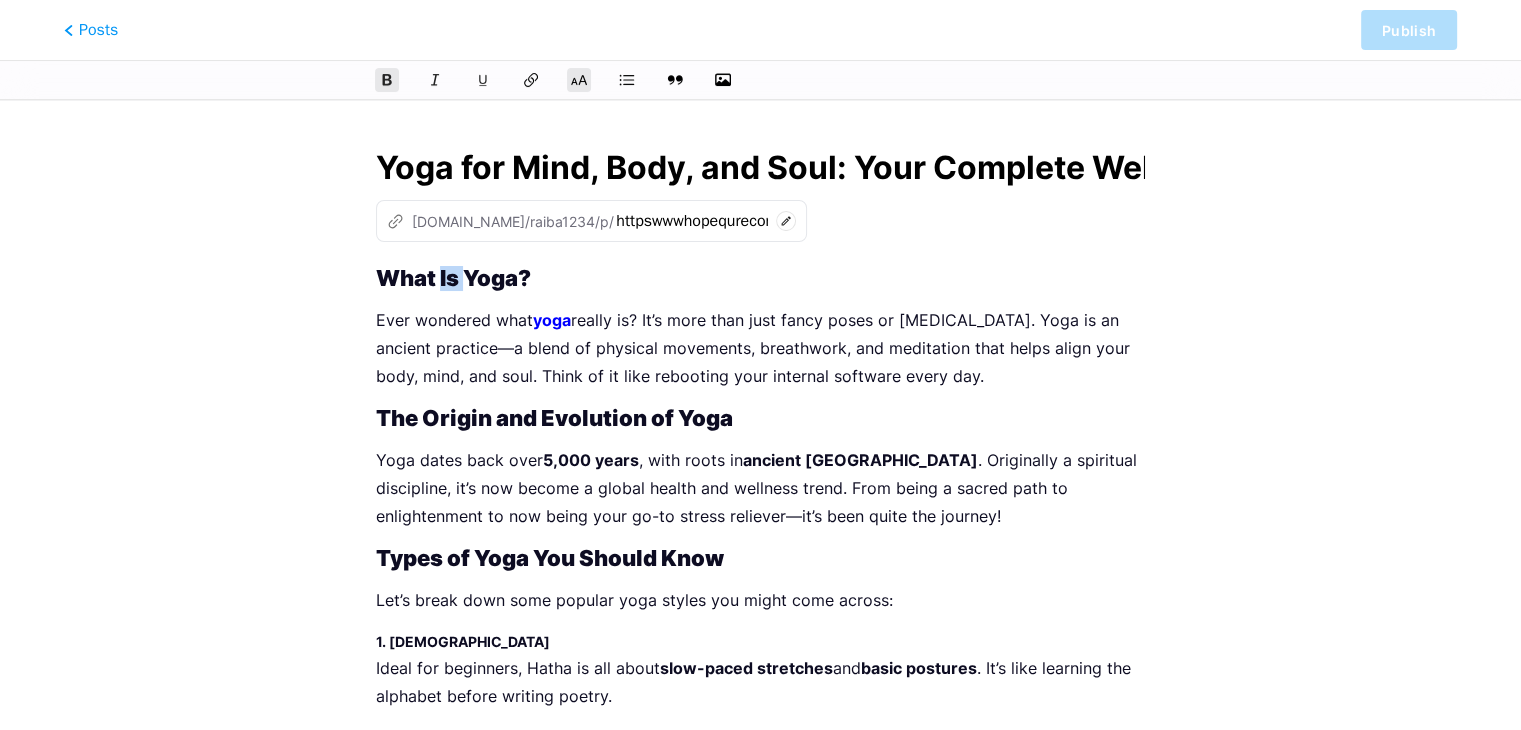 click on "What Is Yoga?" at bounding box center (453, 278) 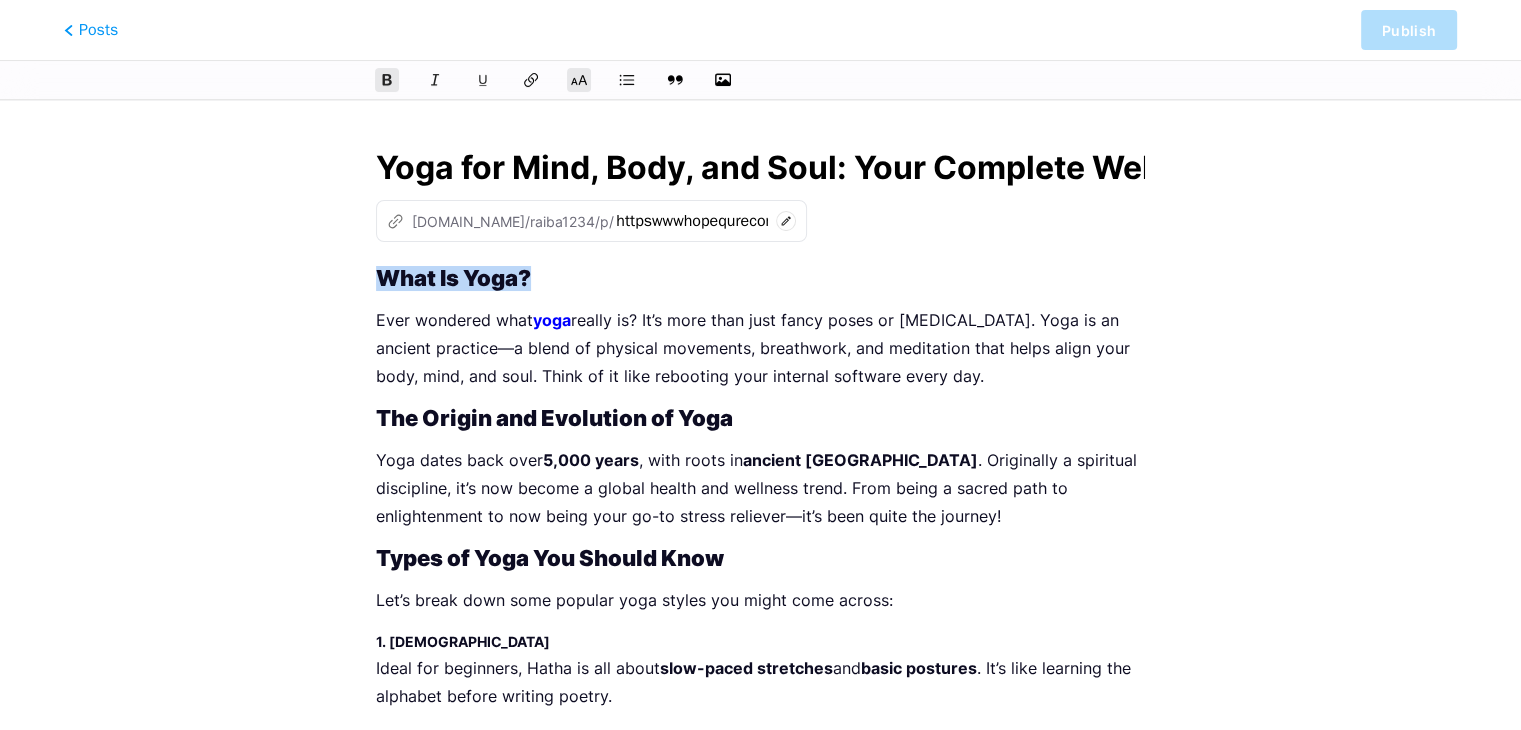 click on "What Is Yoga?" at bounding box center [453, 278] 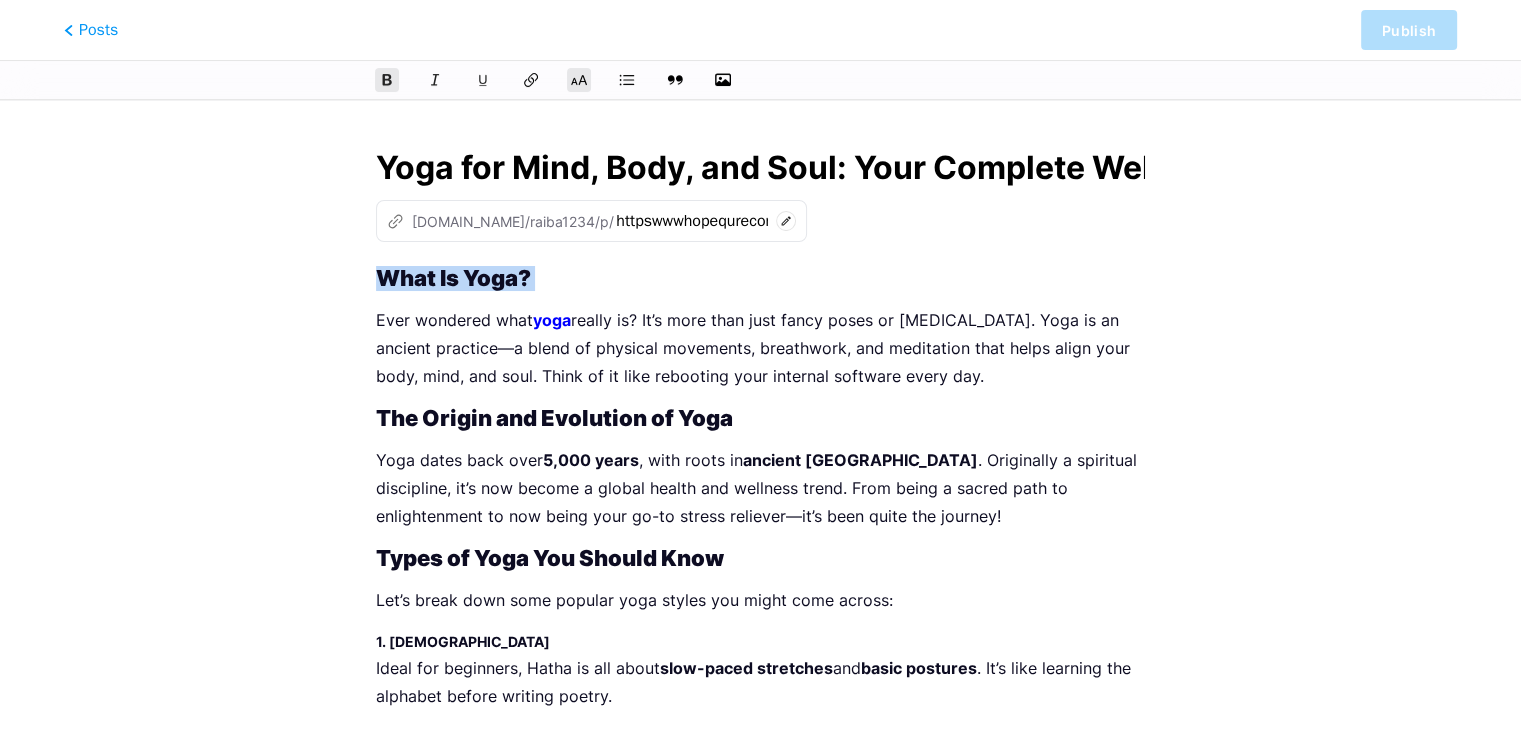 click on "What Is Yoga?" at bounding box center [453, 278] 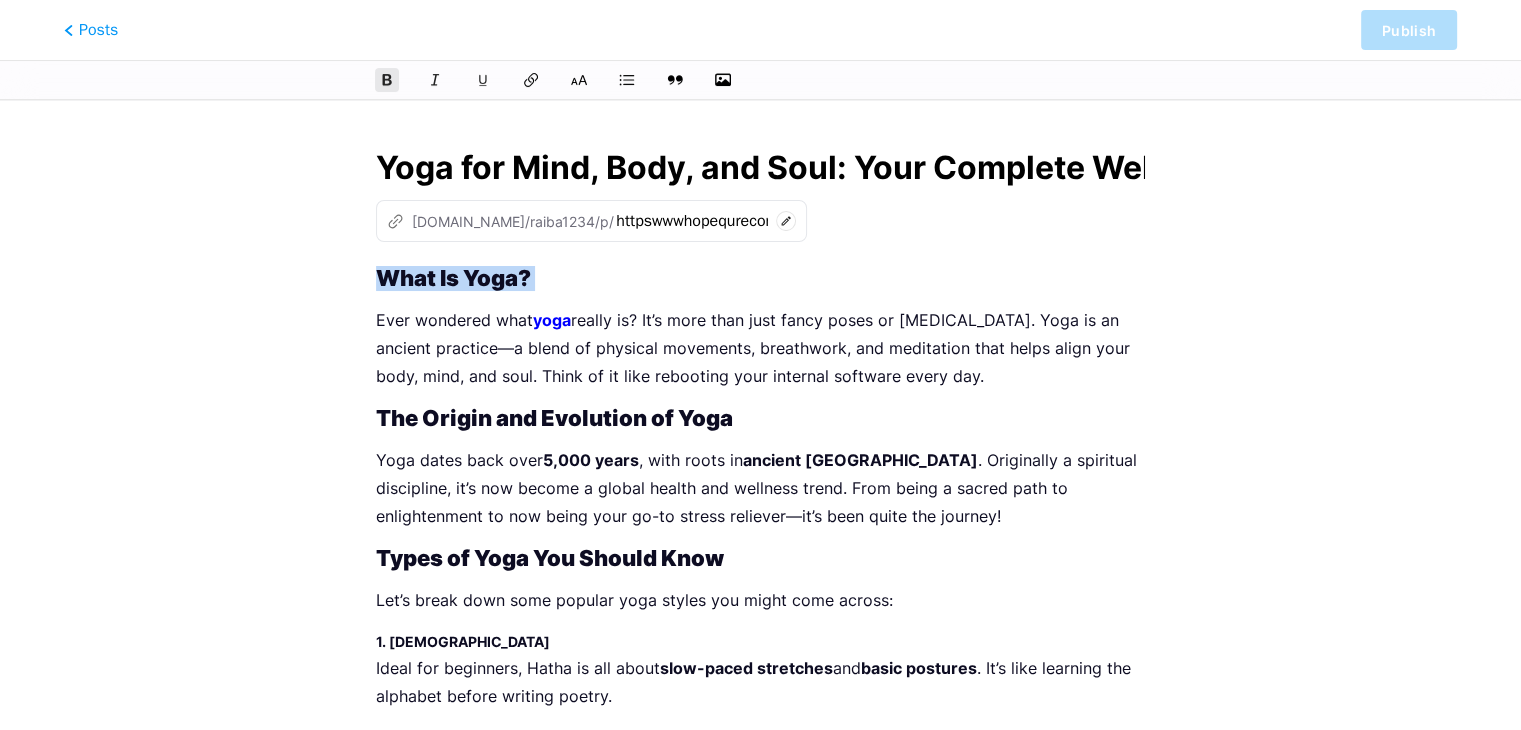 click on "What Is Yoga?" at bounding box center (453, 278) 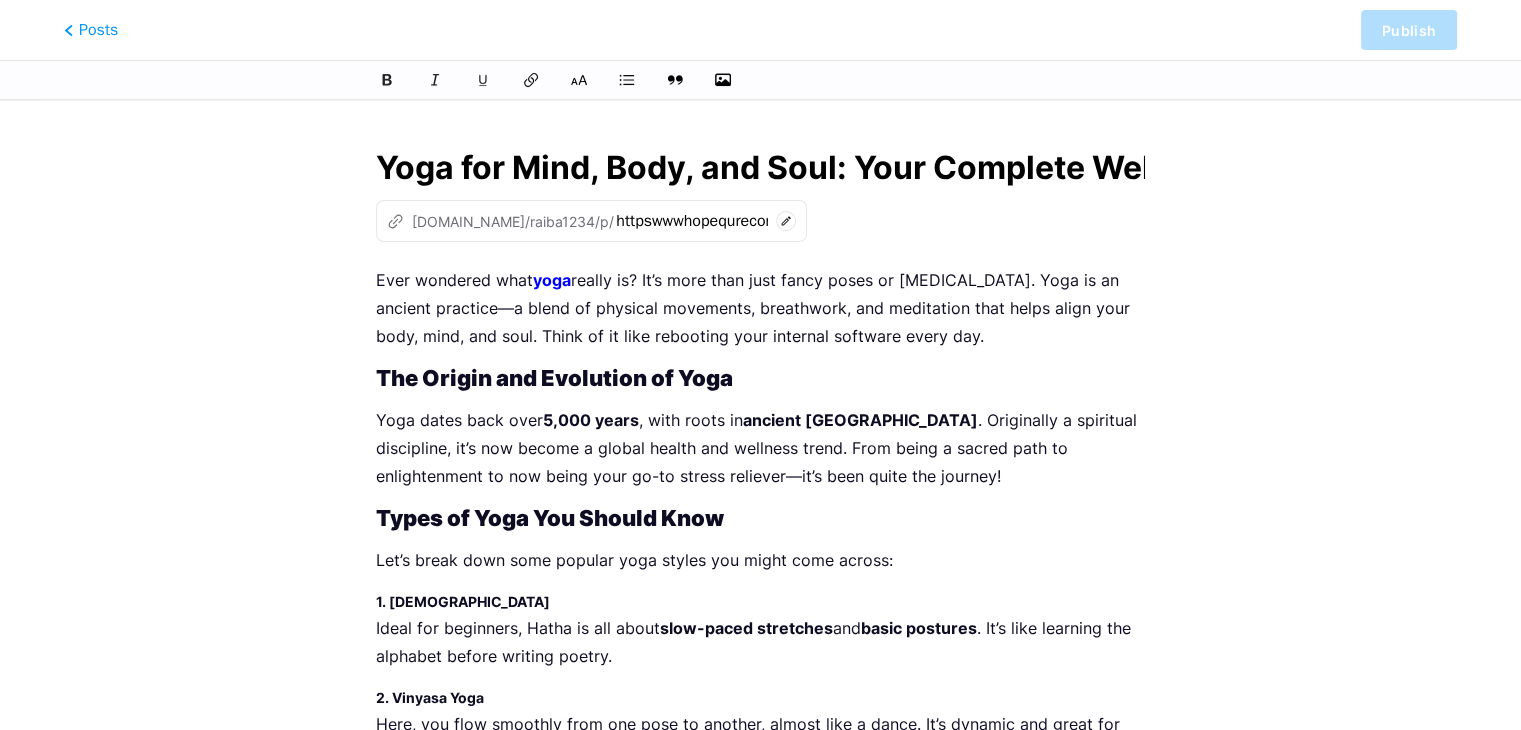 click on "Ever wondered what  yoga  really is? It’s more than just fancy poses or deep breathing. Yoga is an ancient practice—a blend of physical movements, breathwork, and meditation that helps align your body, mind, and soul. Think of it like rebooting your internal software every day." at bounding box center [760, 308] 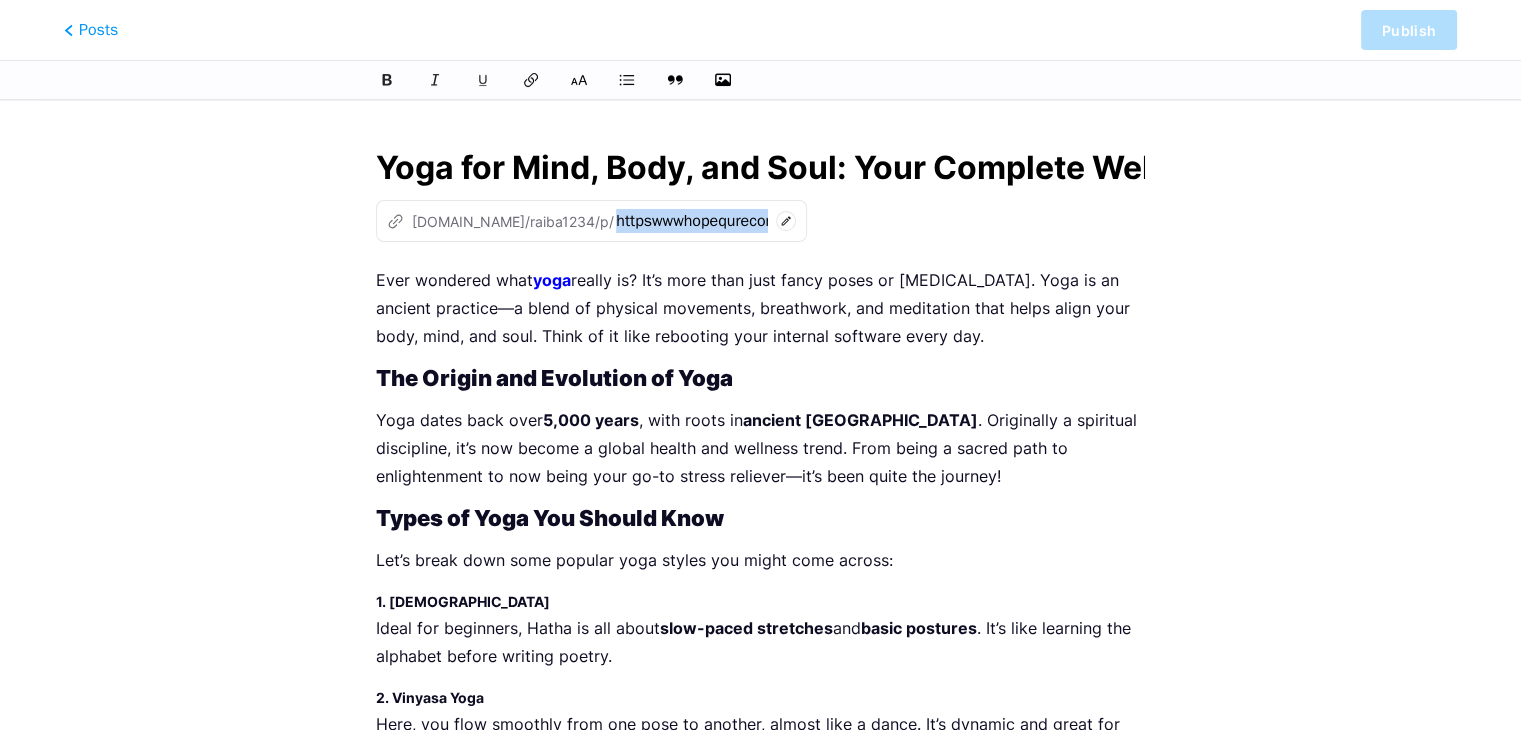 drag, startPoint x: 375, startPoint y: 274, endPoint x: 631, endPoint y: 417, distance: 293.232 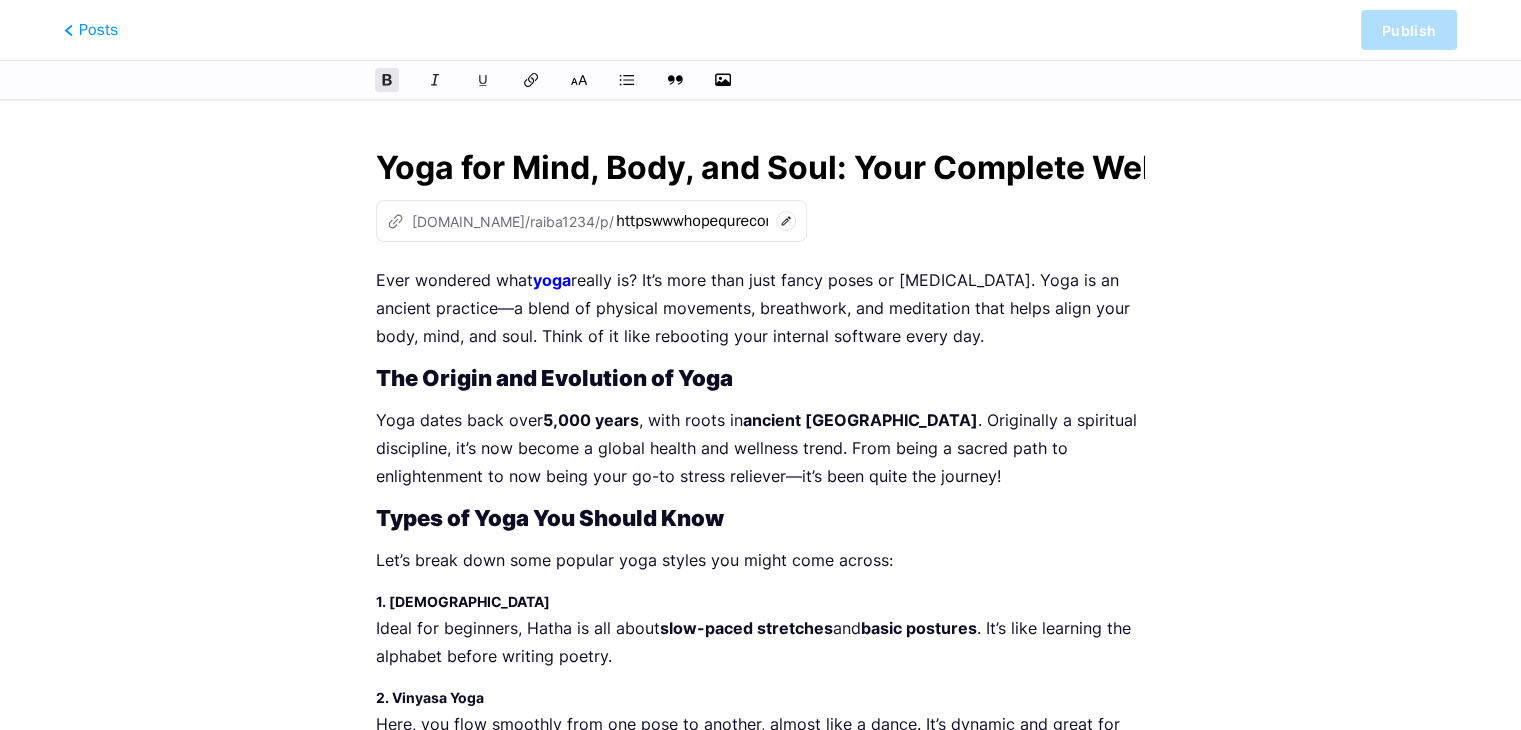 click on "5,000 years" at bounding box center [591, 420] 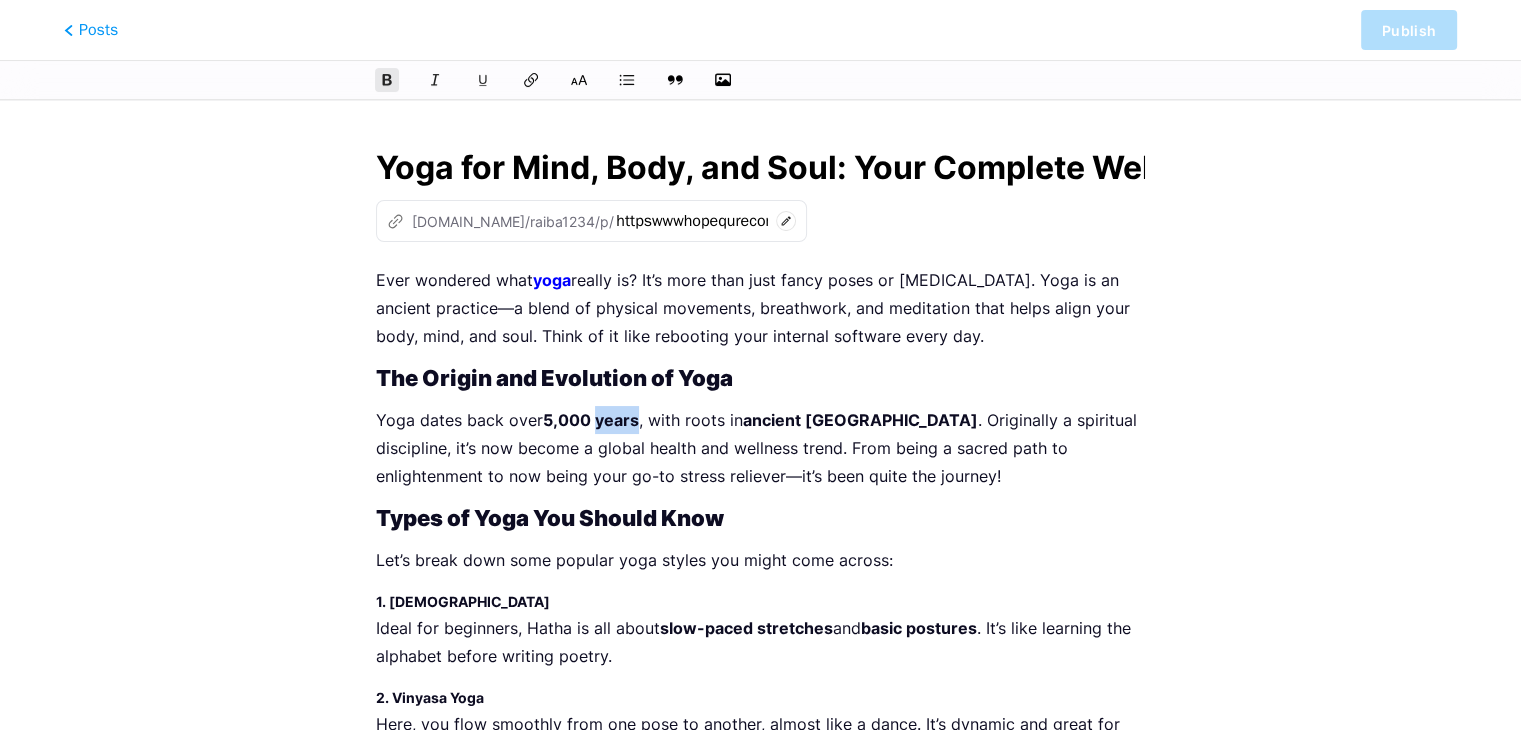 click on "5,000 years" at bounding box center [591, 420] 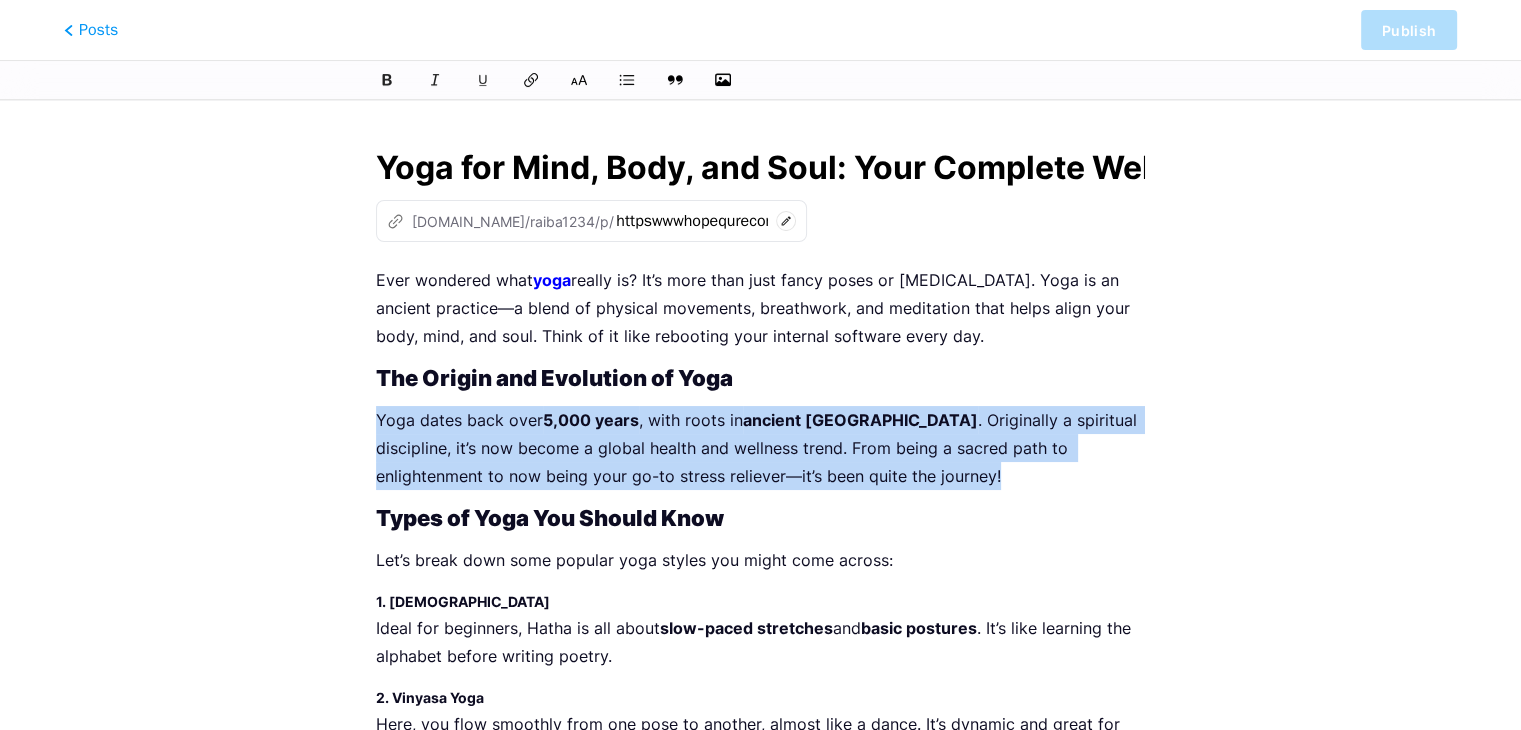 click on "5,000 years" at bounding box center [591, 420] 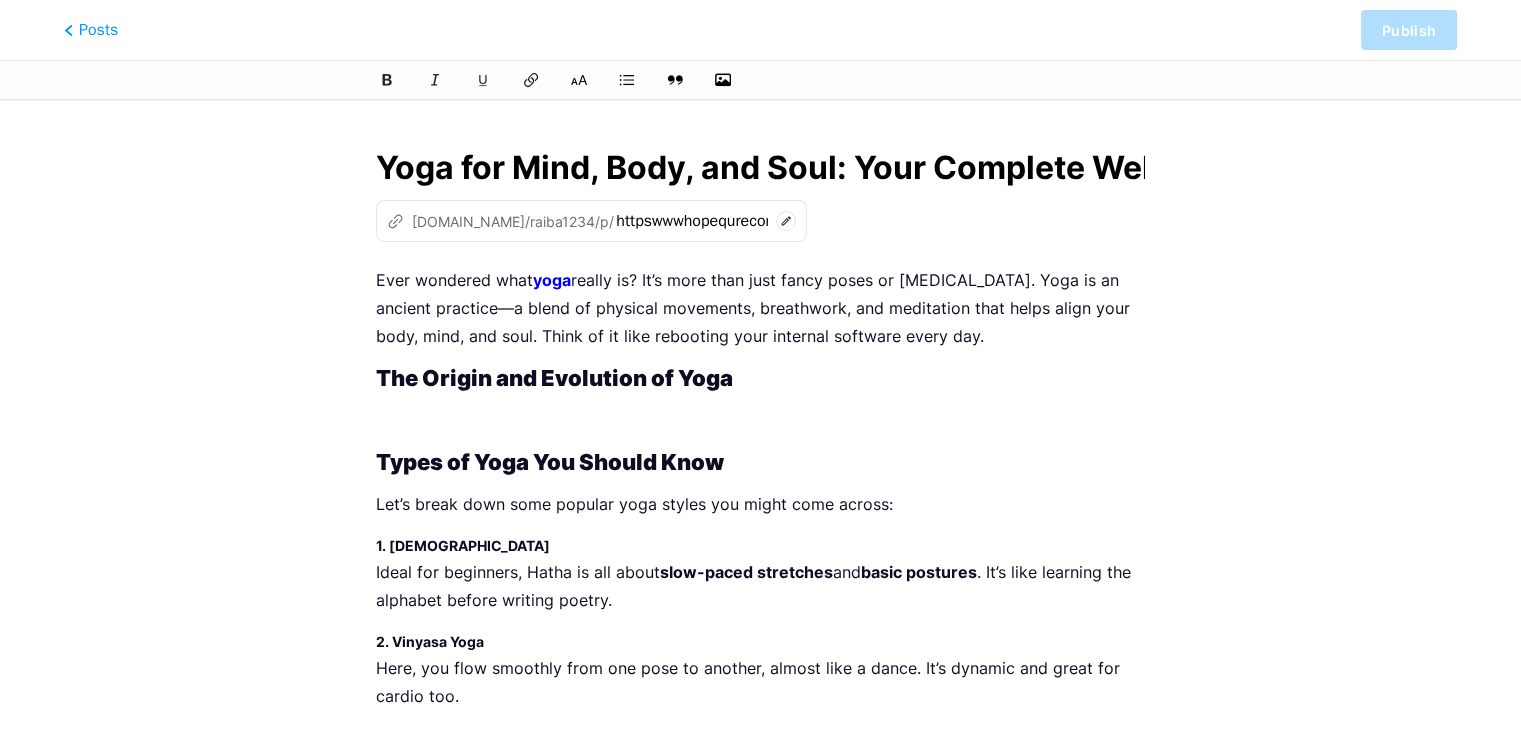 click on "Ever wondered what  yoga  really is? It’s more than just fancy poses or deep breathing. Yoga is an ancient practice—a blend of physical movements, breathwork, and meditation that helps align your body, mind, and soul. Think of it like rebooting your internal software every day." at bounding box center (760, 308) 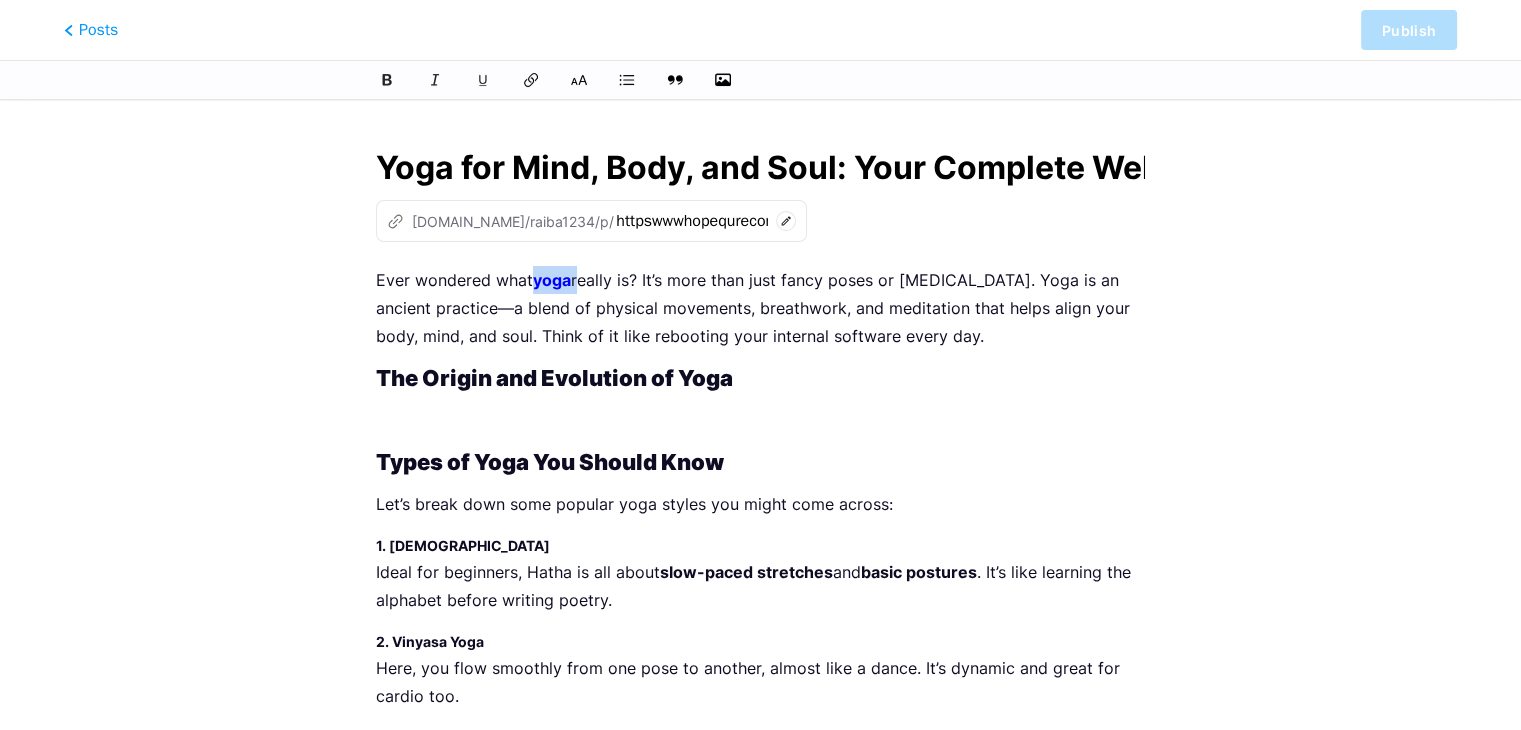 click on "Ever wondered what  yoga  really is? It’s more than just fancy poses or deep breathing. Yoga is an ancient practice—a blend of physical movements, breathwork, and meditation that helps align your body, mind, and soul. Think of it like rebooting your internal software every day." at bounding box center (760, 308) 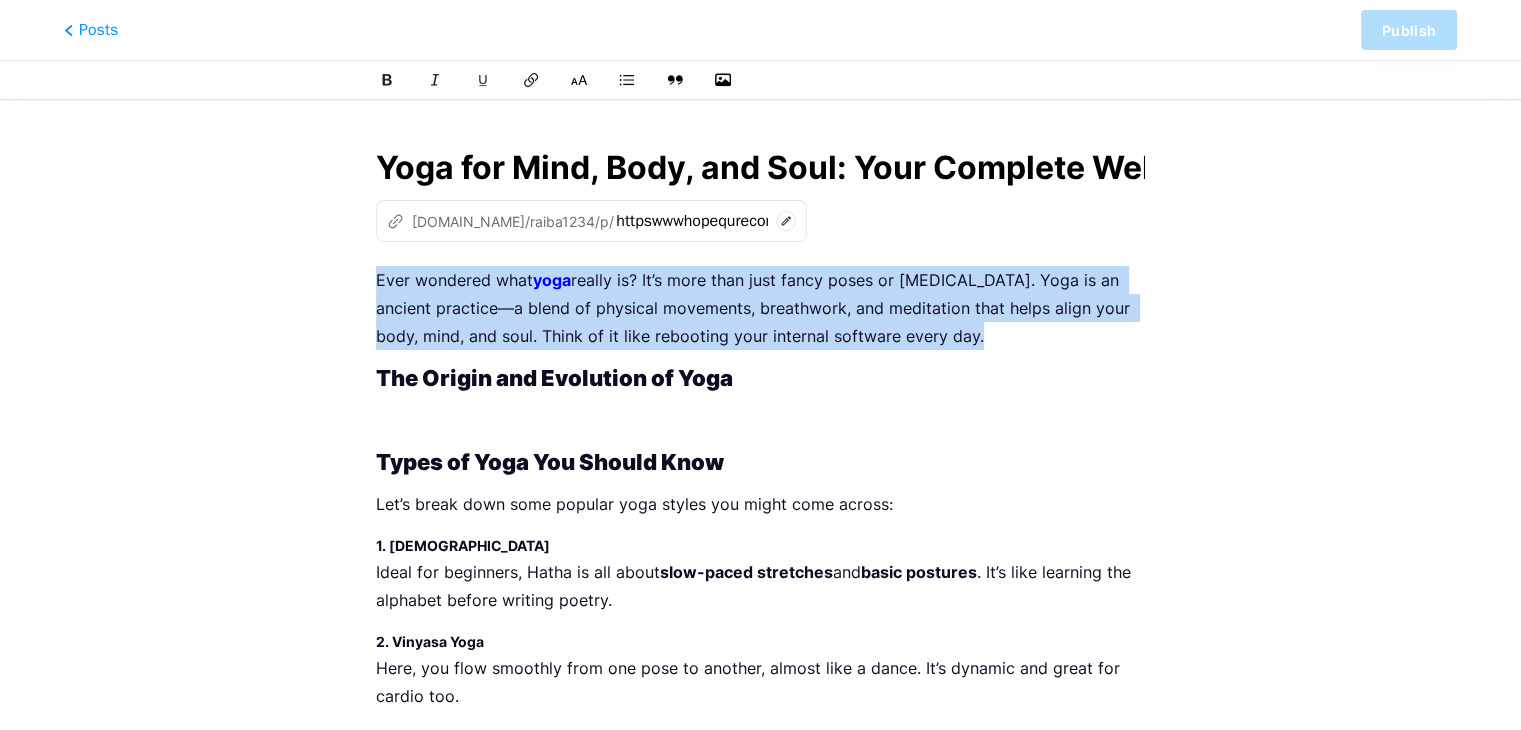 click on "Ever wondered what  yoga  really is? It’s more than just fancy poses or deep breathing. Yoga is an ancient practice—a blend of physical movements, breathwork, and meditation that helps align your body, mind, and soul. Think of it like rebooting your internal software every day." at bounding box center (760, 308) 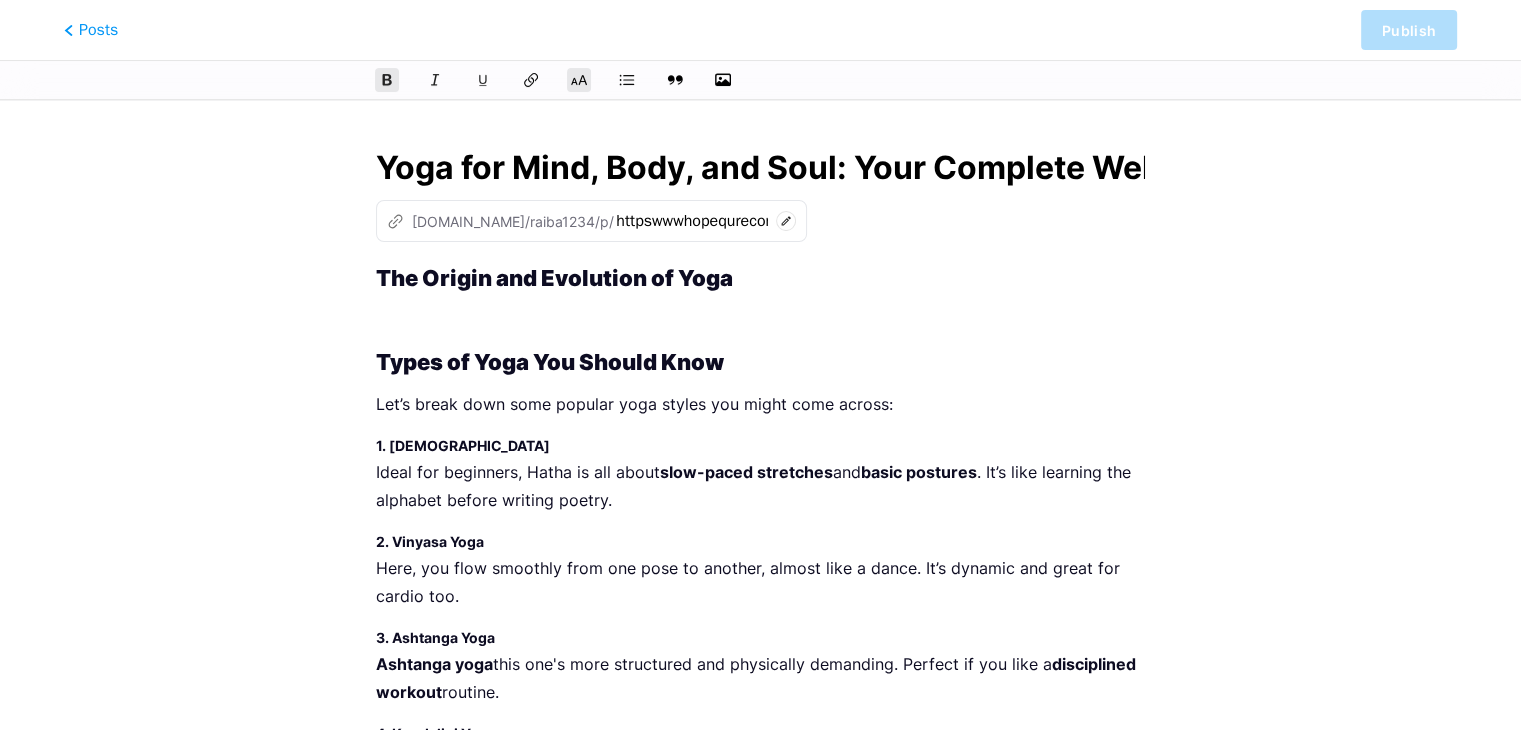 click on "The Origin and Evolution of Yoga" at bounding box center [554, 278] 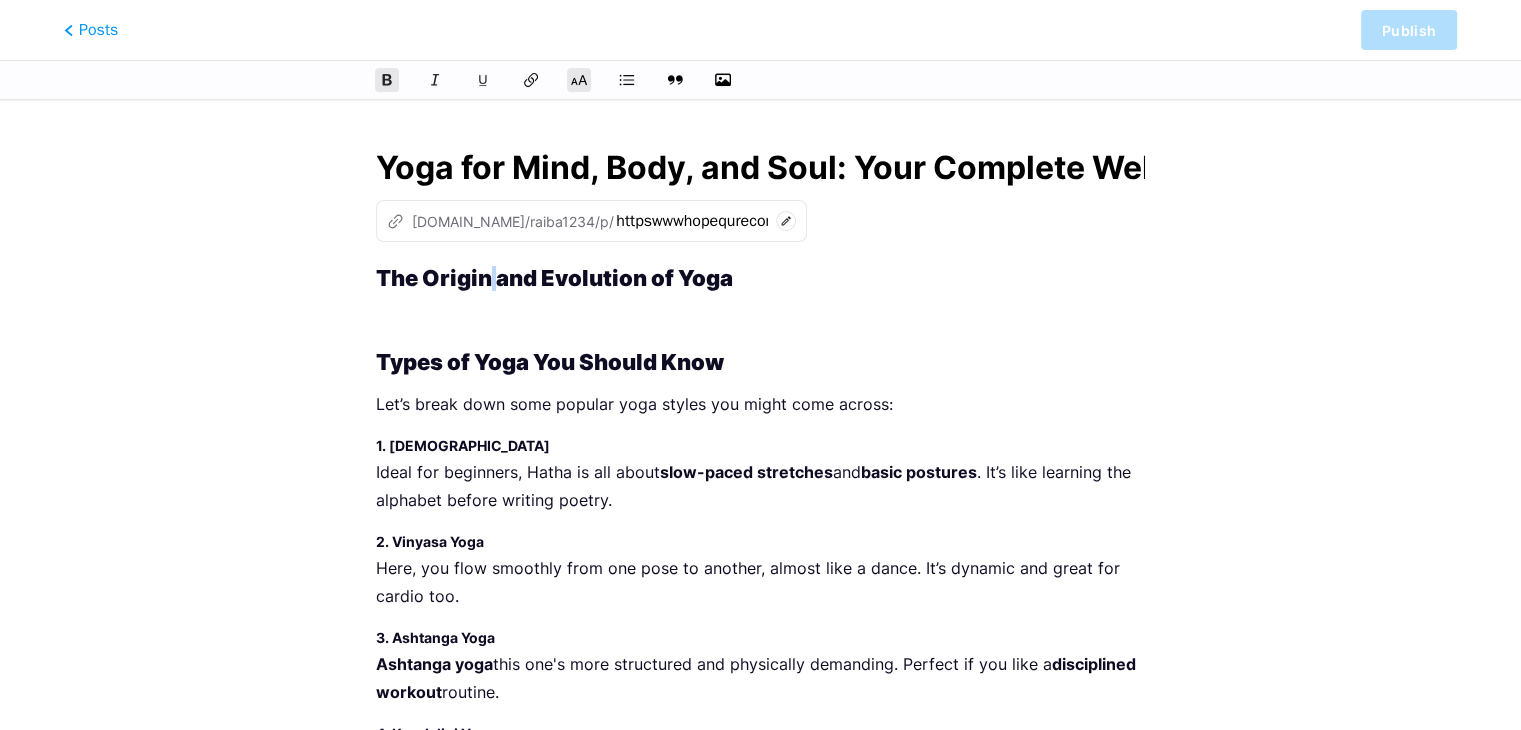 click on "The Origin and Evolution of Yoga" at bounding box center (554, 278) 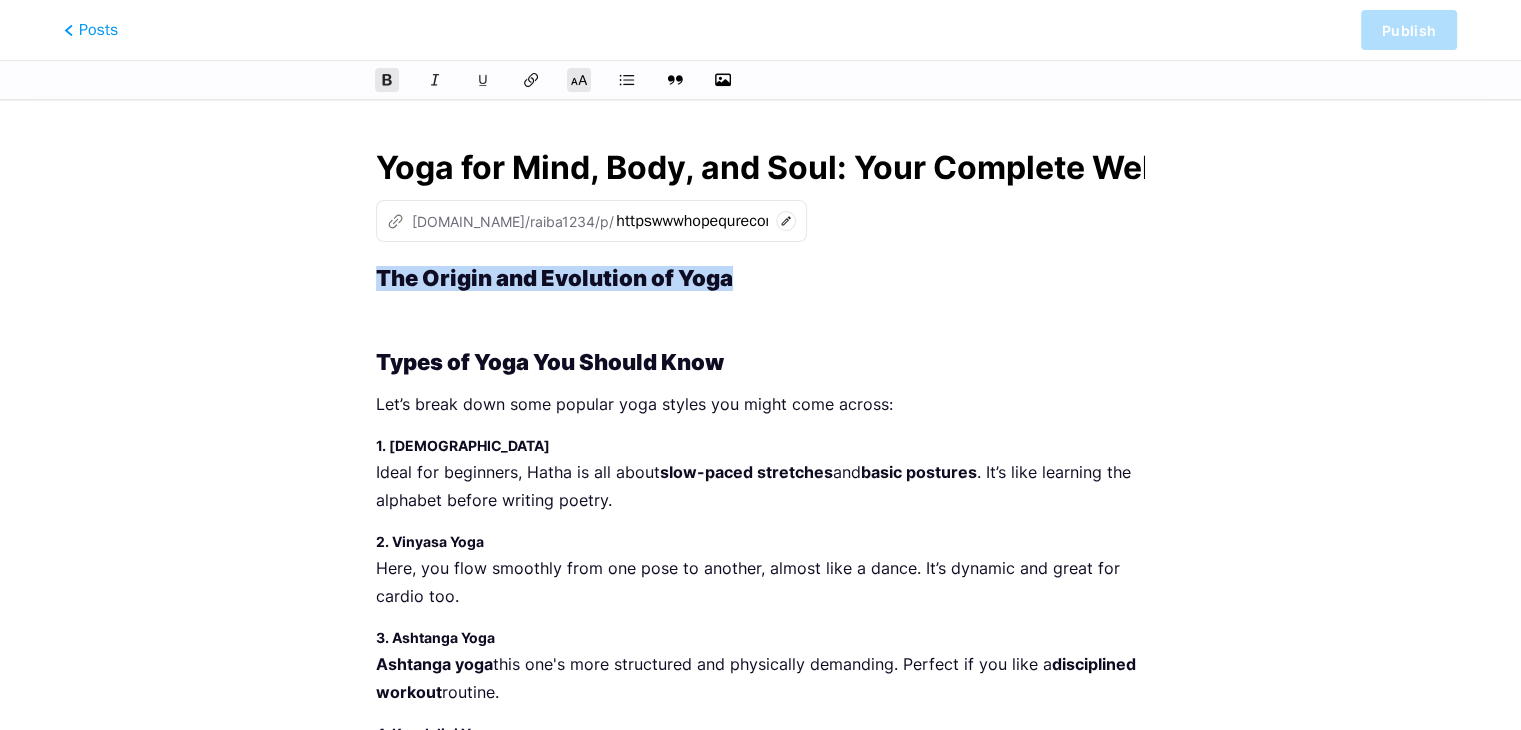 click on "The Origin and Evolution of Yoga" at bounding box center (554, 278) 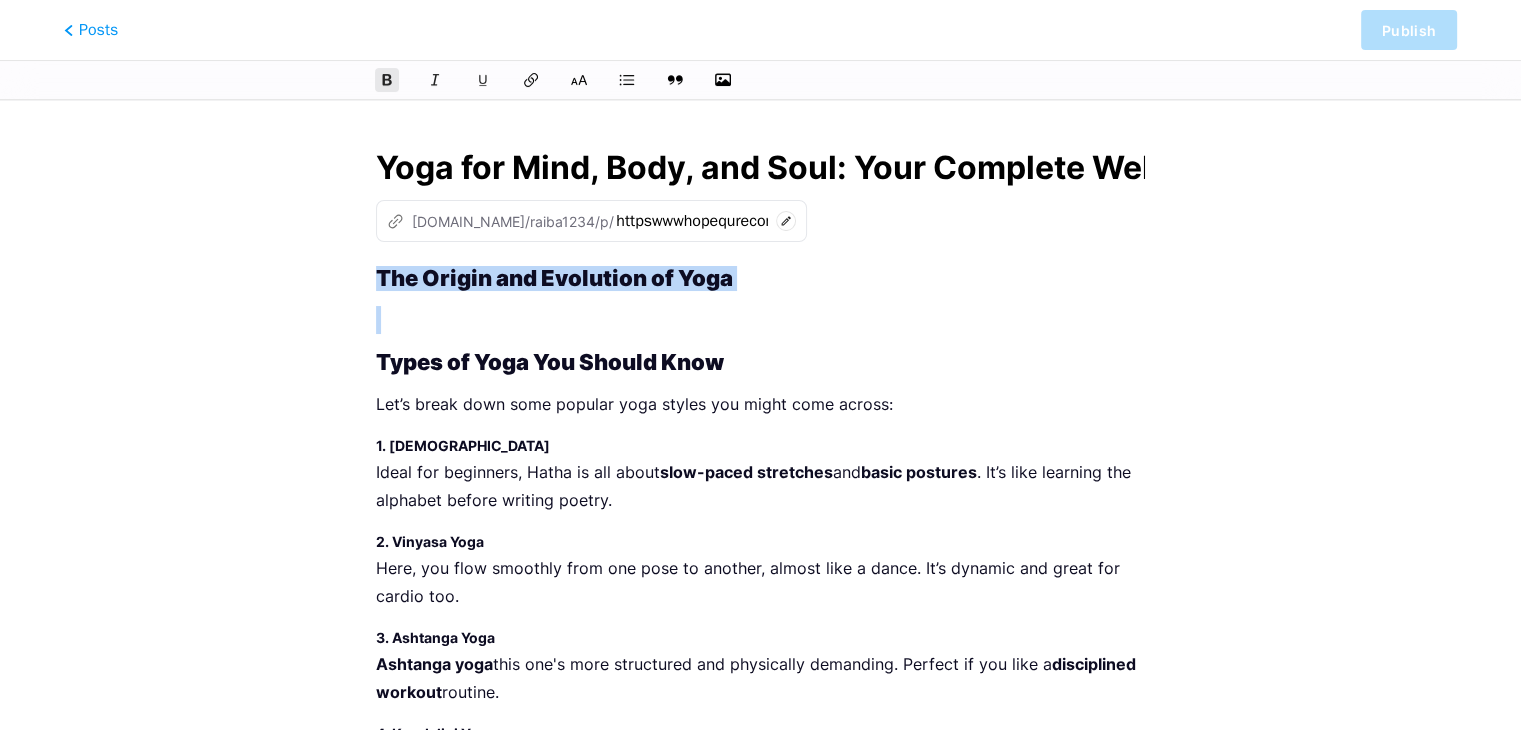 click on "The Origin and Evolution of Yoga" at bounding box center [554, 278] 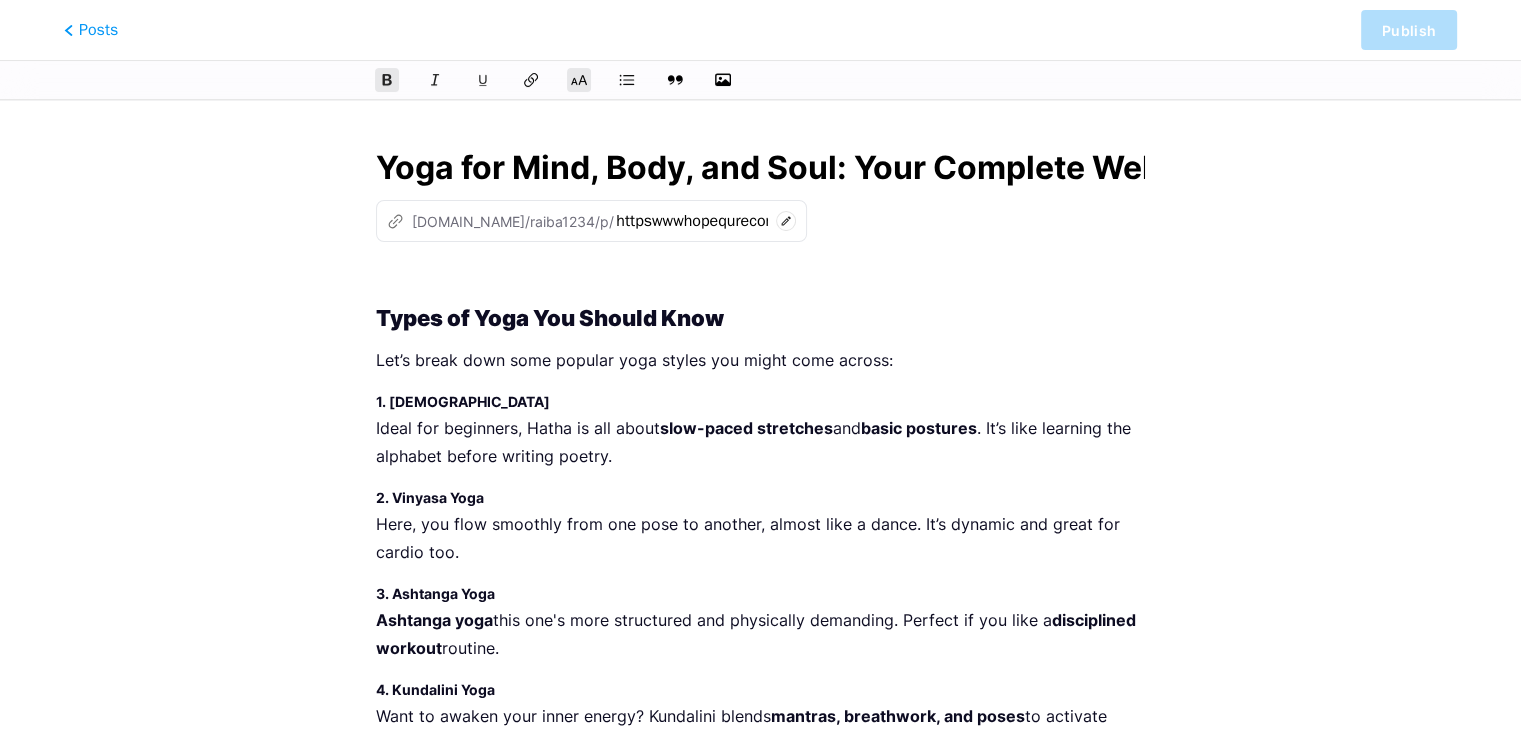 click on "Yoga for Mind, Body, and Soul: Your Complete Wellness Guide with HopeQure         z
bio.link/raiba1234/p/
httpswwwhopequrecomexpertsyoga             Types of Yoga You Should Know Let’s break down some popular yoga styles you might come across: 1. Hatha Yoga Ideal for beginners, Hatha is all about  slow-paced stretches  and  basic postures . It’s like learning the alphabet before writing poetry. 2. Vinyasa Yoga Here, you flow smoothly from one pose to another, almost like a dance. It’s dynamic and great for cardio too. 3. Ashtanga Yoga Ashtanga yoga  this one's more structured and physically demanding. Perfect if you like a  disciplined workout  routine. 4. Kundalini Yoga Want to awaken your inner energy? Kundalini blends  mantras, breathwork, and poses  to activate your chakras. 5. Yin Yoga It’s slow, meditative, and helps with  deep tissue relaxation . Great for winding down after a hectic day. 6. Power Yoga . Conclusion" at bounding box center [760, 1767] 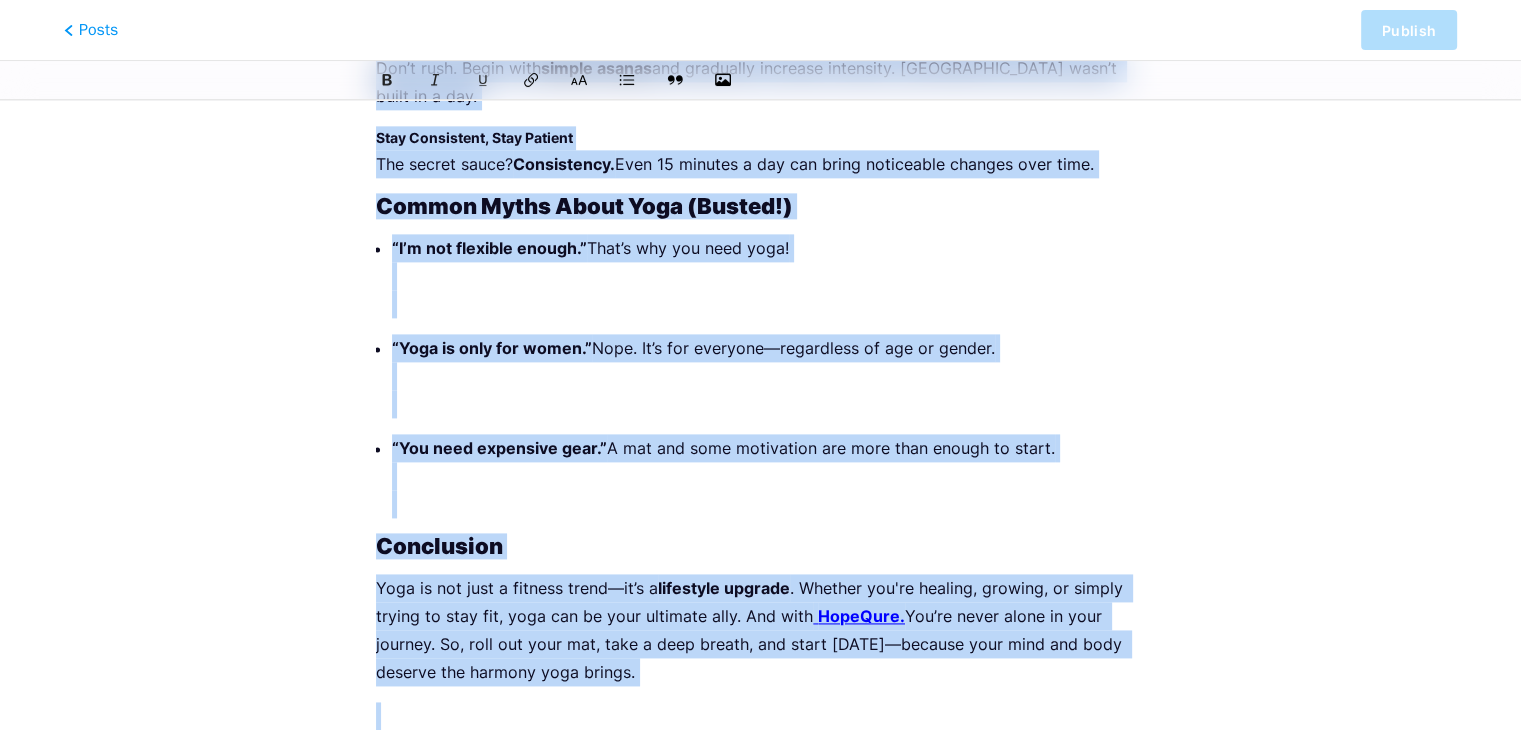scroll, scrollTop: 2660, scrollLeft: 0, axis: vertical 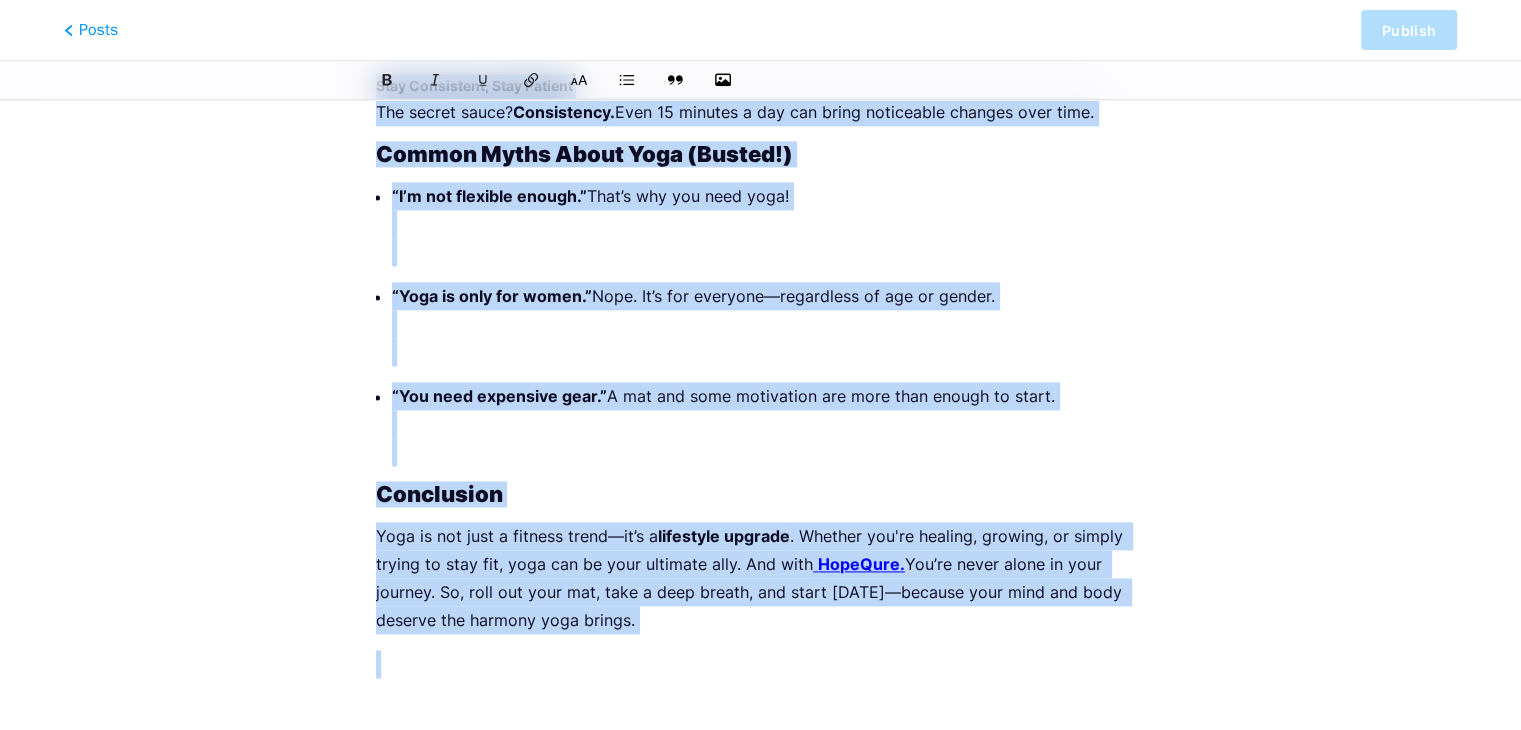 drag, startPoint x: 385, startPoint y: 303, endPoint x: 667, endPoint y: 776, distance: 550.68414 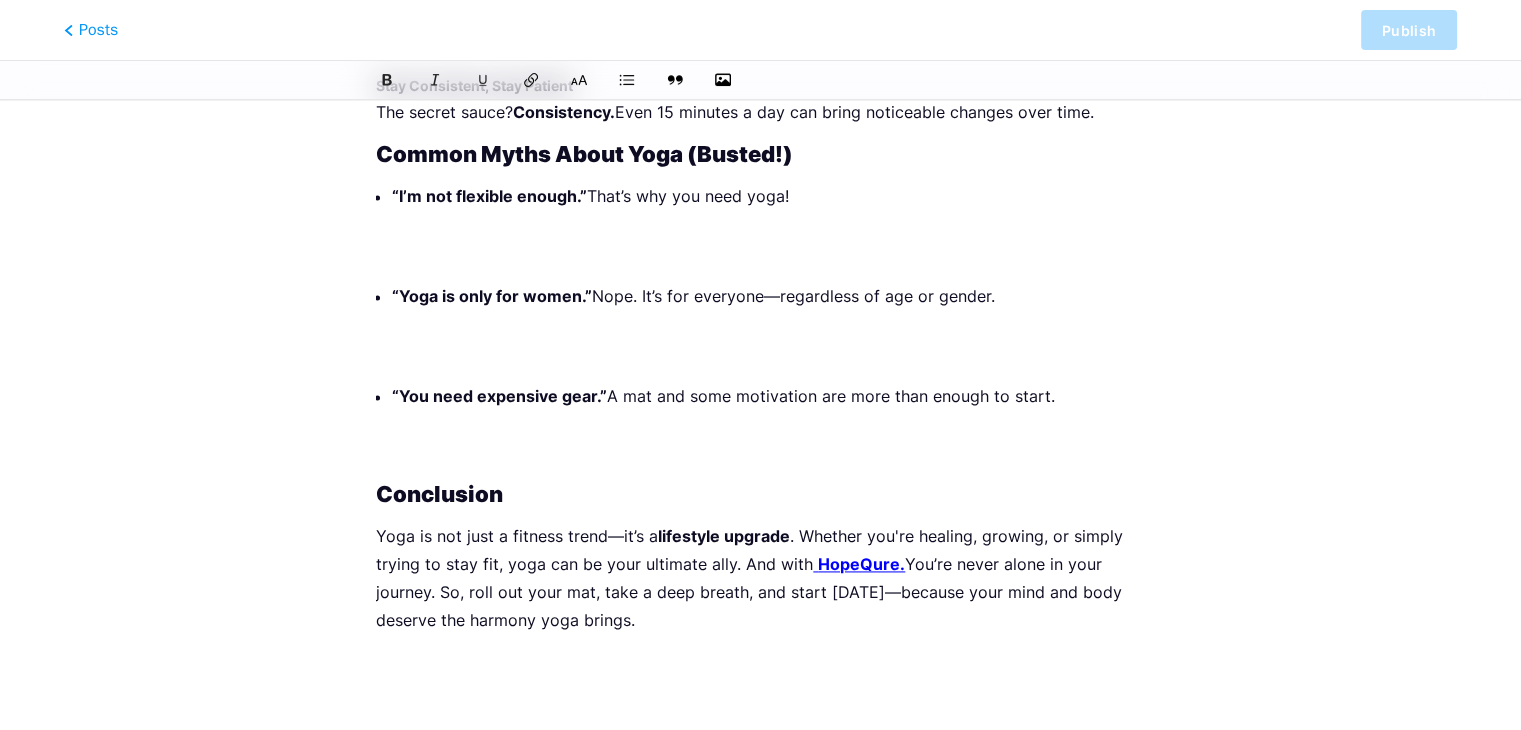 scroll, scrollTop: 100, scrollLeft: 0, axis: vertical 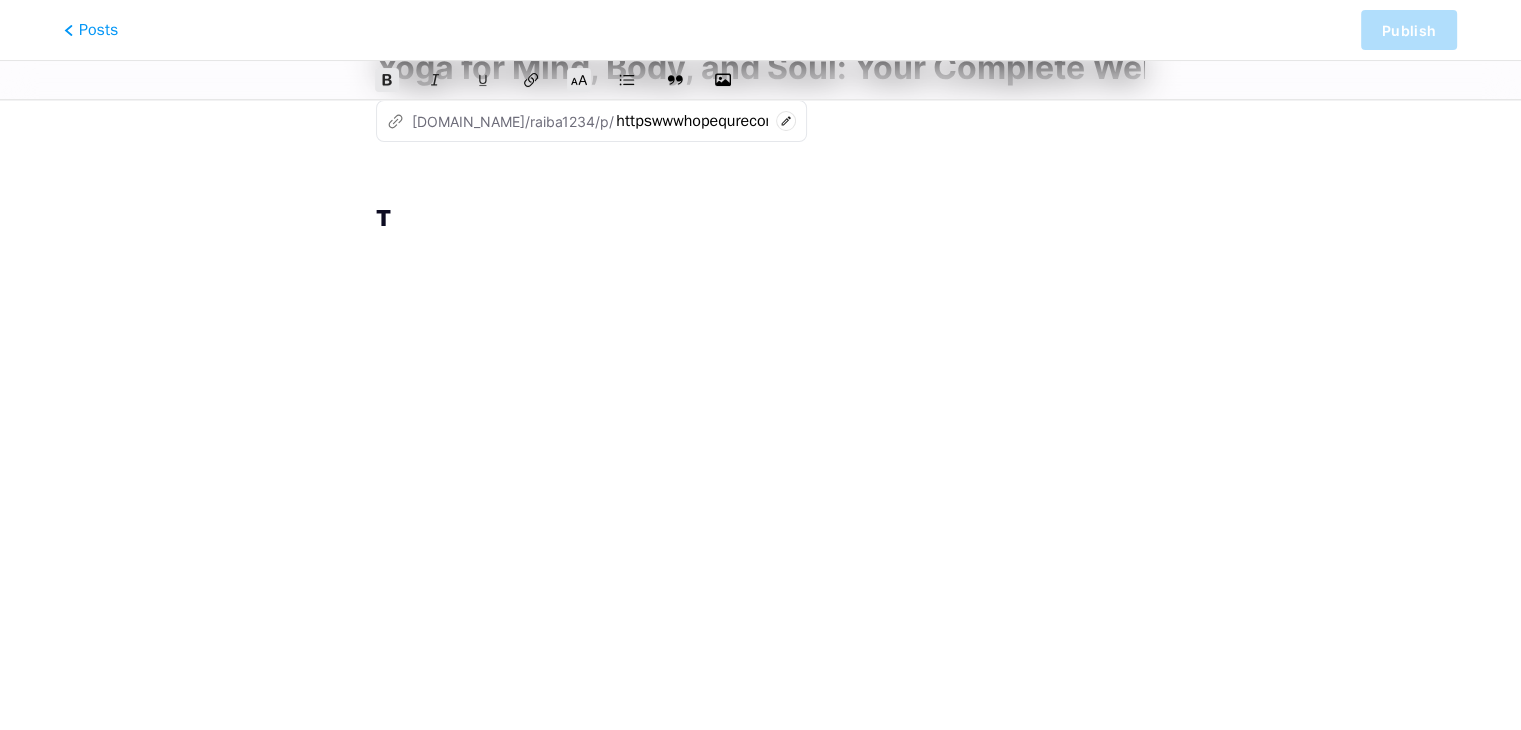 click on "T" at bounding box center [760, 218] 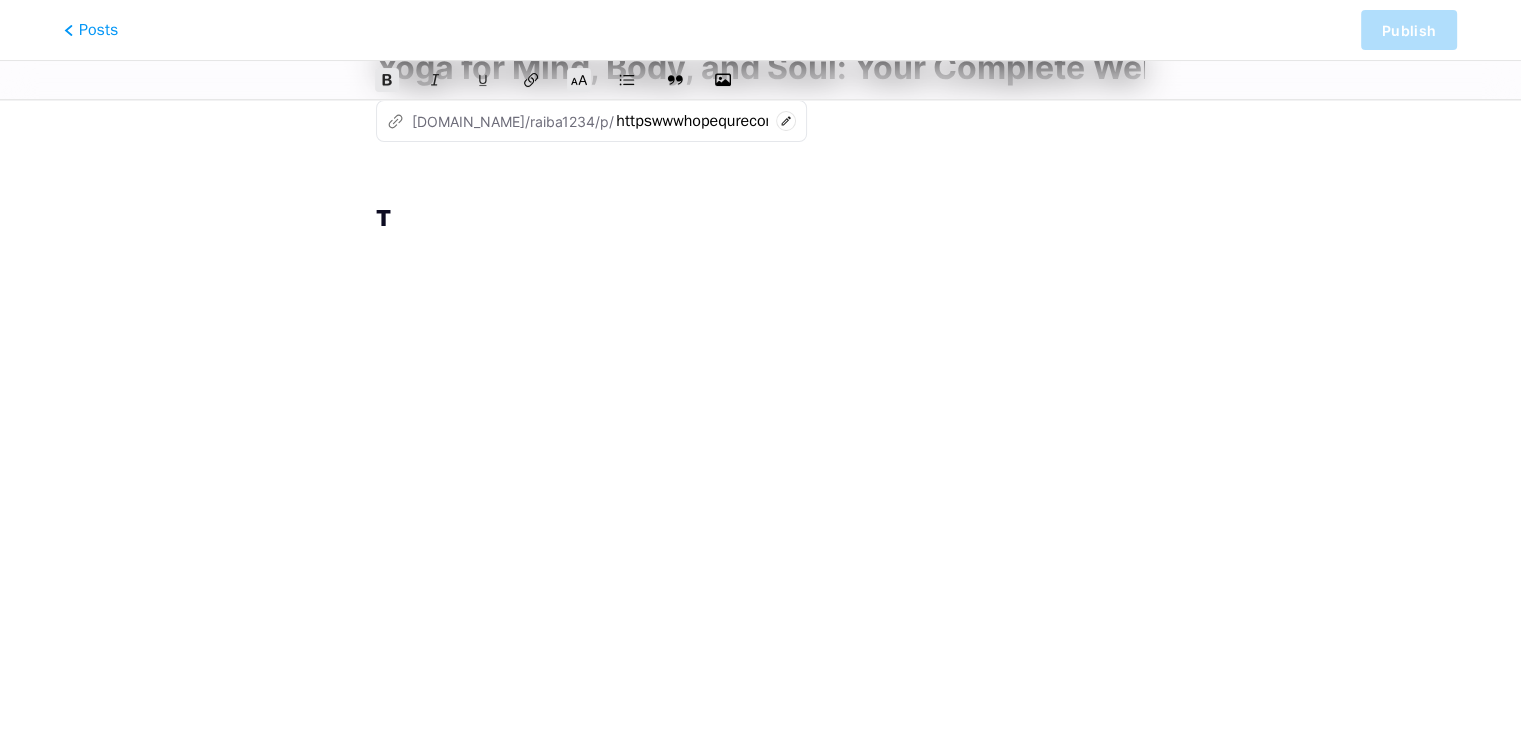 type 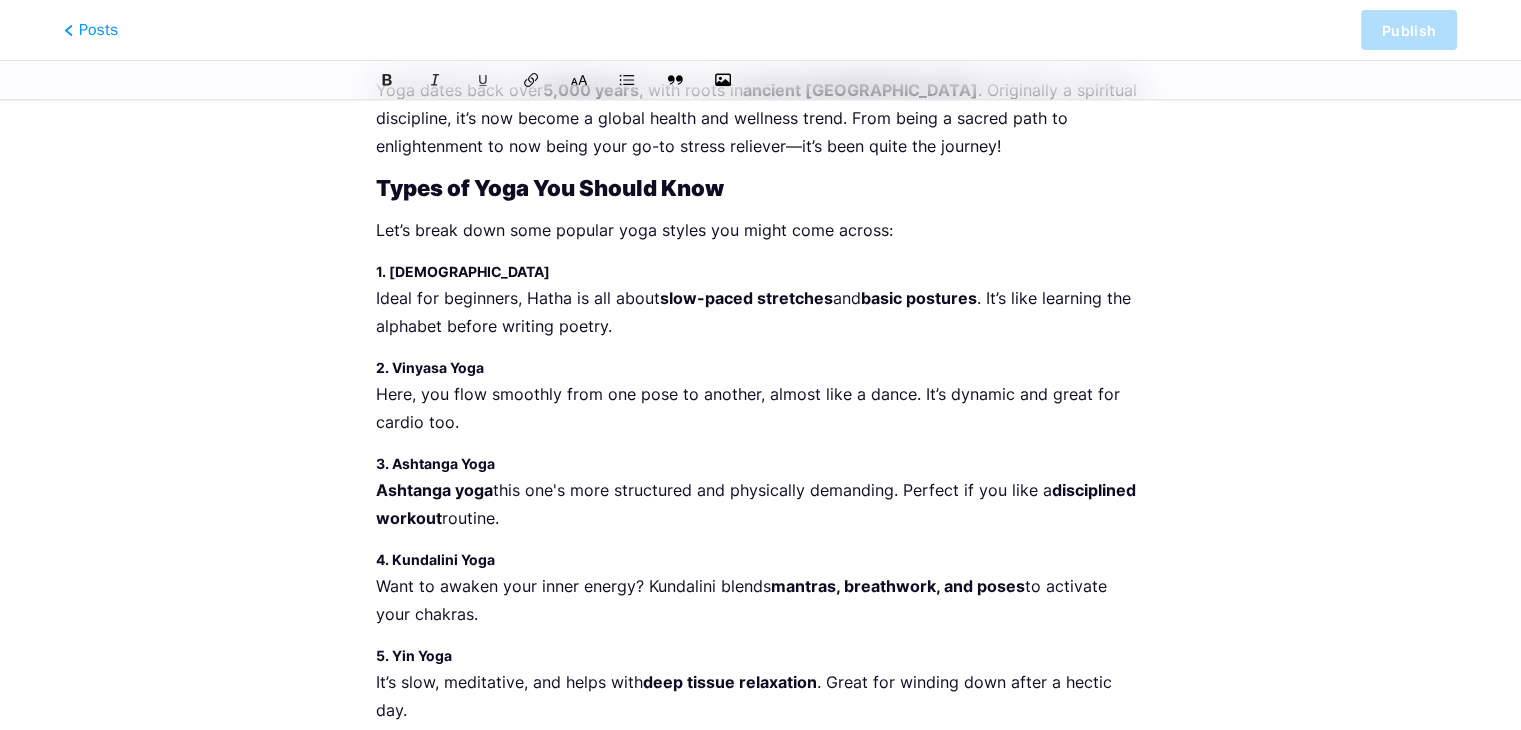 scroll, scrollTop: 0, scrollLeft: 0, axis: both 